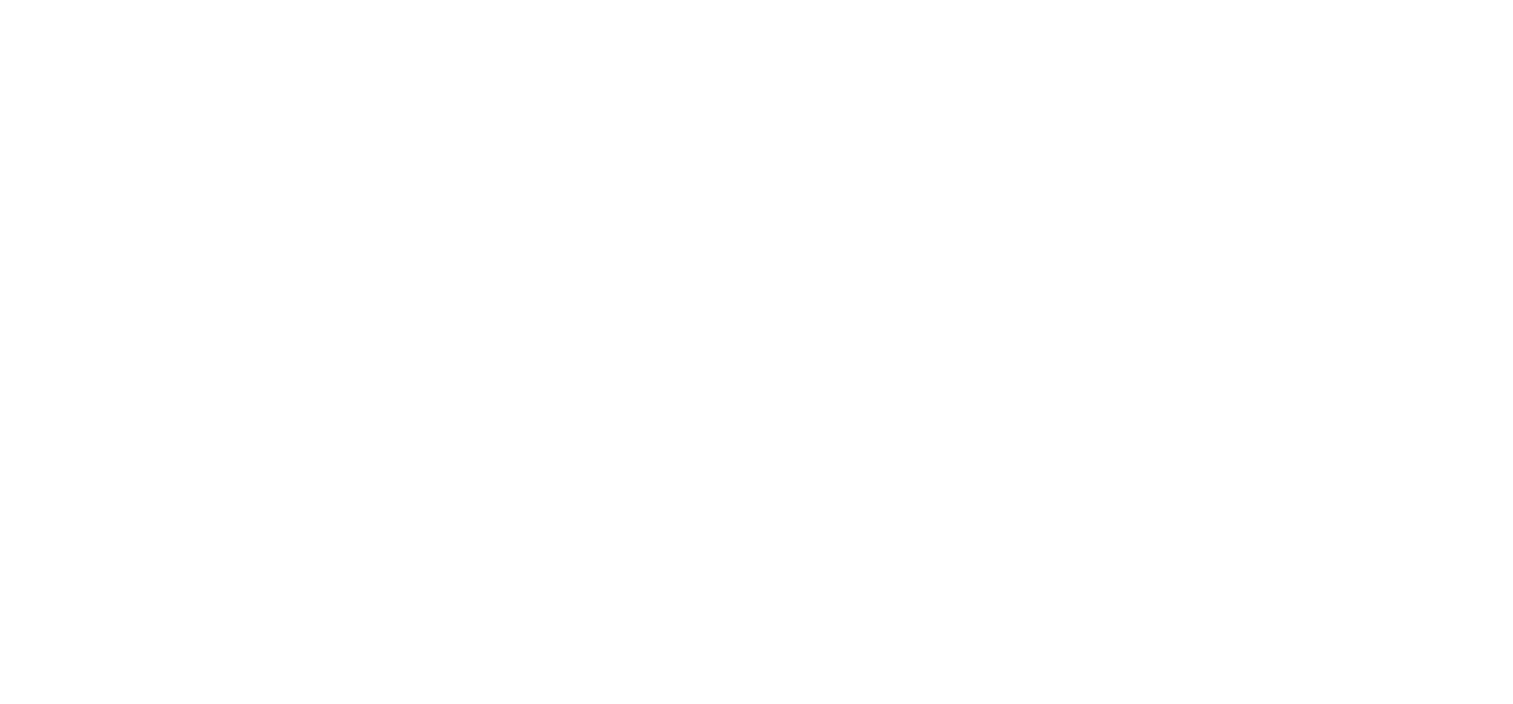 scroll, scrollTop: 0, scrollLeft: 0, axis: both 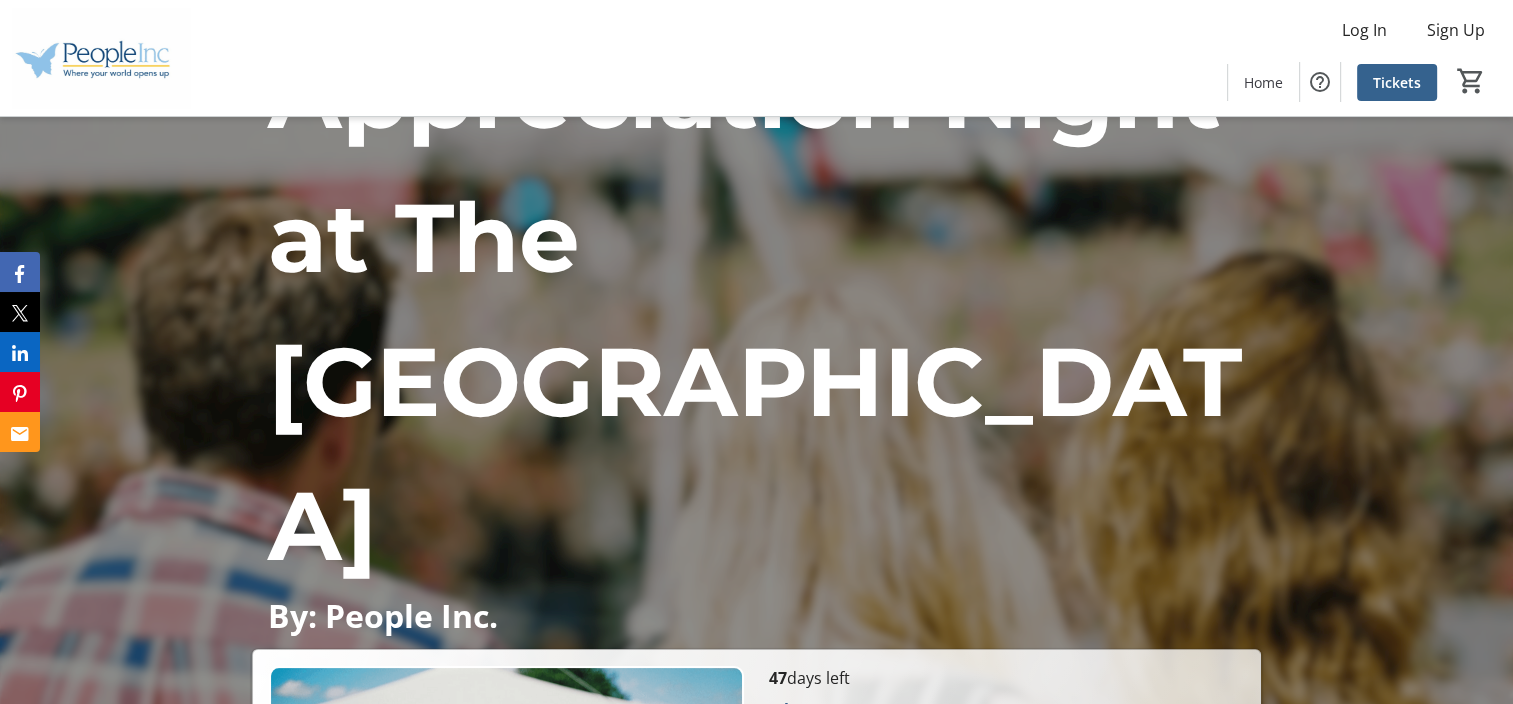 click on "Tickets" at bounding box center [1006, 854] 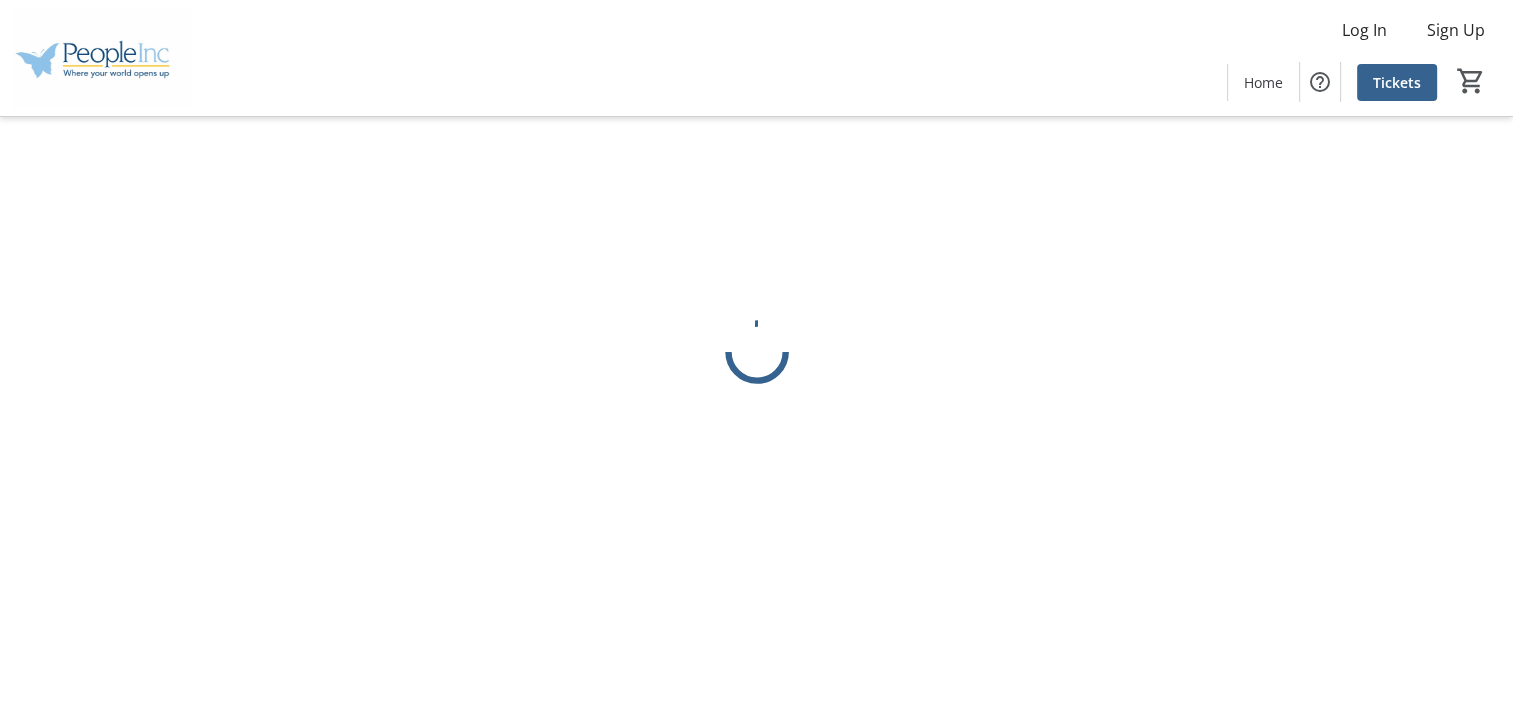 scroll, scrollTop: 0, scrollLeft: 0, axis: both 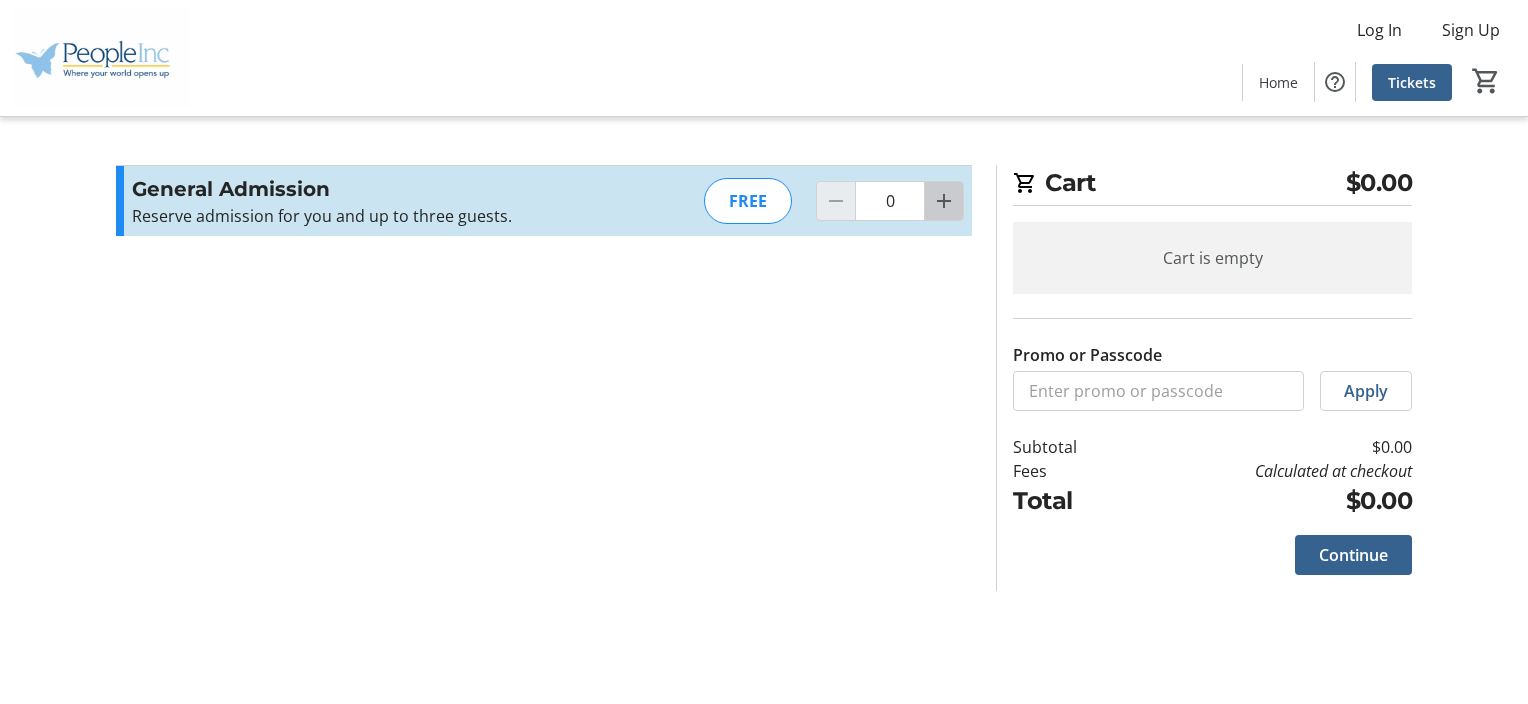 click 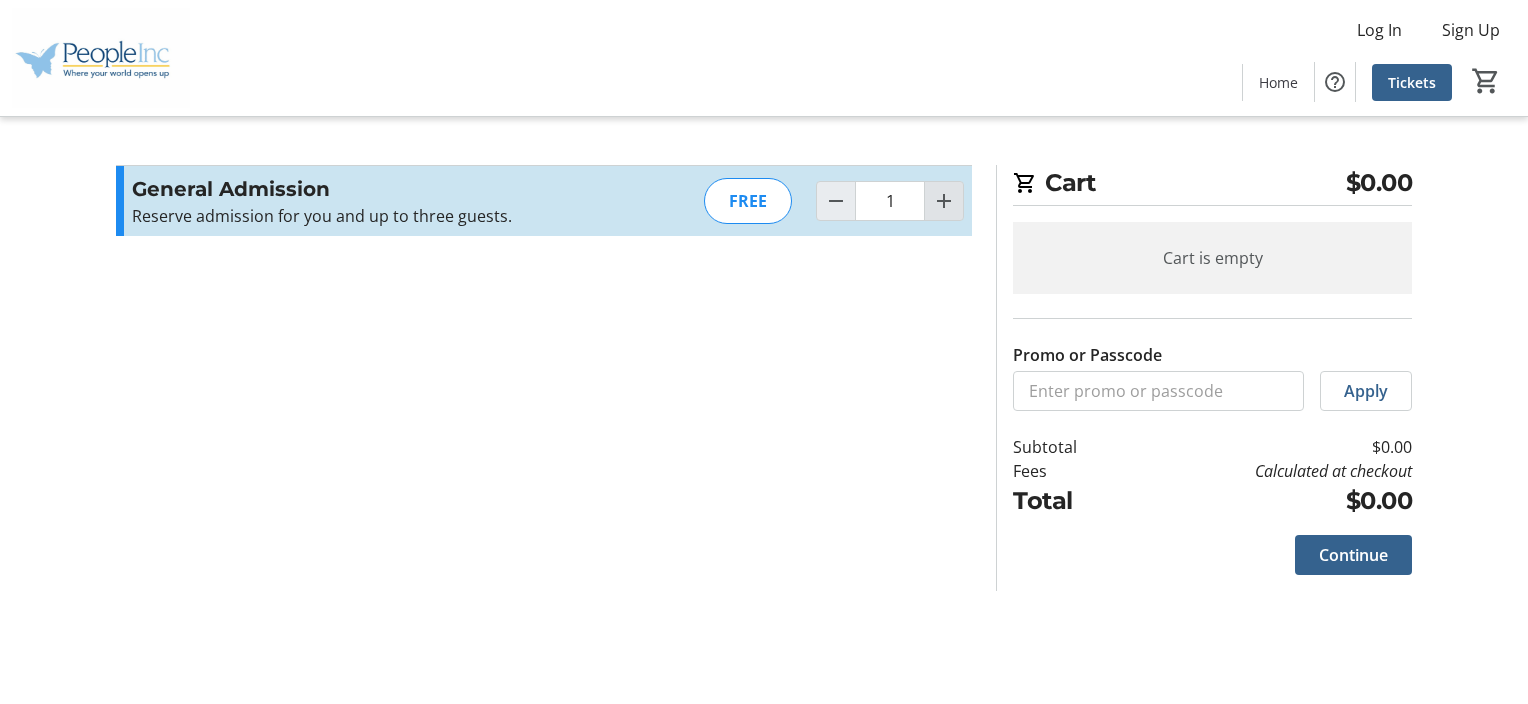 click 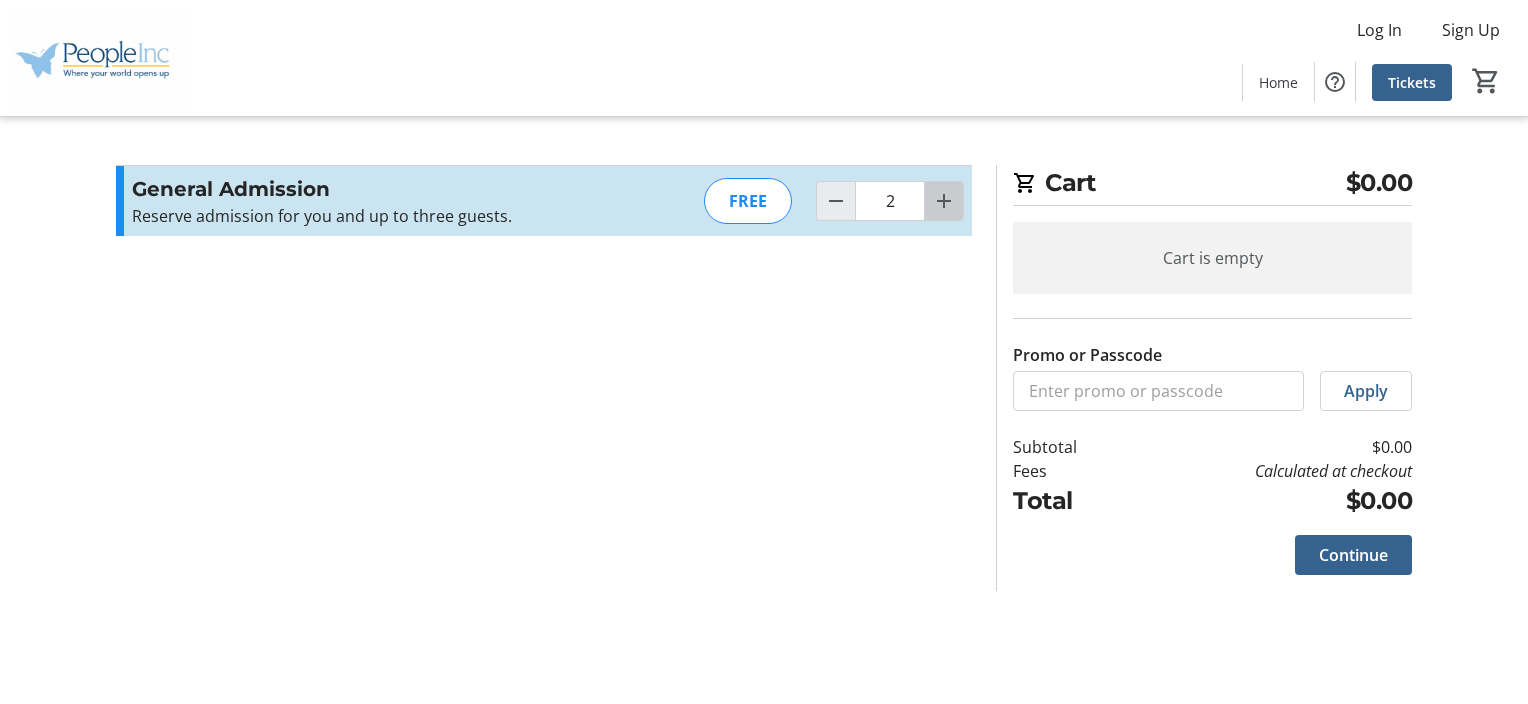 click 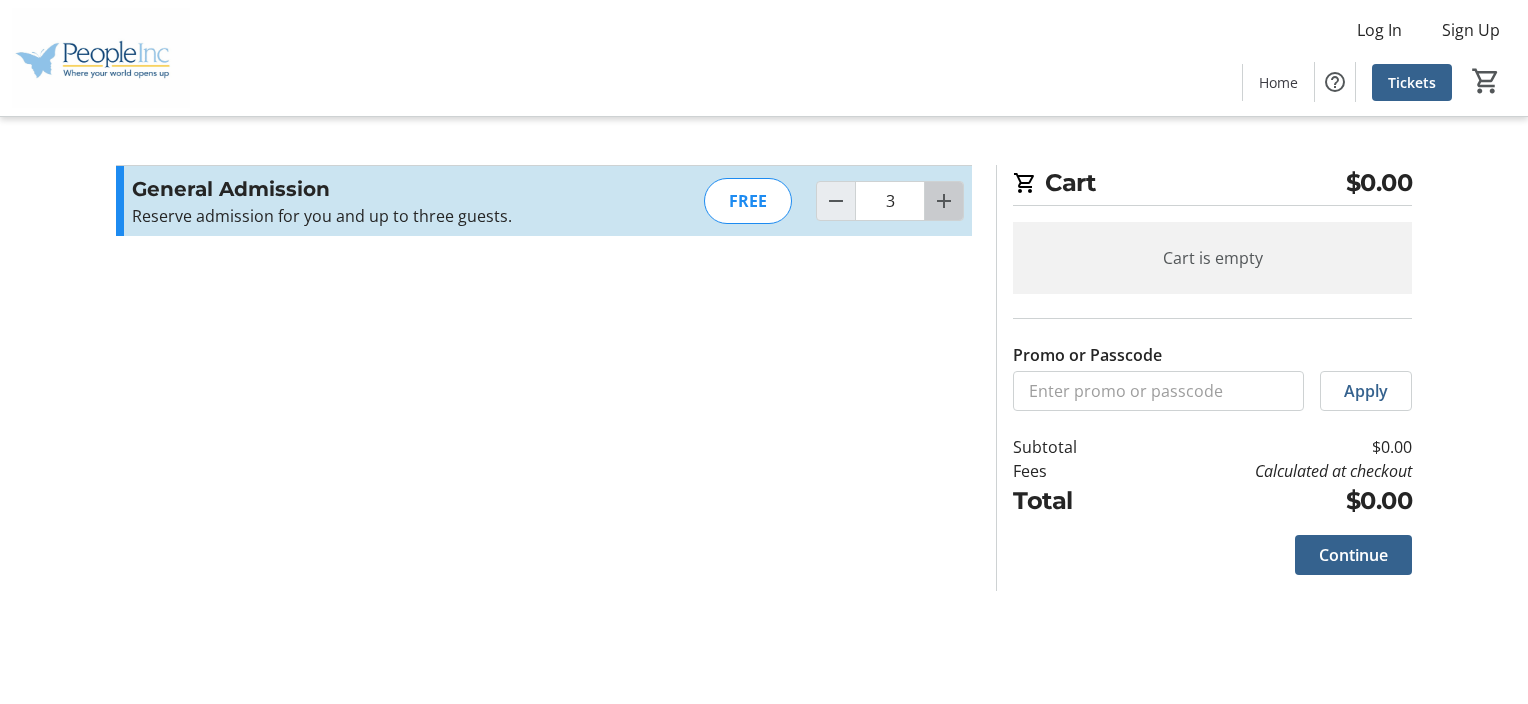 click 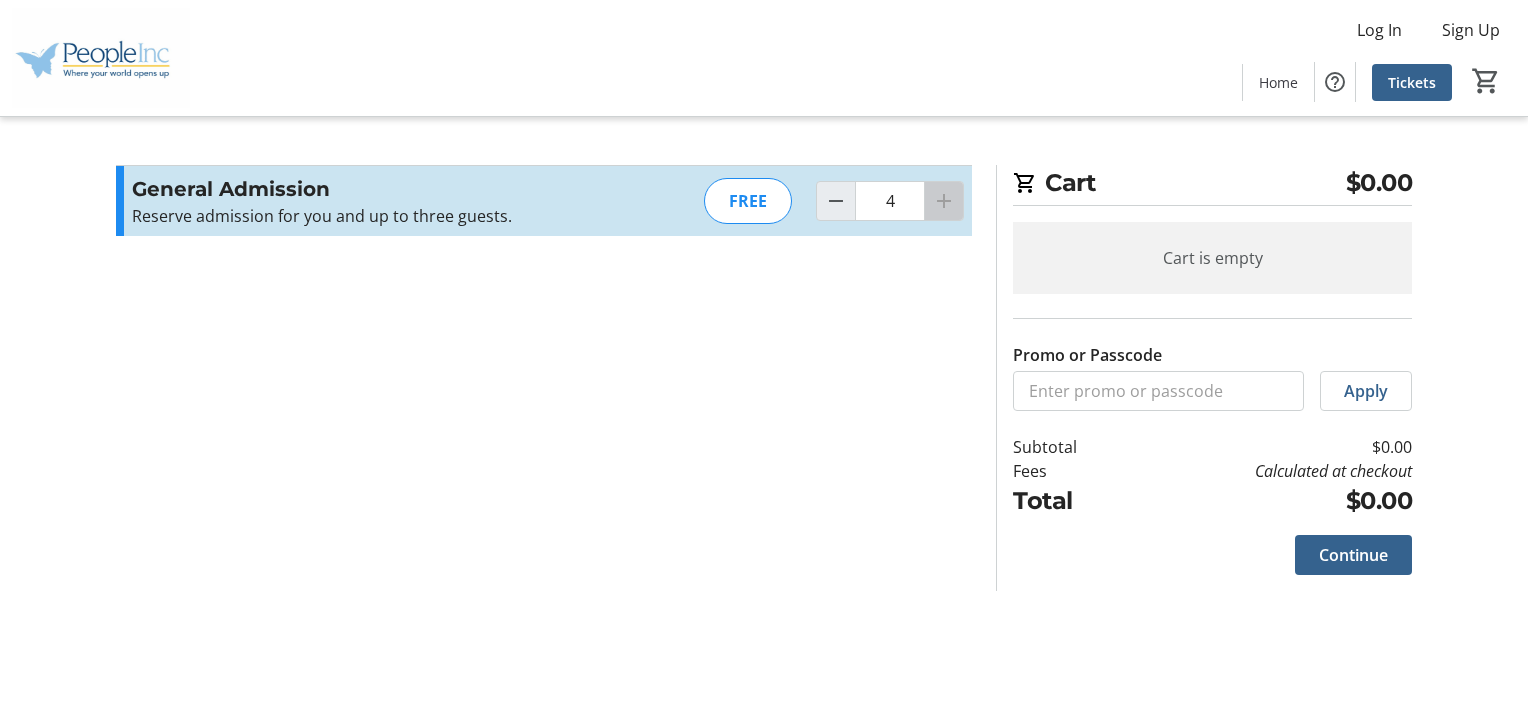 click 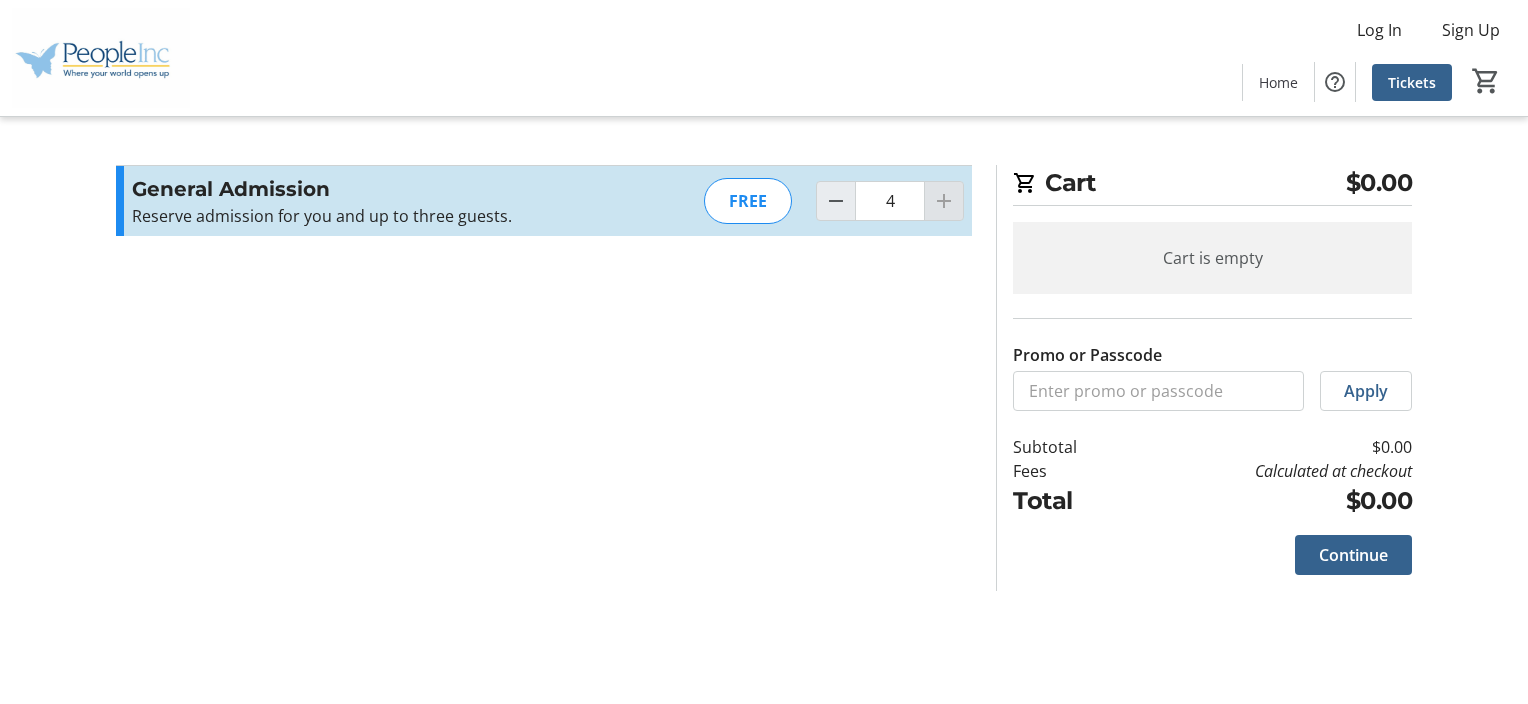 click 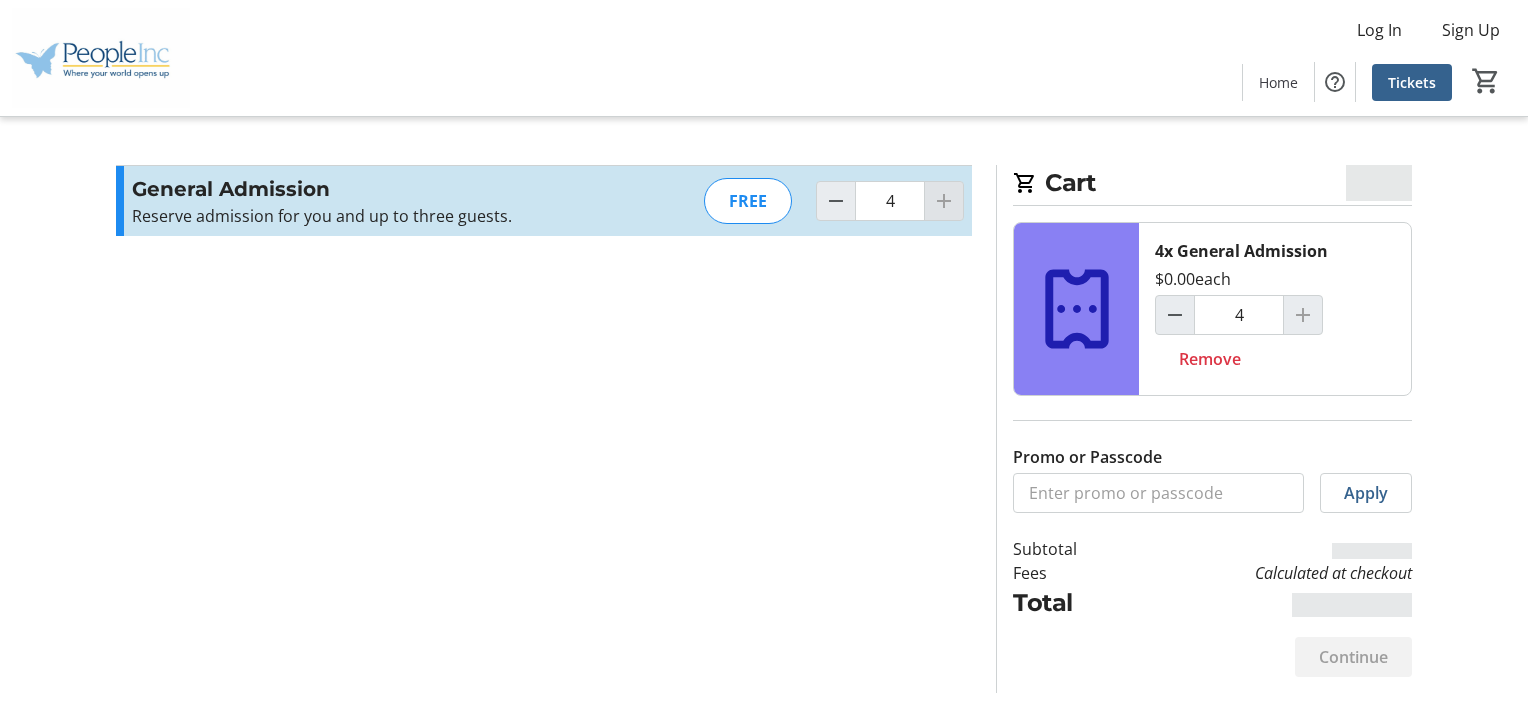 click 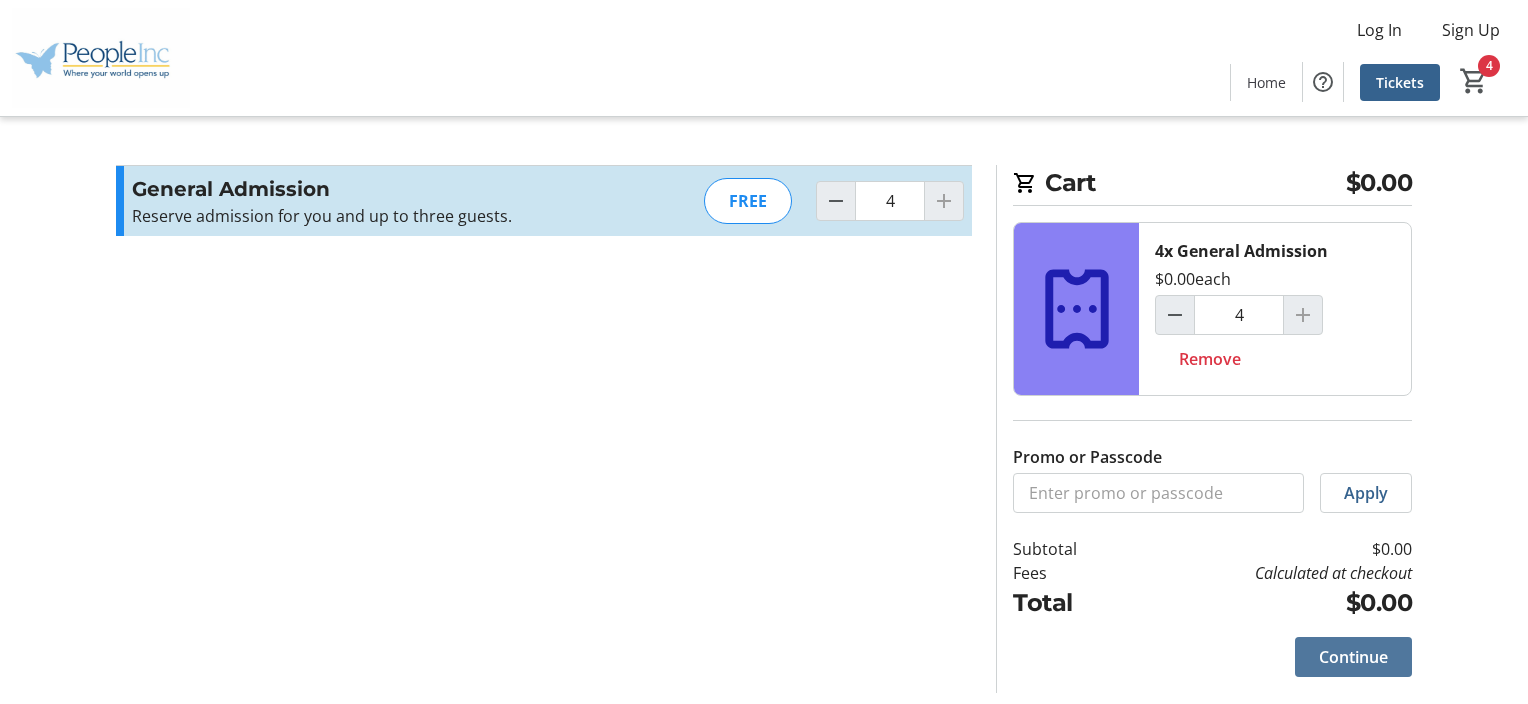 click on "Continue" 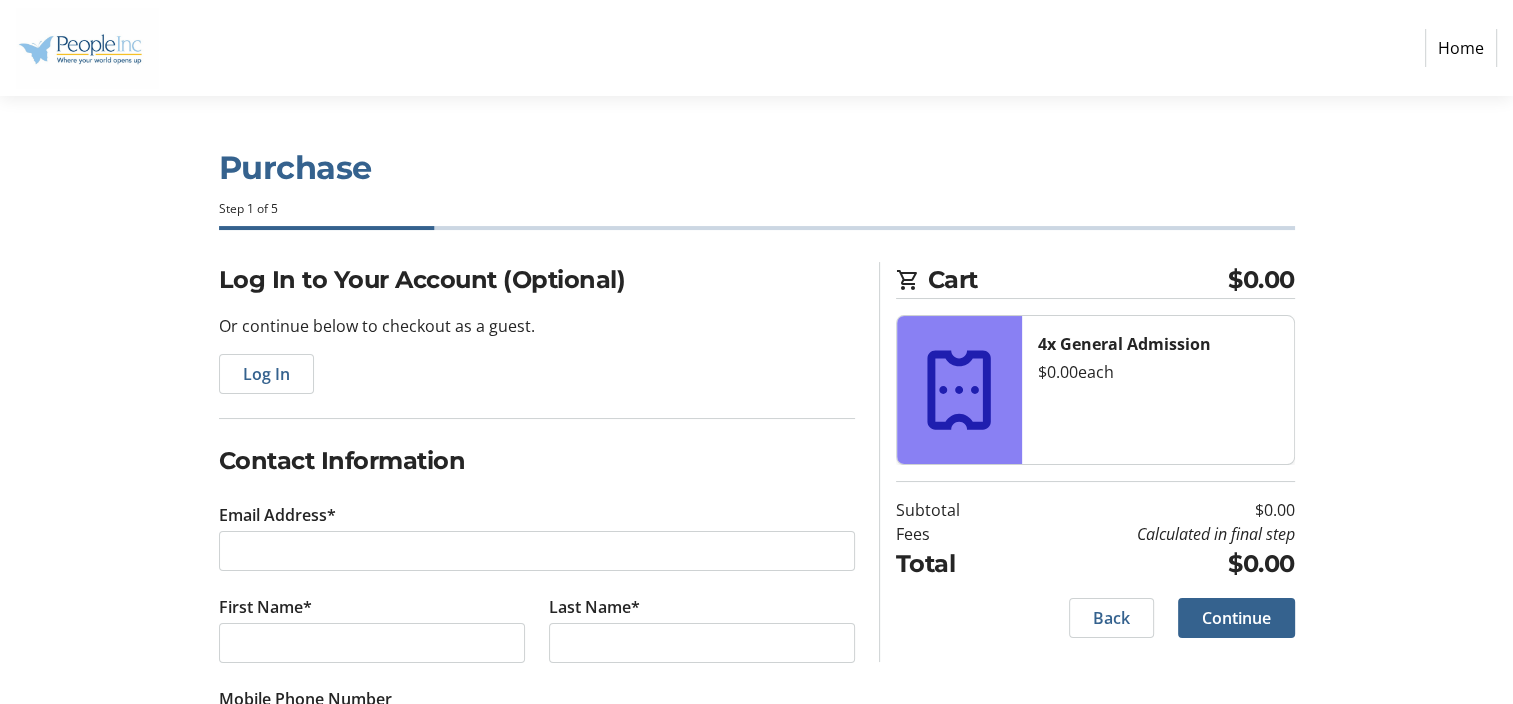 scroll, scrollTop: 97, scrollLeft: 0, axis: vertical 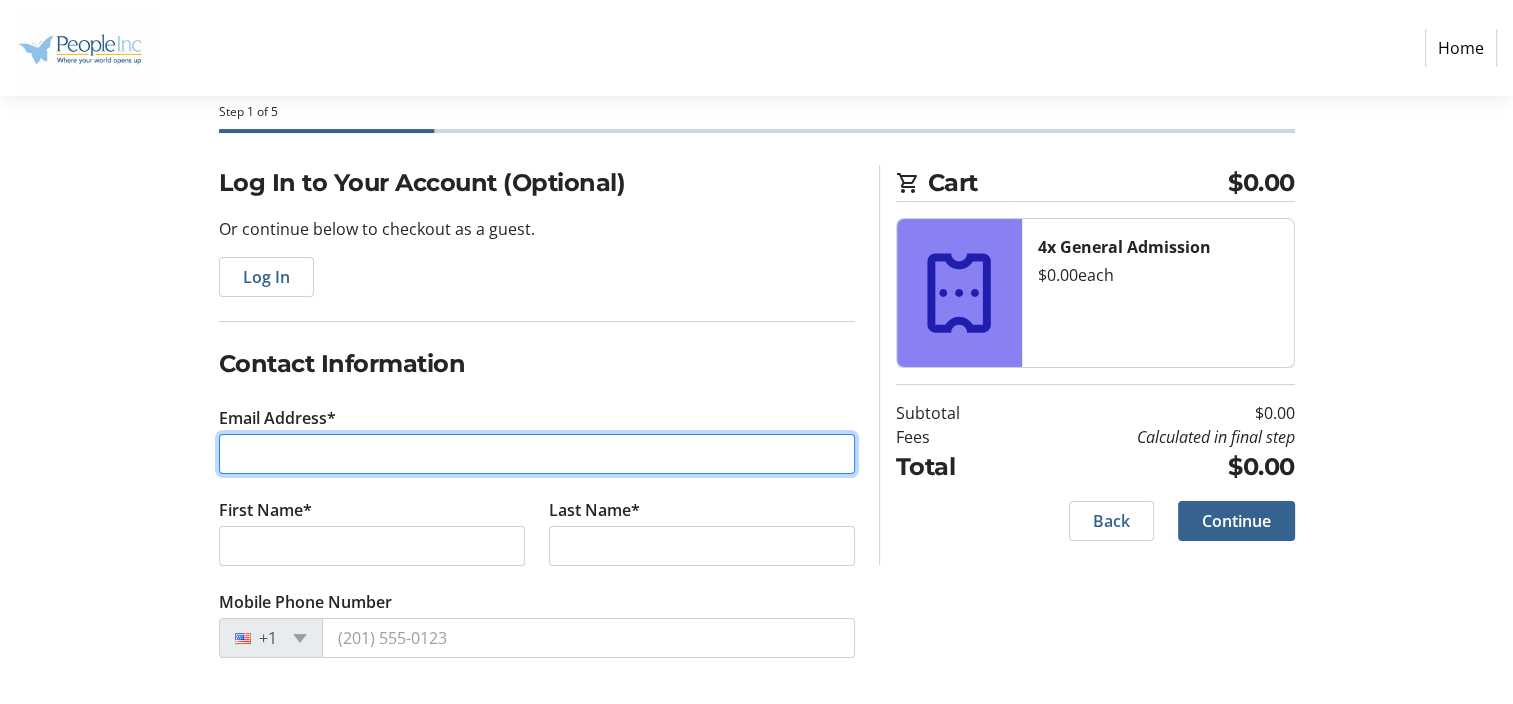 click on "Email Address*" at bounding box center (537, 454) 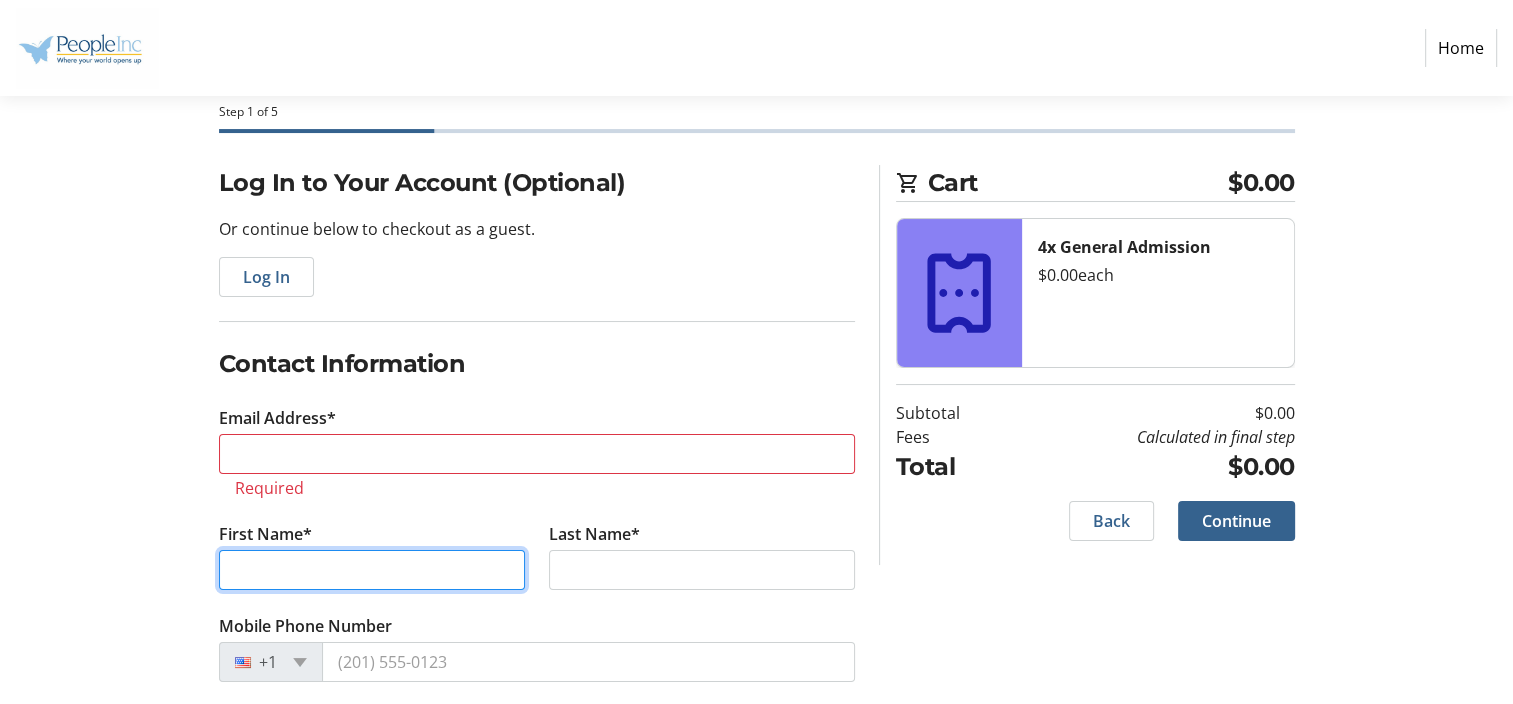 click on "First Name*" 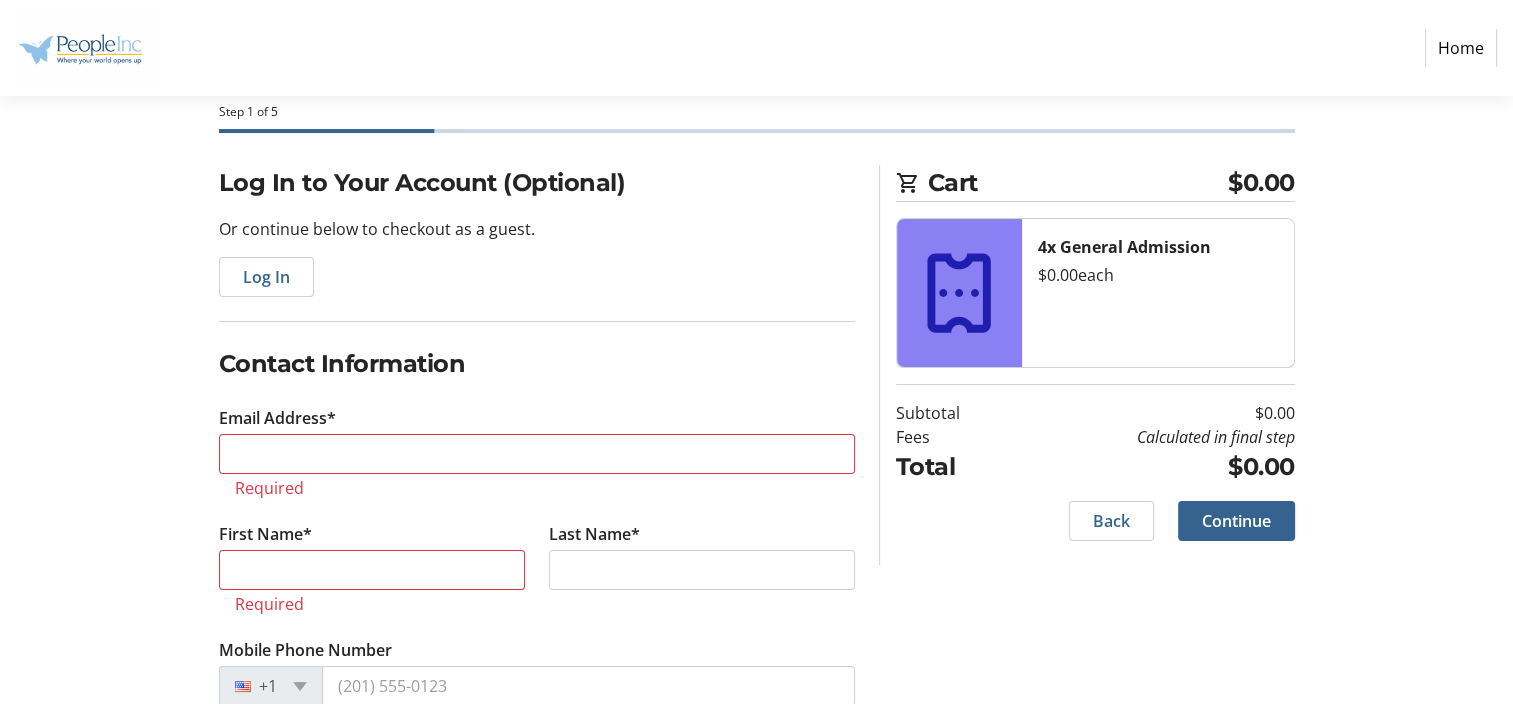 click on "Log In to Your Account (Optional) Or continue below to checkout as a guest.  Log In  Contact Information Email Address* Required First Name* Required Last Name*  Mobile Phone Number  +1 Cart $0.00 4x General Admission  $0.00   each  Subtotal  $0.00  Fees  Calculated in final step  Total  $0.00   Back   Continue" 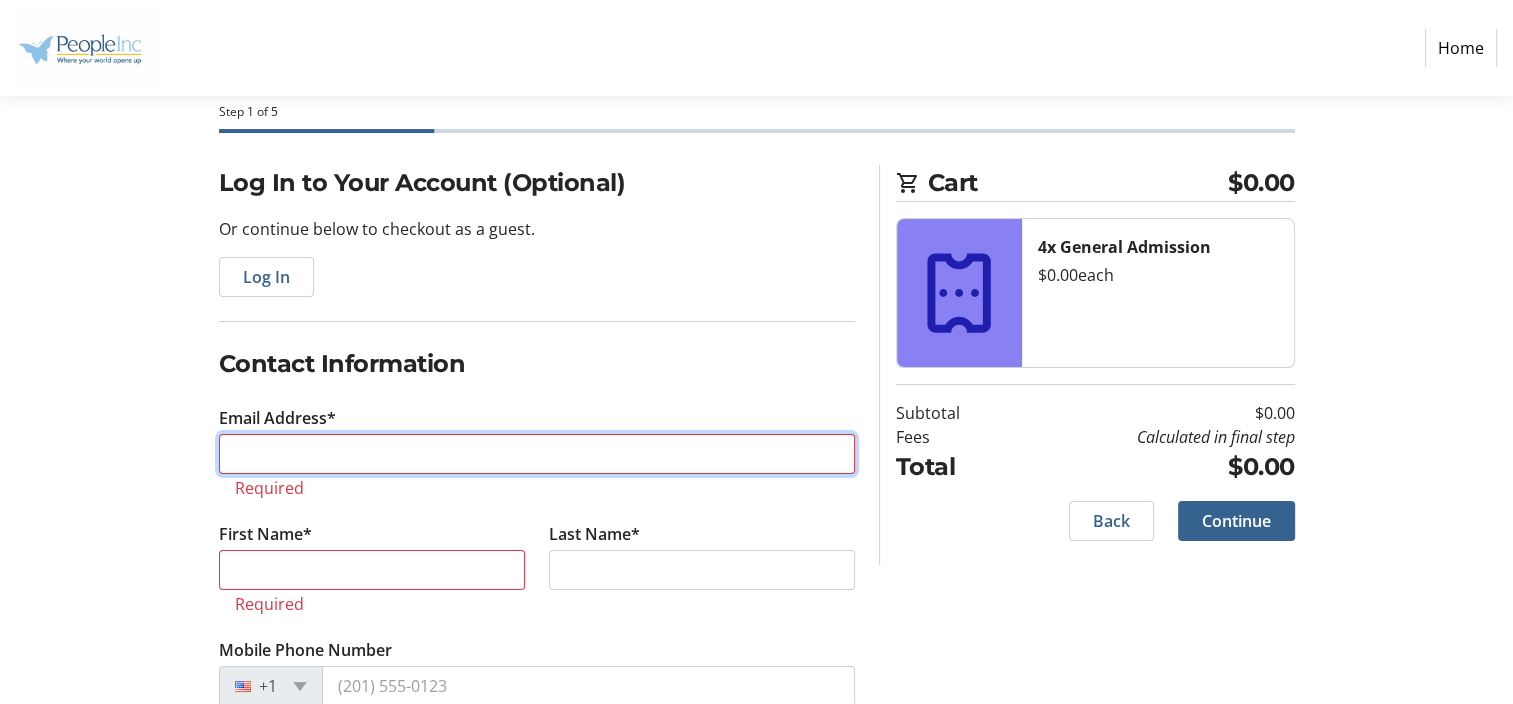 click on "Email Address*" at bounding box center [537, 454] 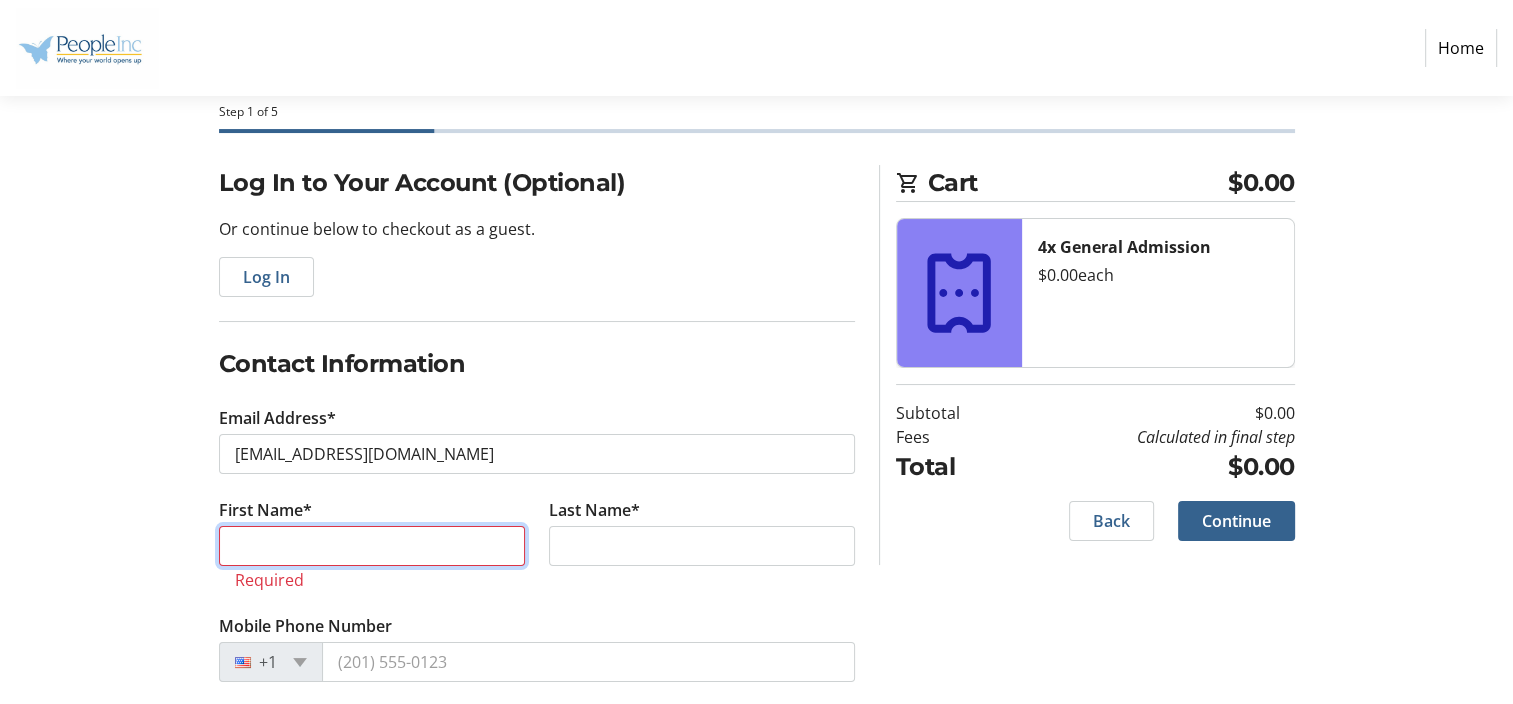 click on "First Name*" at bounding box center [372, 546] 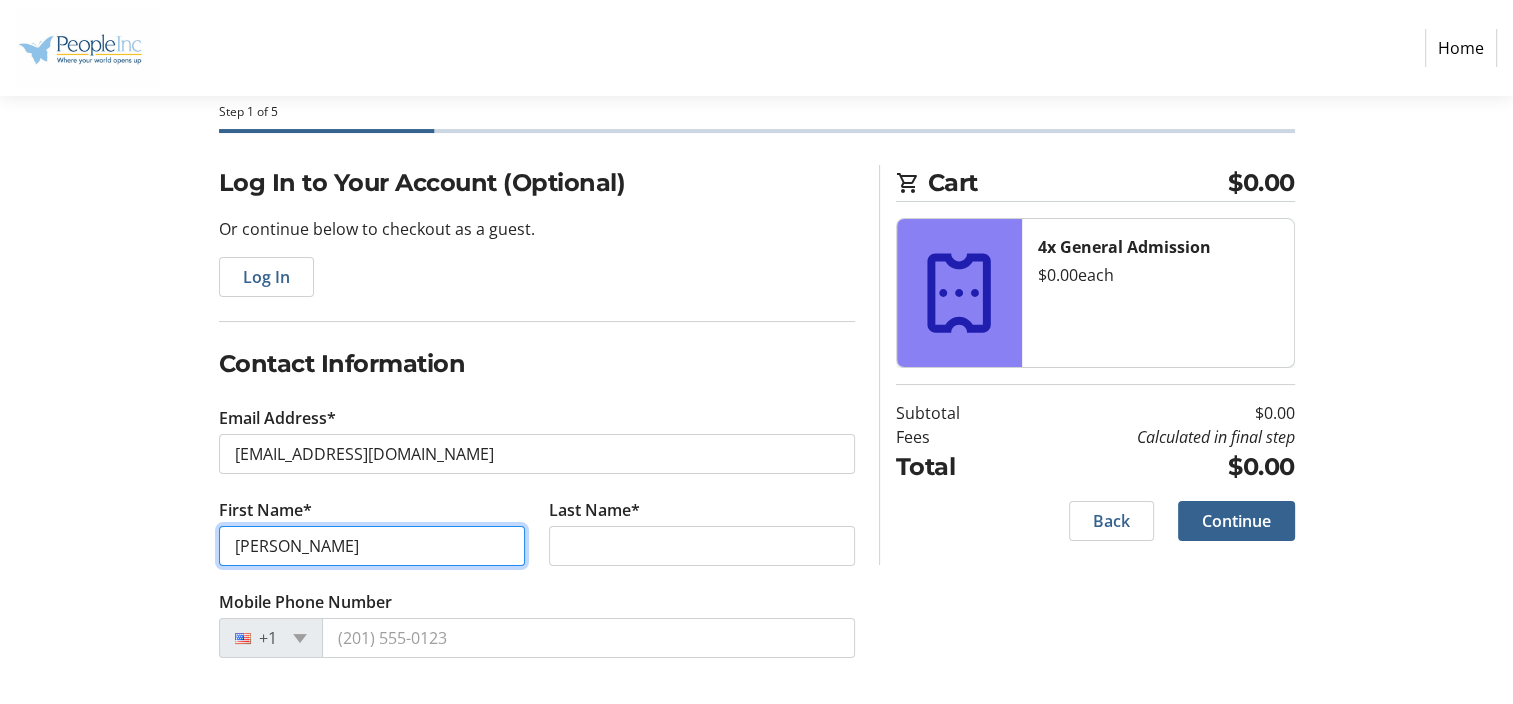 type on "Michelle" 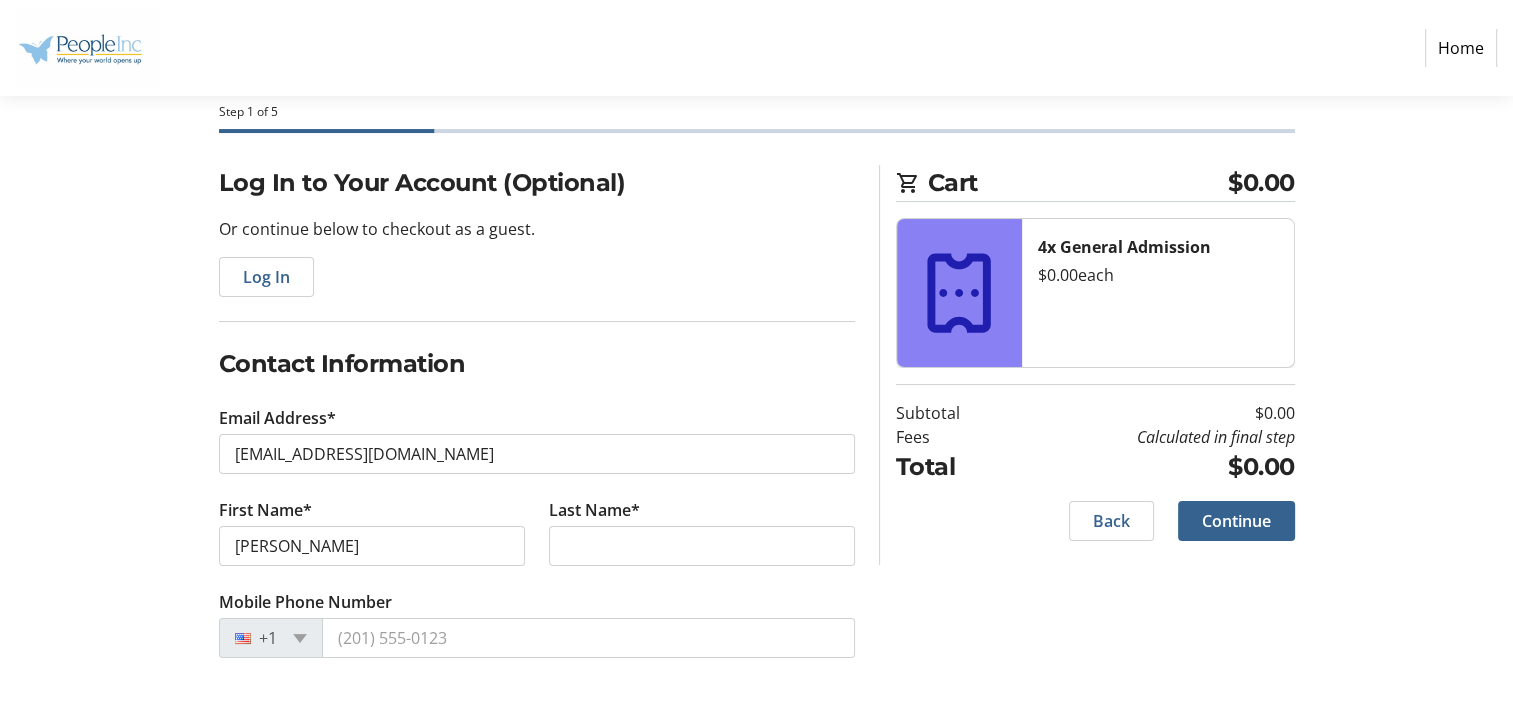 click on "Last Name*" 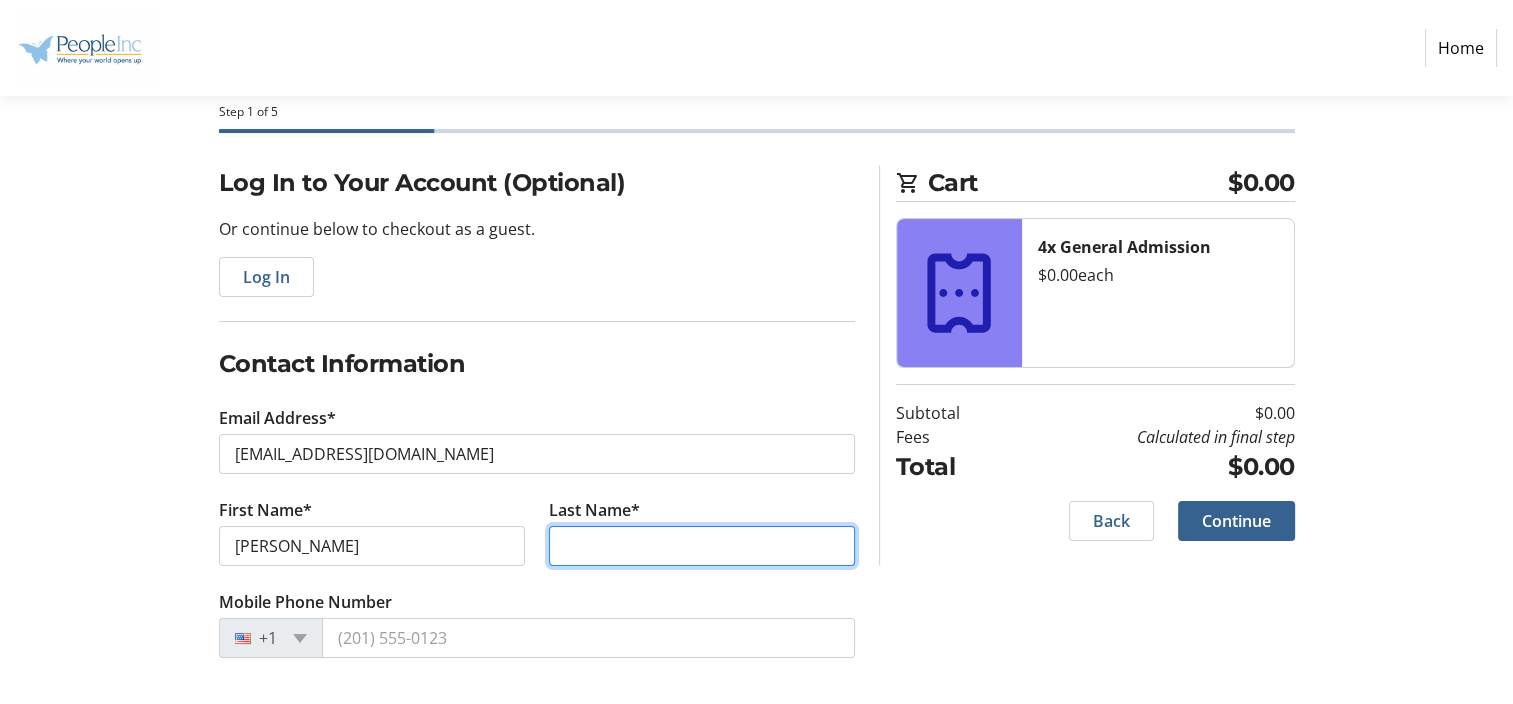 click on "Last Name*" at bounding box center [702, 546] 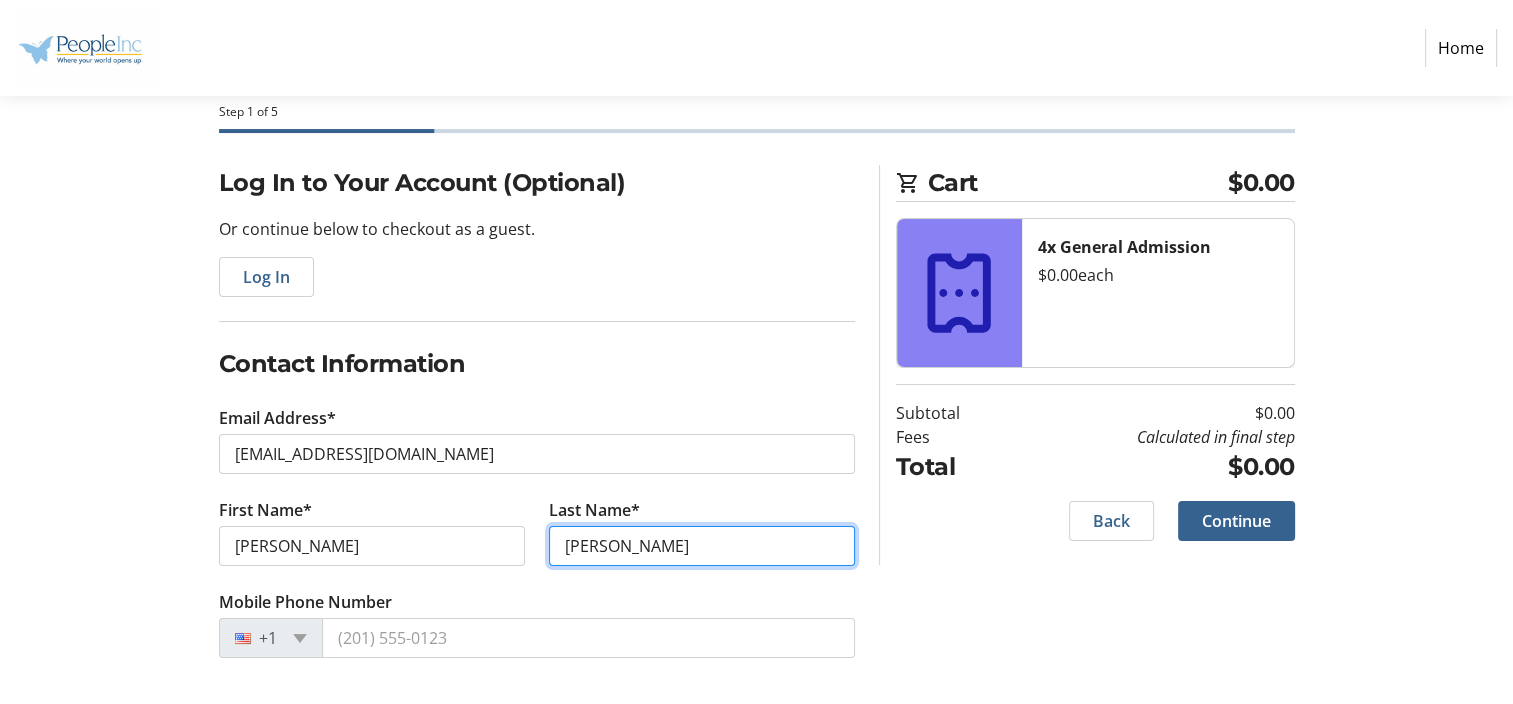 type on "Harvey" 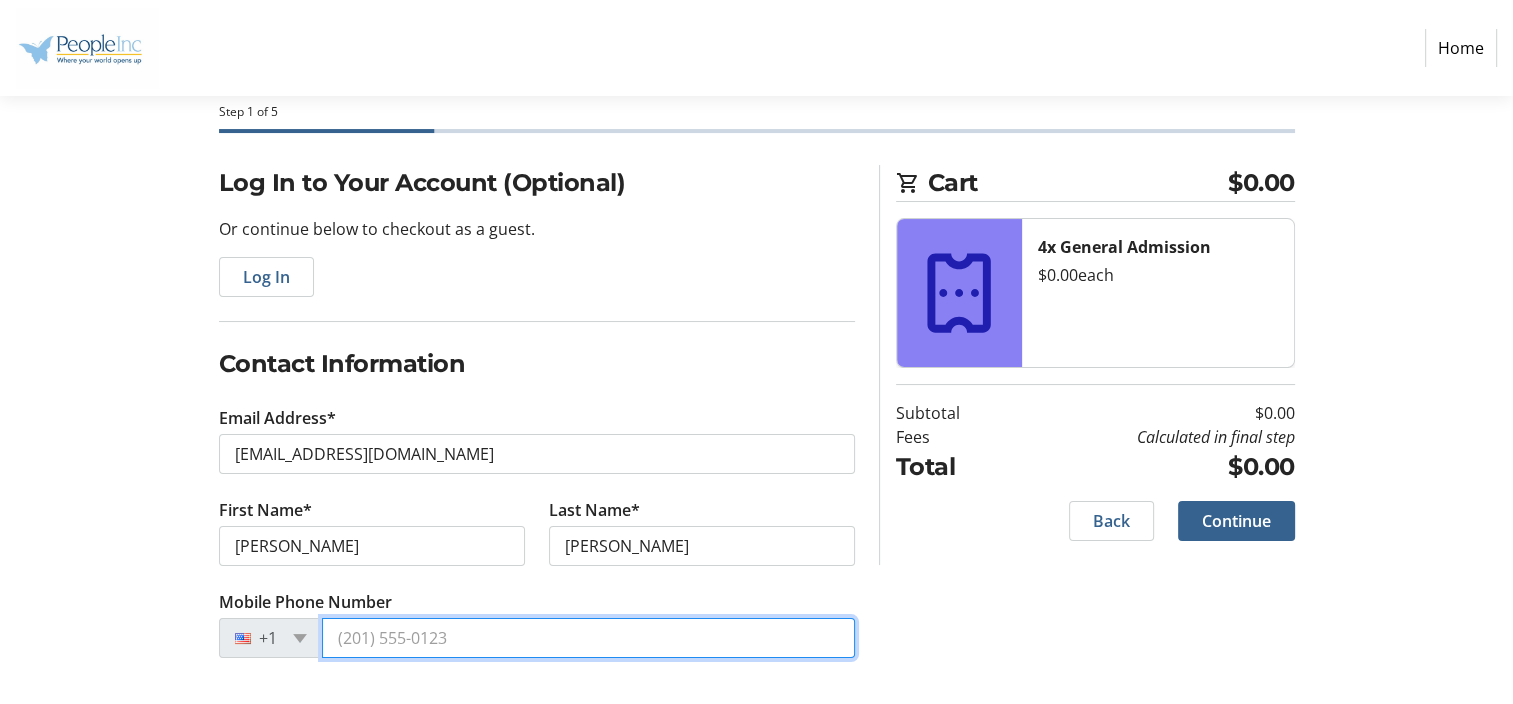 click on "Mobile Phone Number" at bounding box center [588, 638] 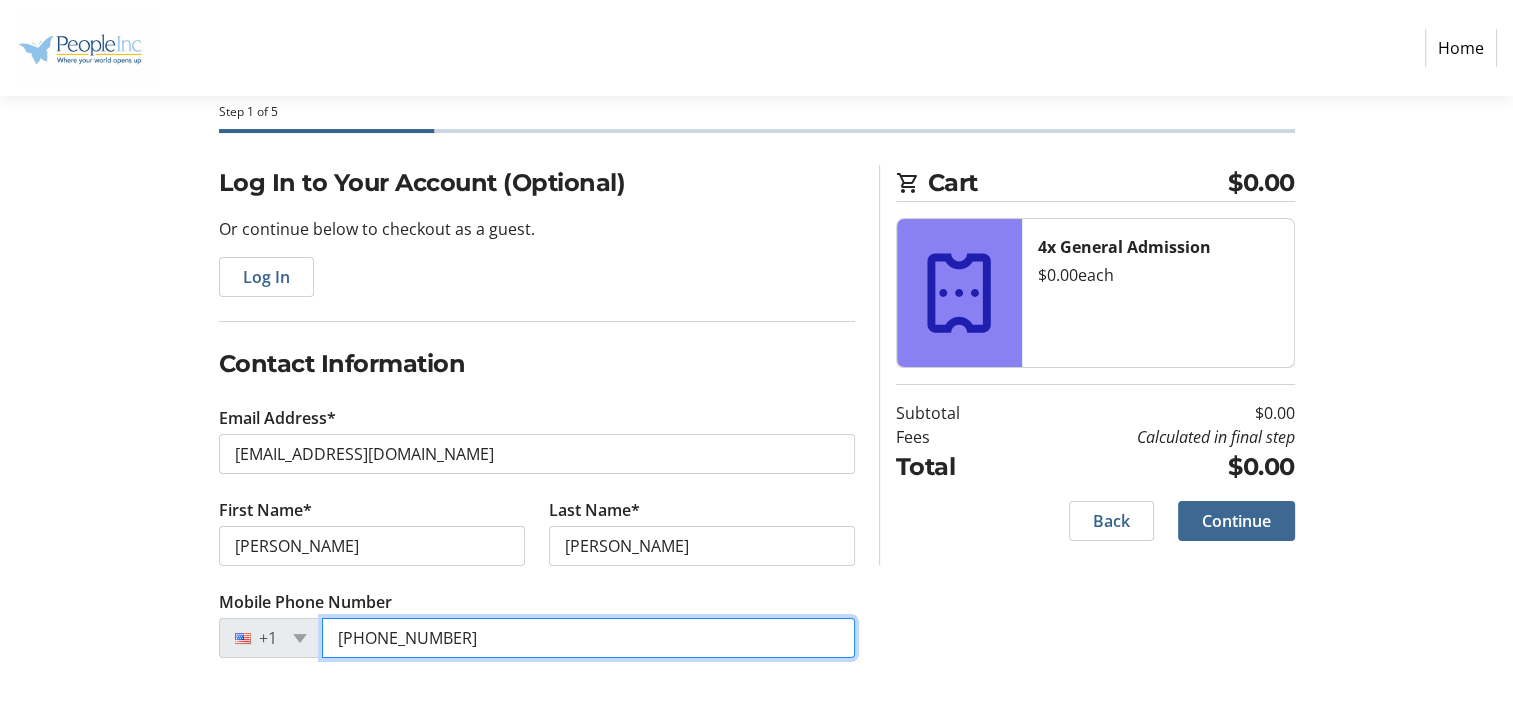 type on "(716) 870-3921" 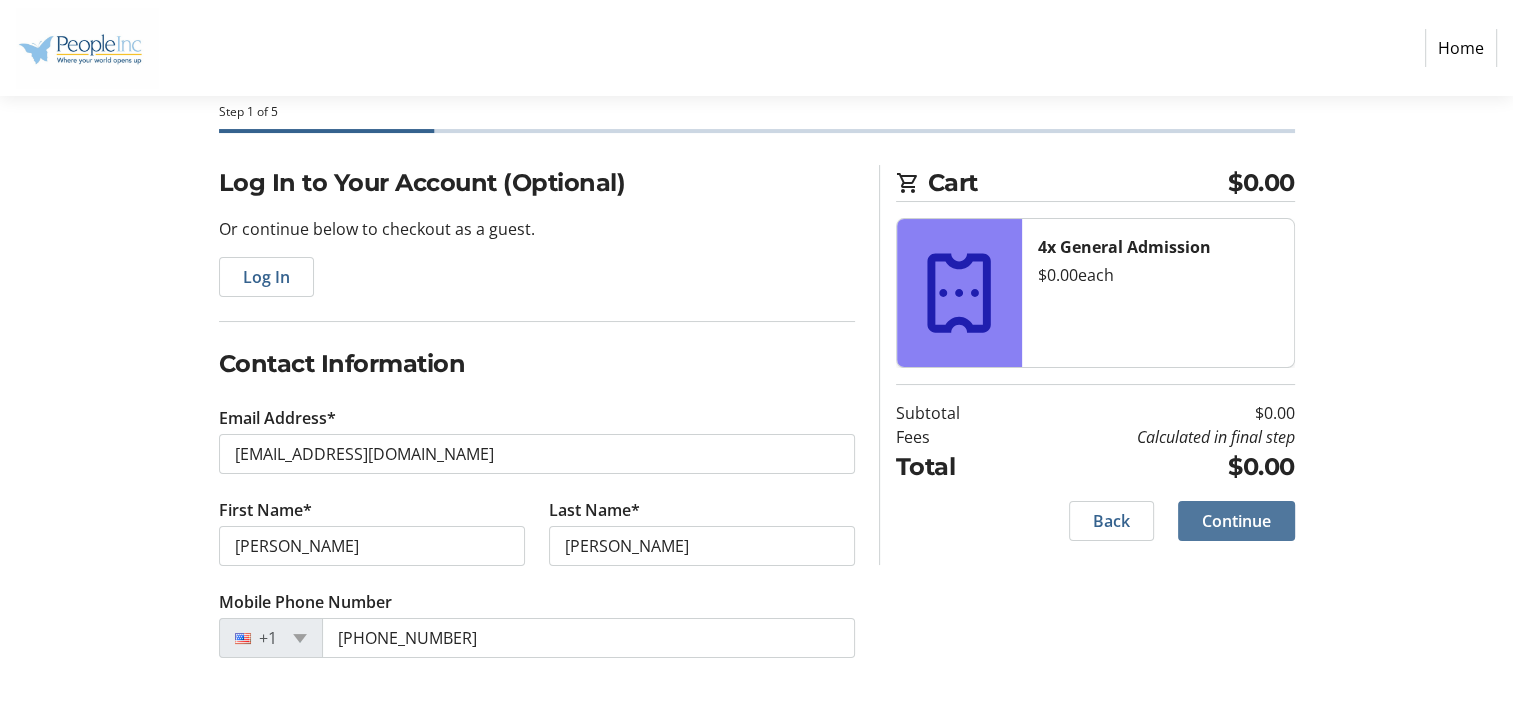 click on "Continue" 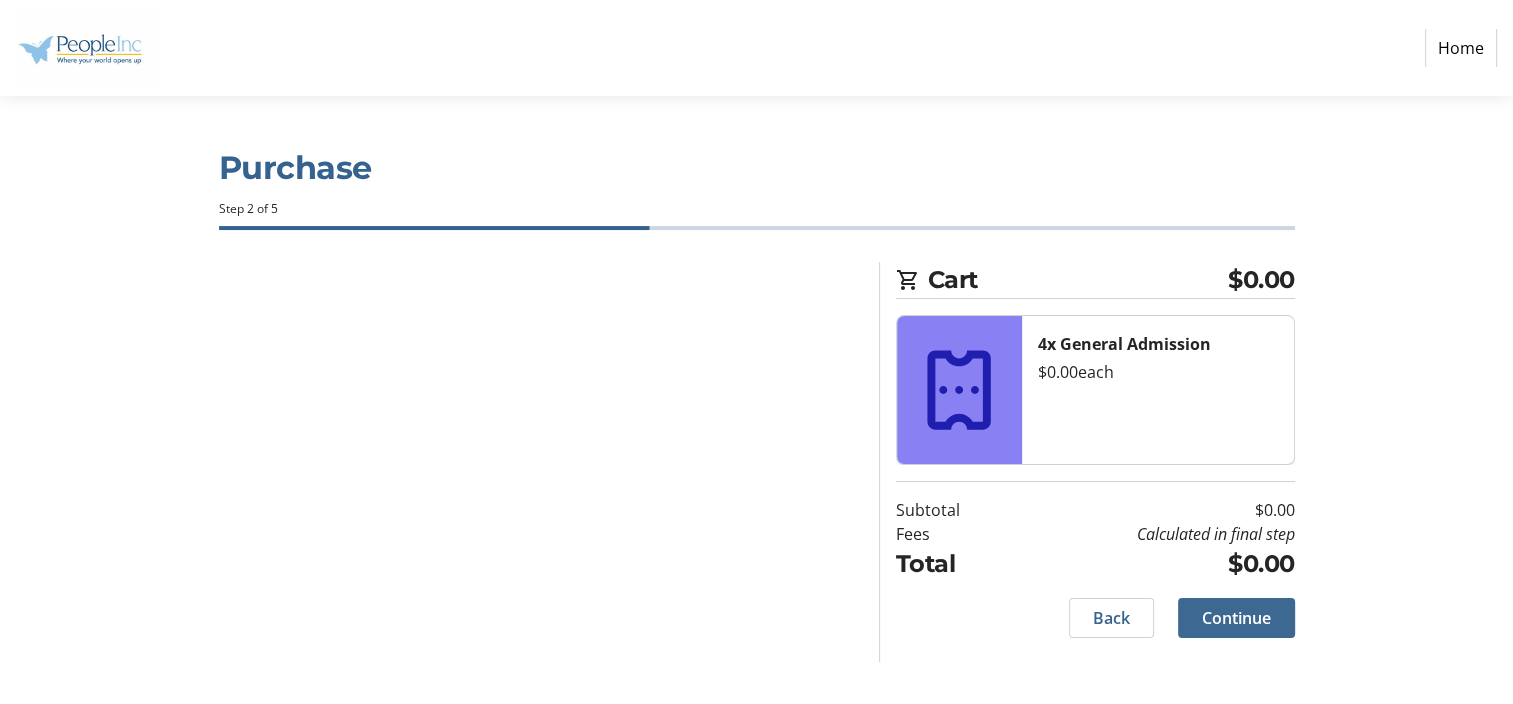 scroll, scrollTop: 0, scrollLeft: 0, axis: both 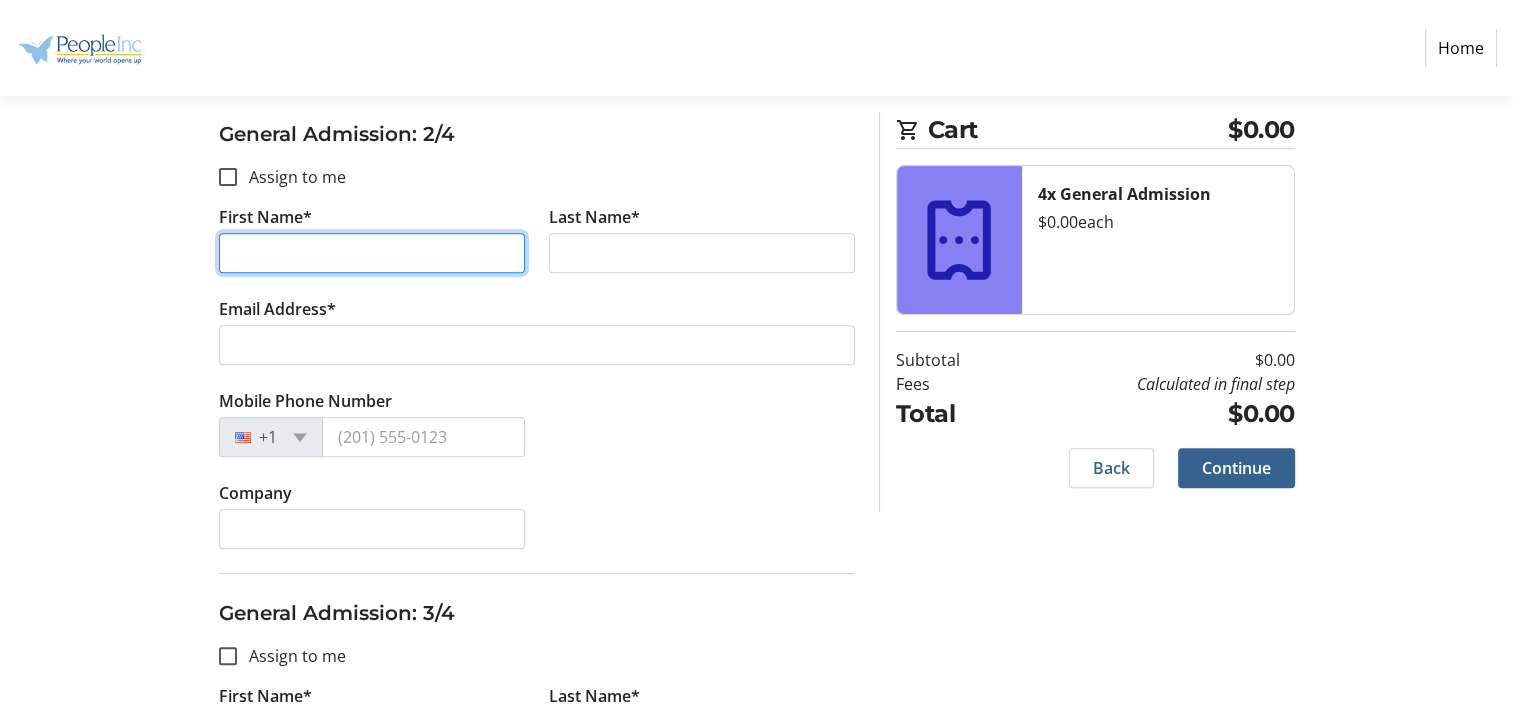 click on "First Name*" at bounding box center (372, 253) 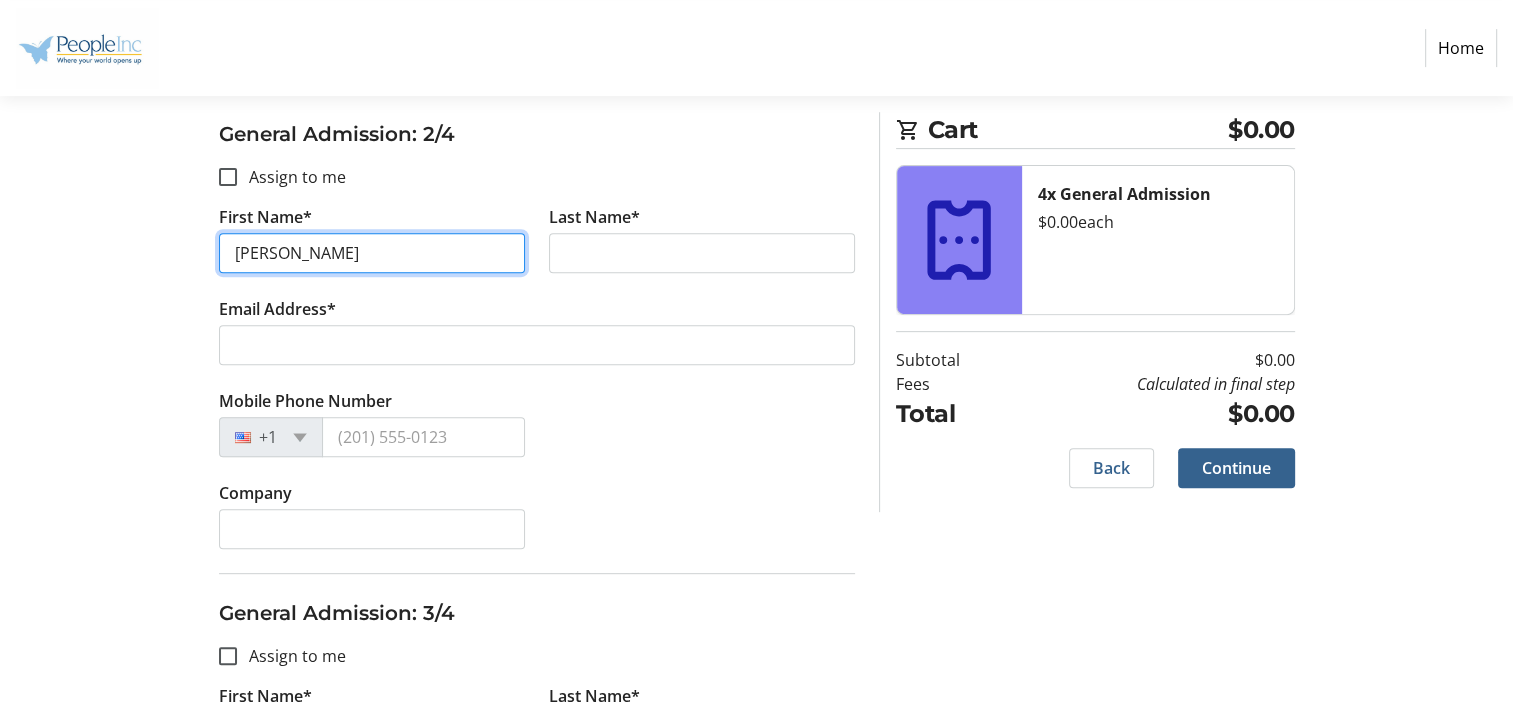 type on "Justin" 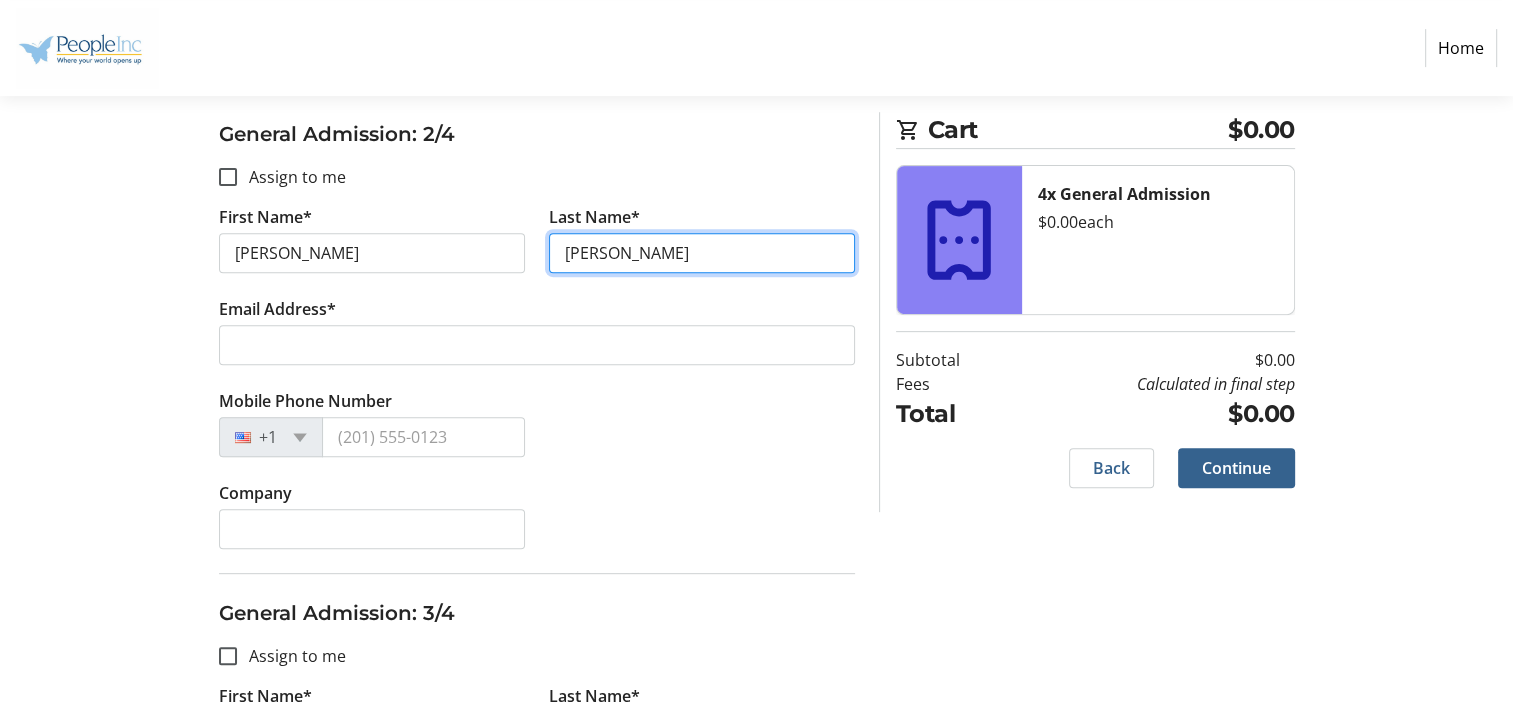 type on "Harvey" 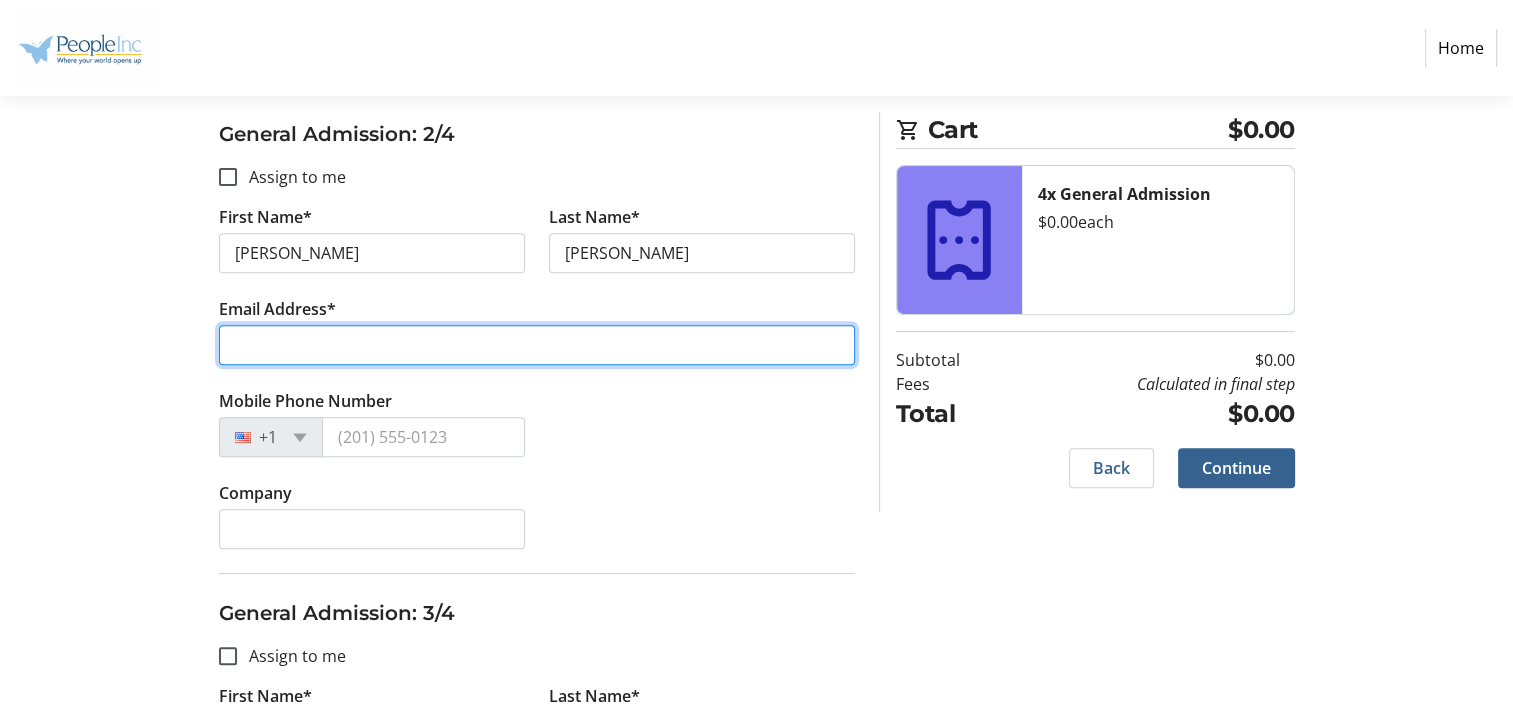 click on "Email Address*" at bounding box center (537, 345) 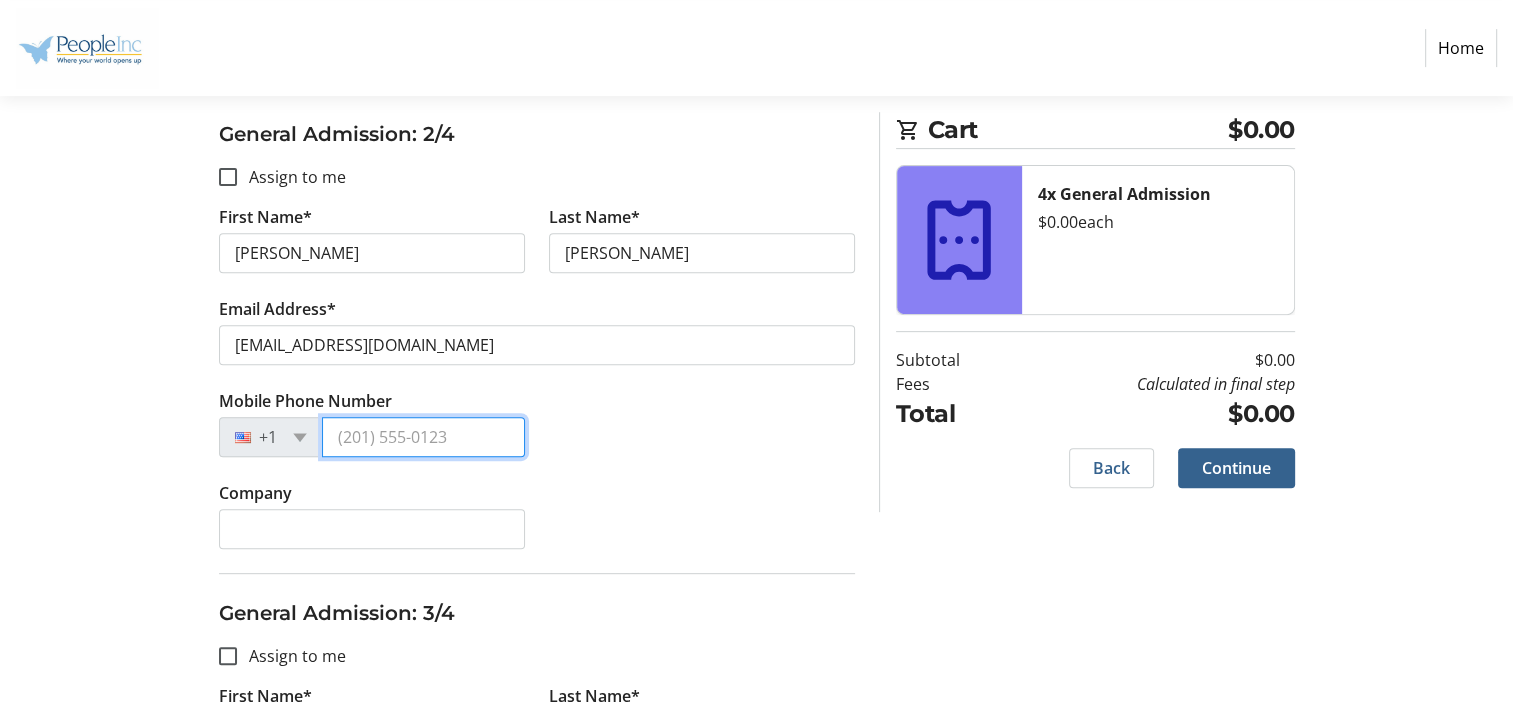 type on "(716) 870-3921" 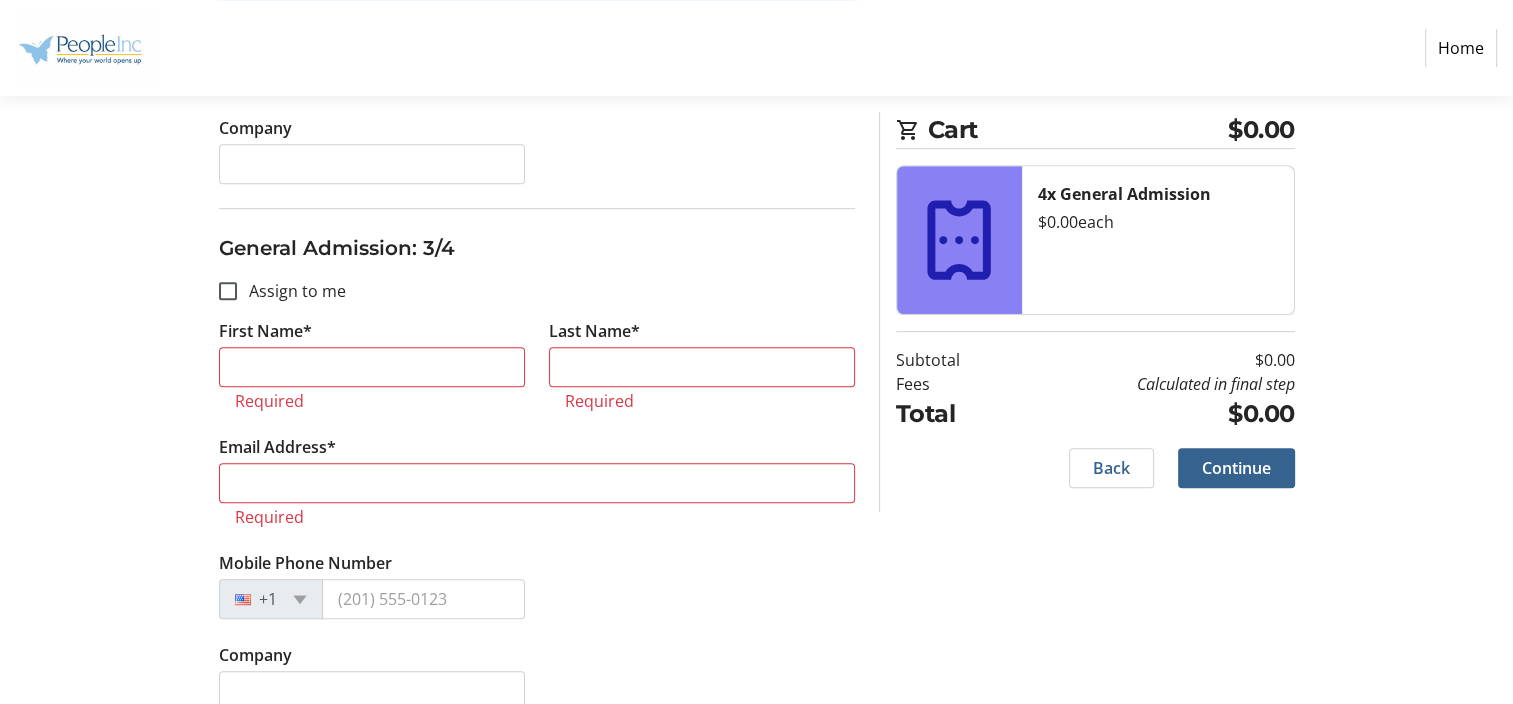 scroll, scrollTop: 1141, scrollLeft: 0, axis: vertical 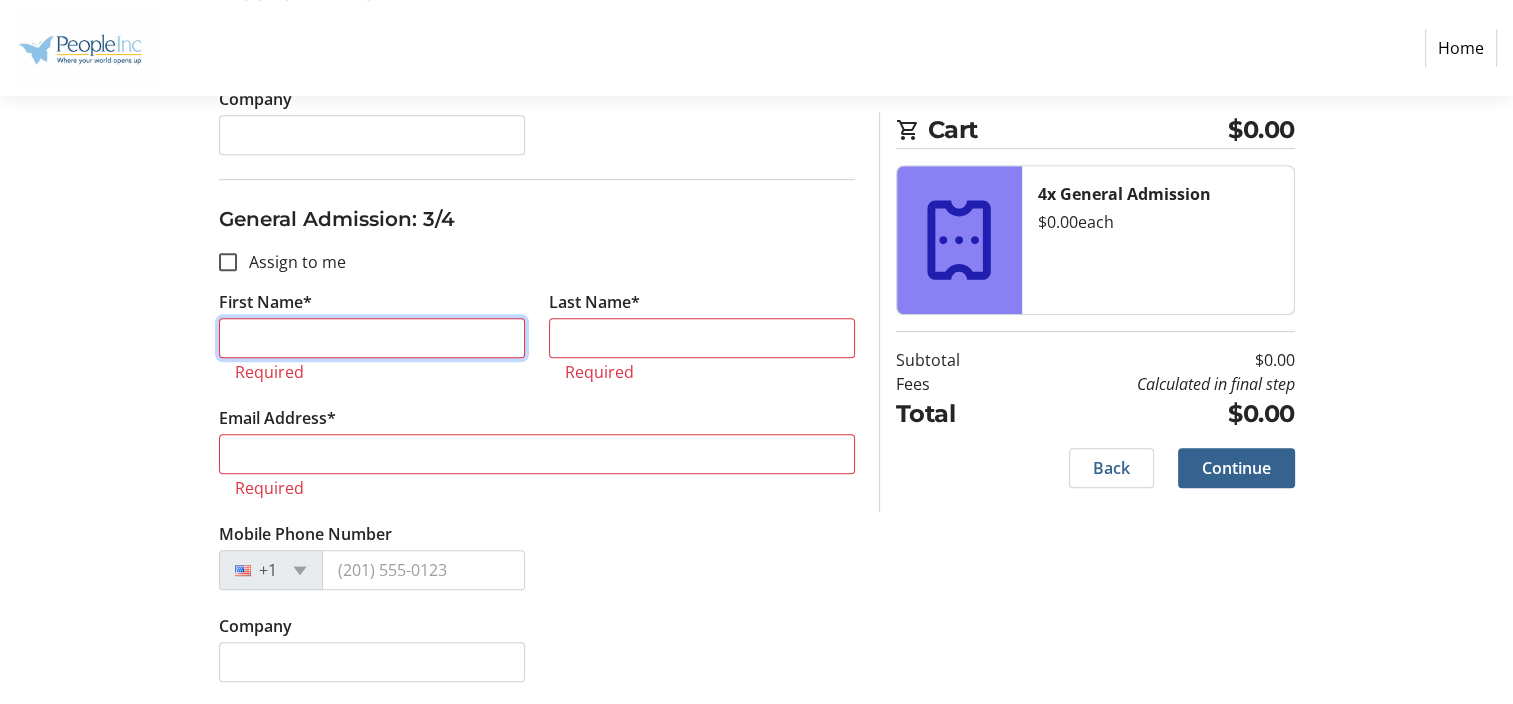click on "First Name*" at bounding box center (372, 338) 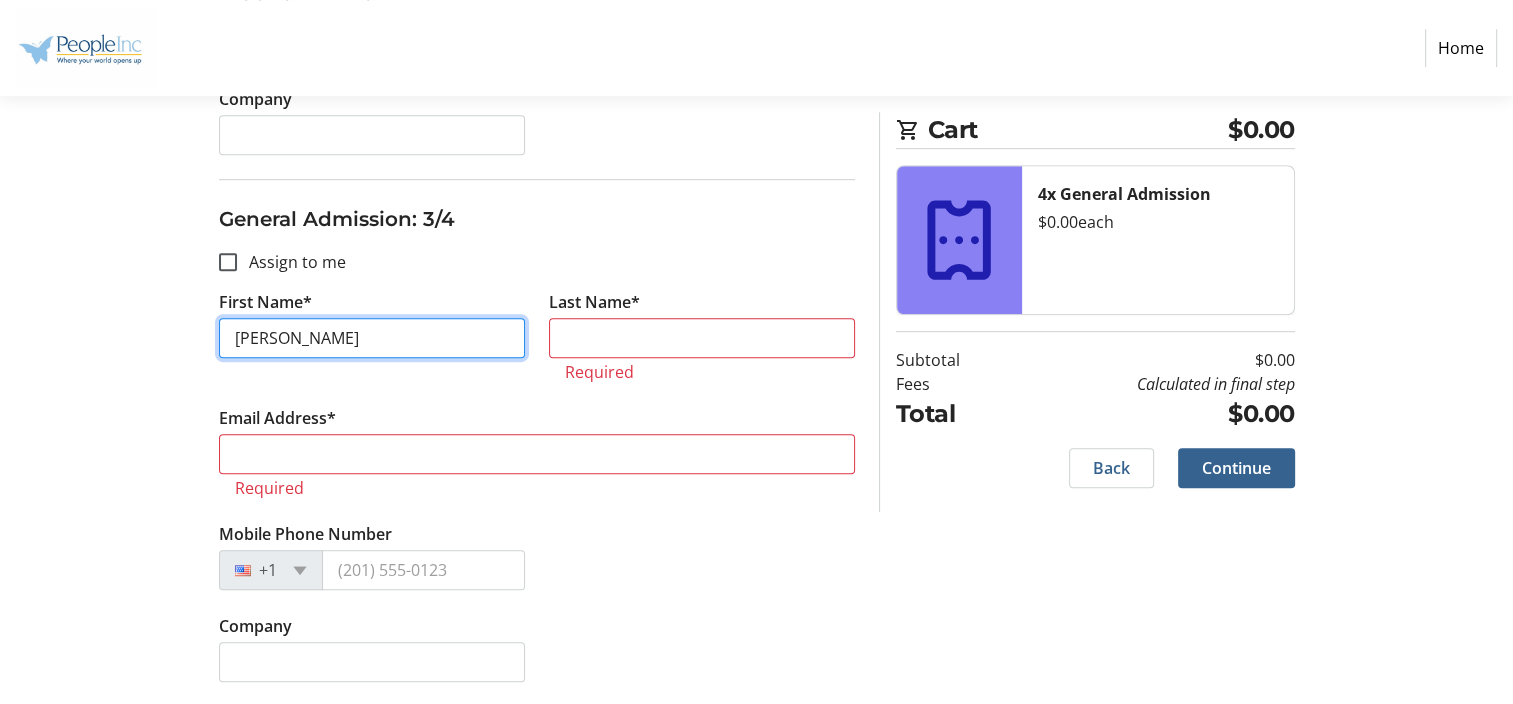 type on "Logan" 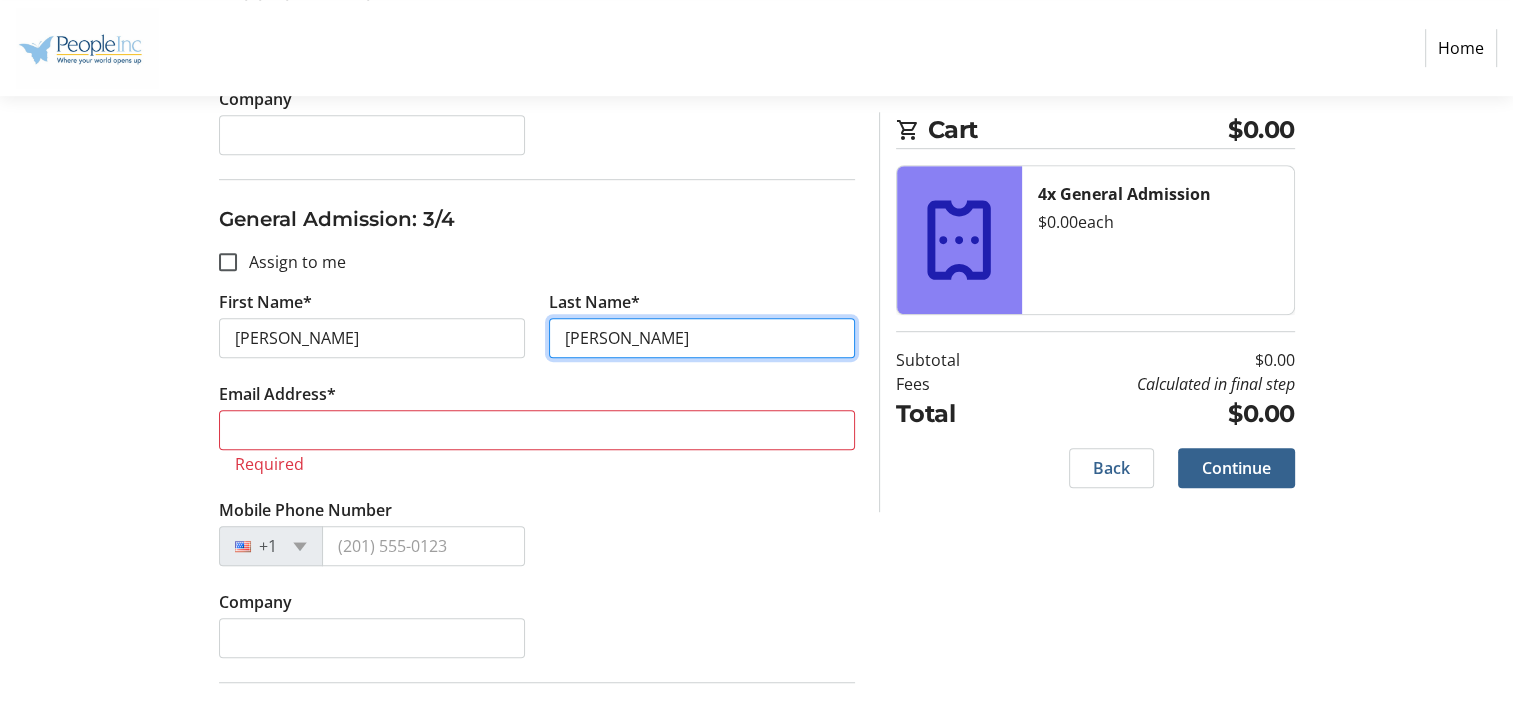 type on "Harvey" 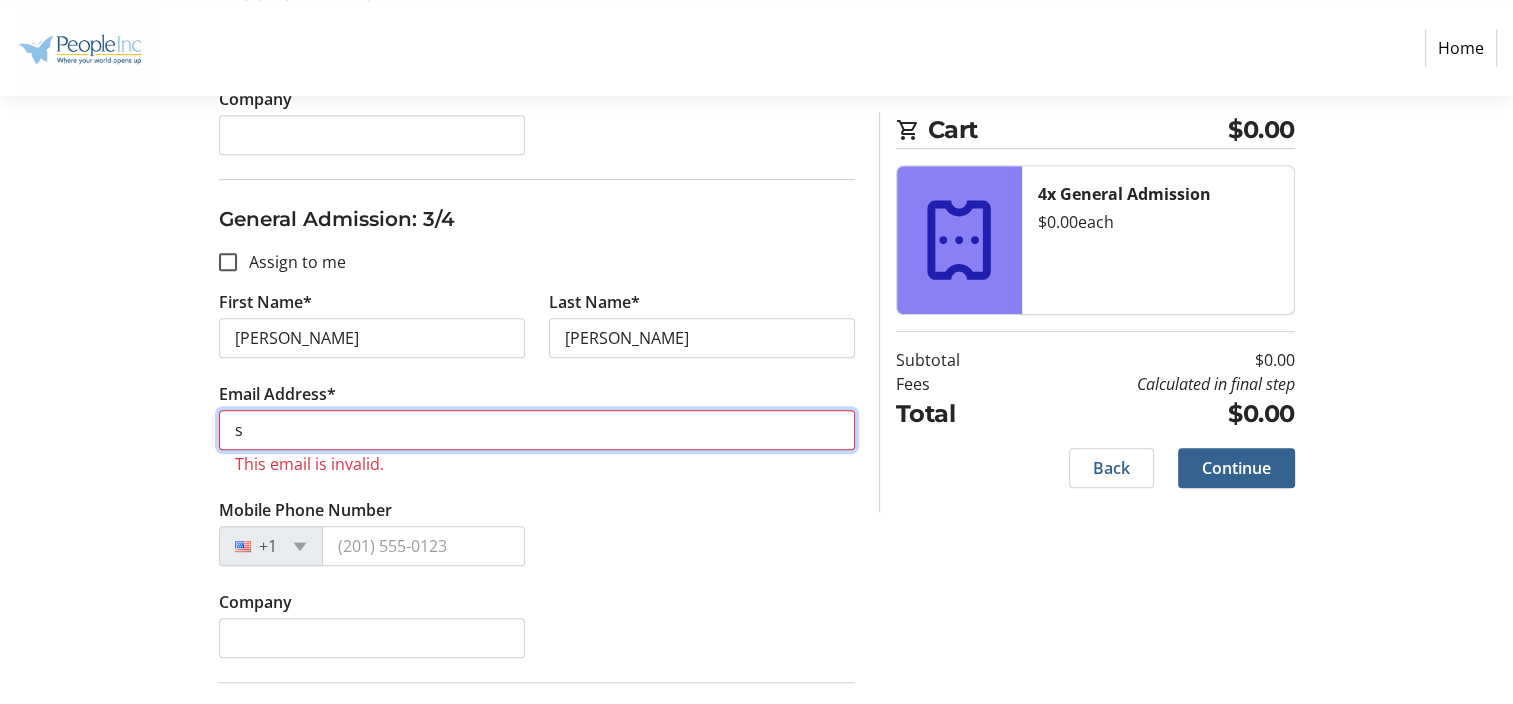 type on "sierra2skye1@gmail.com" 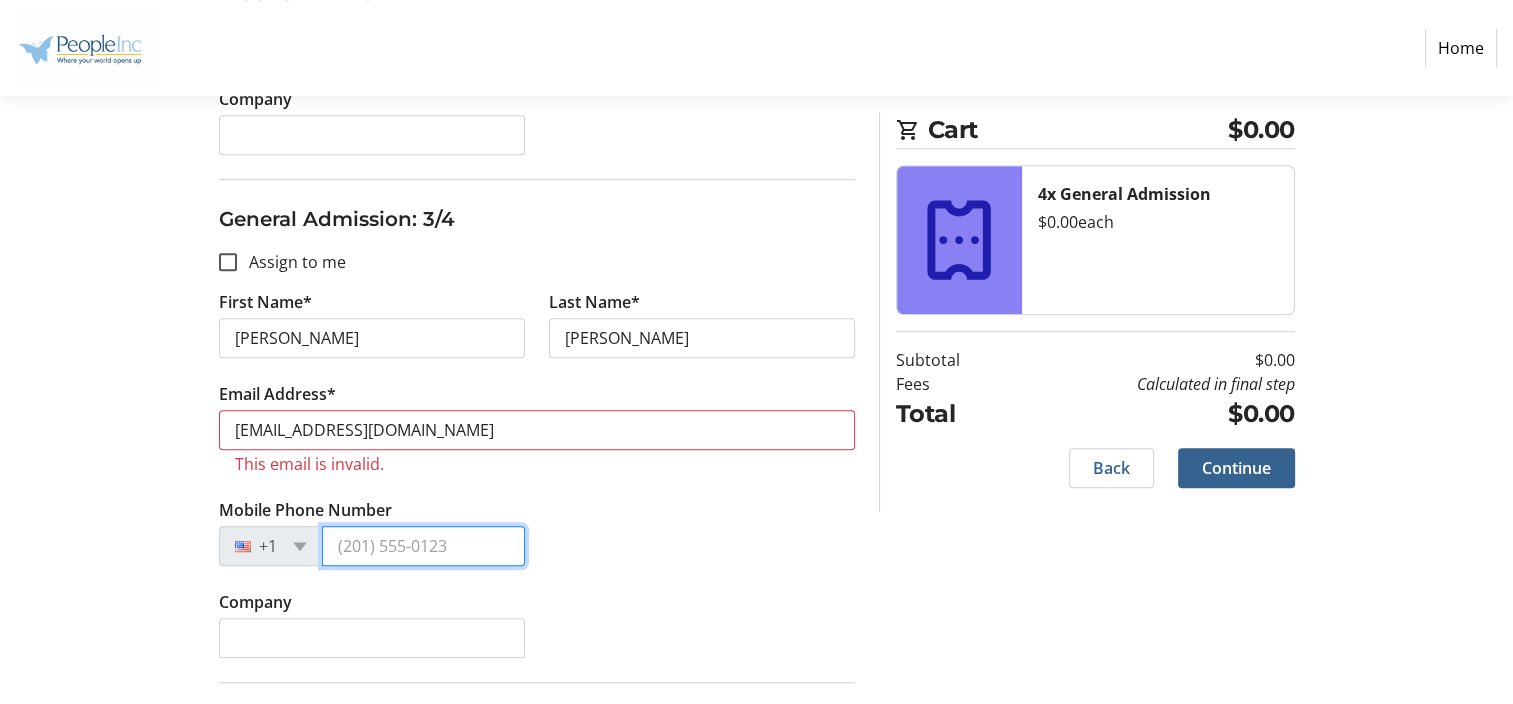 type on "(716) 870-3921" 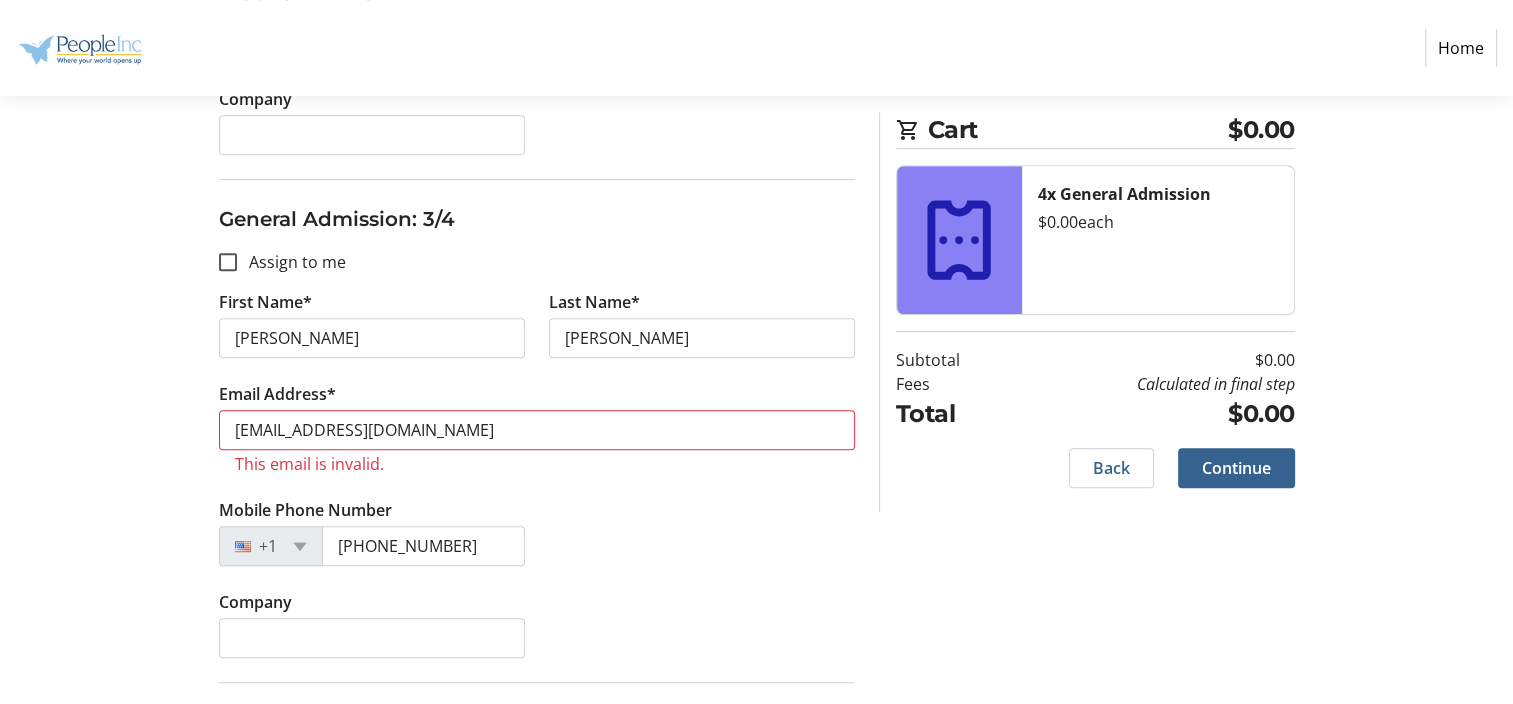 type on "Michelle" 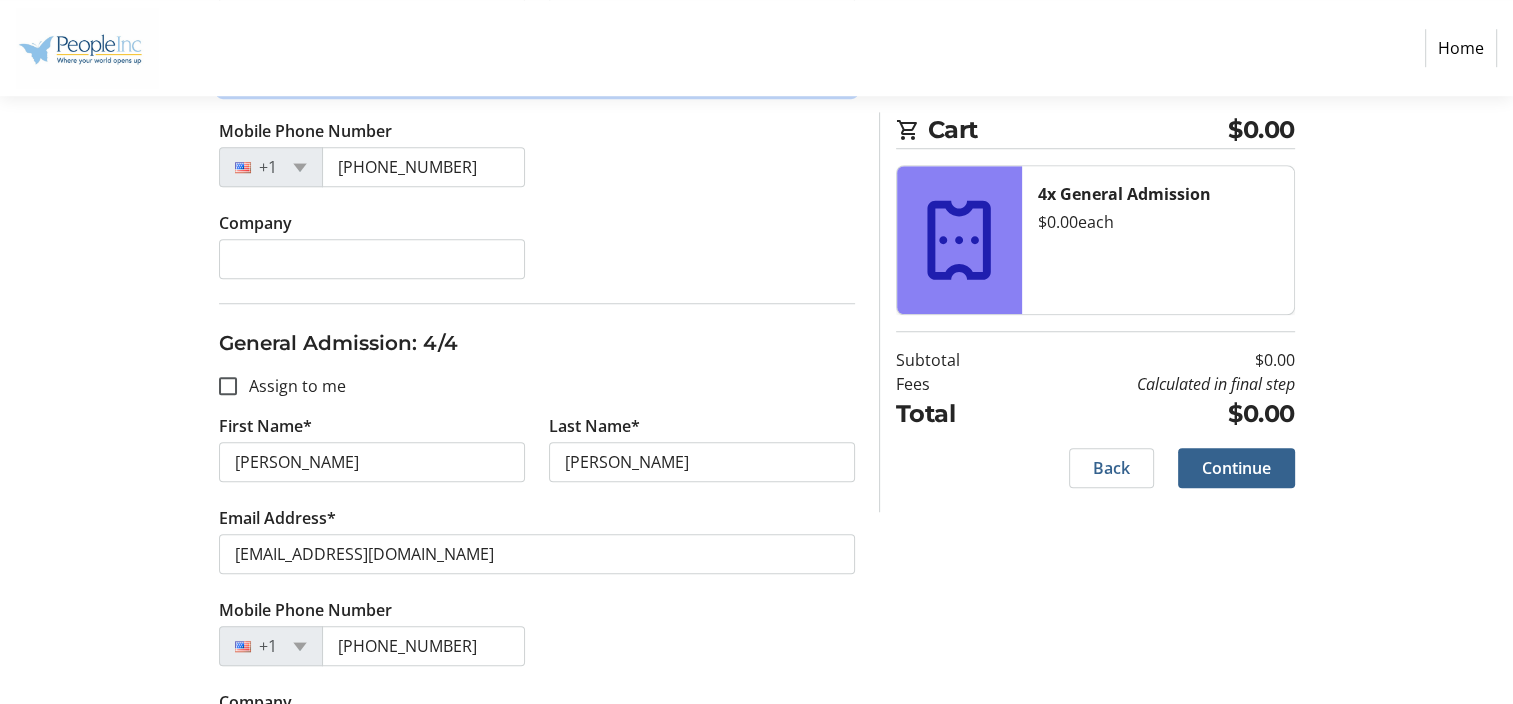 scroll, scrollTop: 1568, scrollLeft: 0, axis: vertical 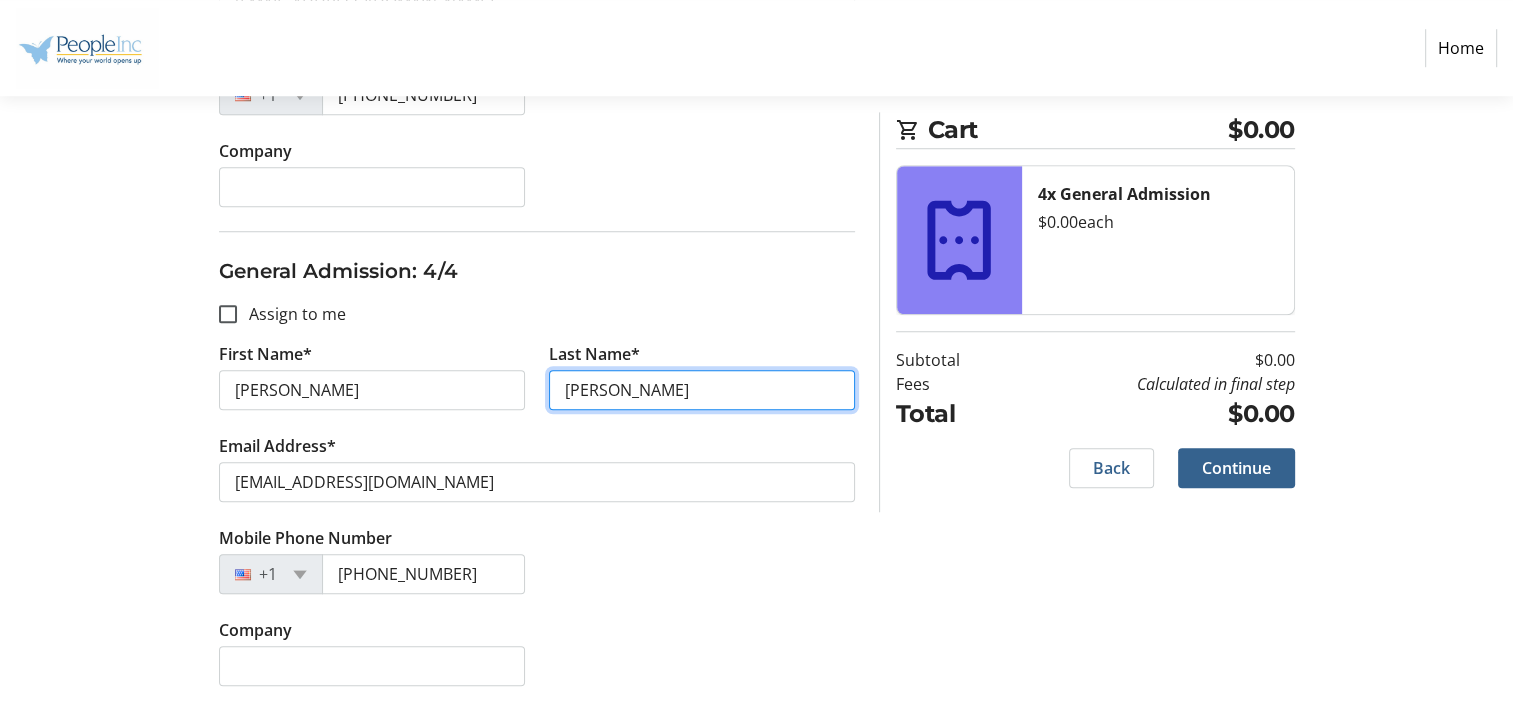 click on "Harvey" at bounding box center [702, 390] 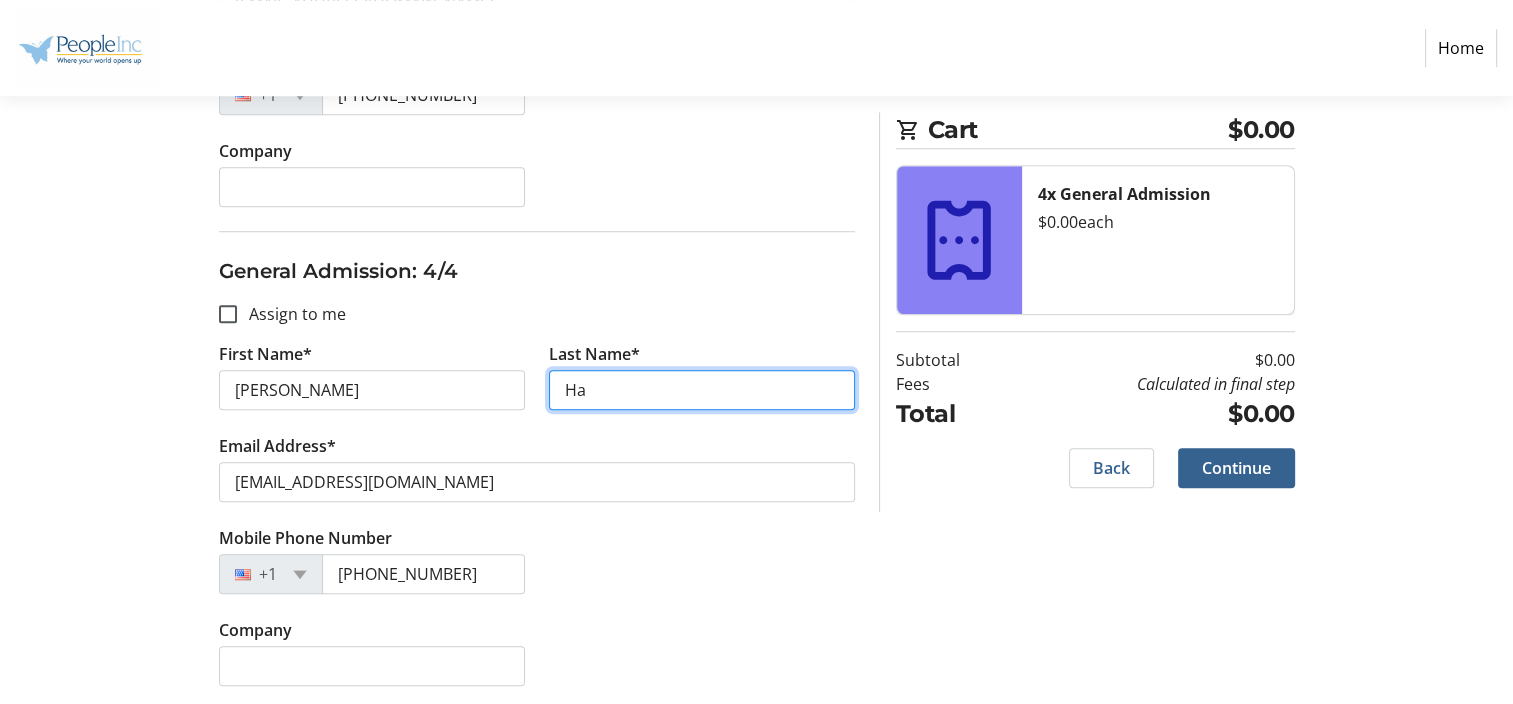 type on "H" 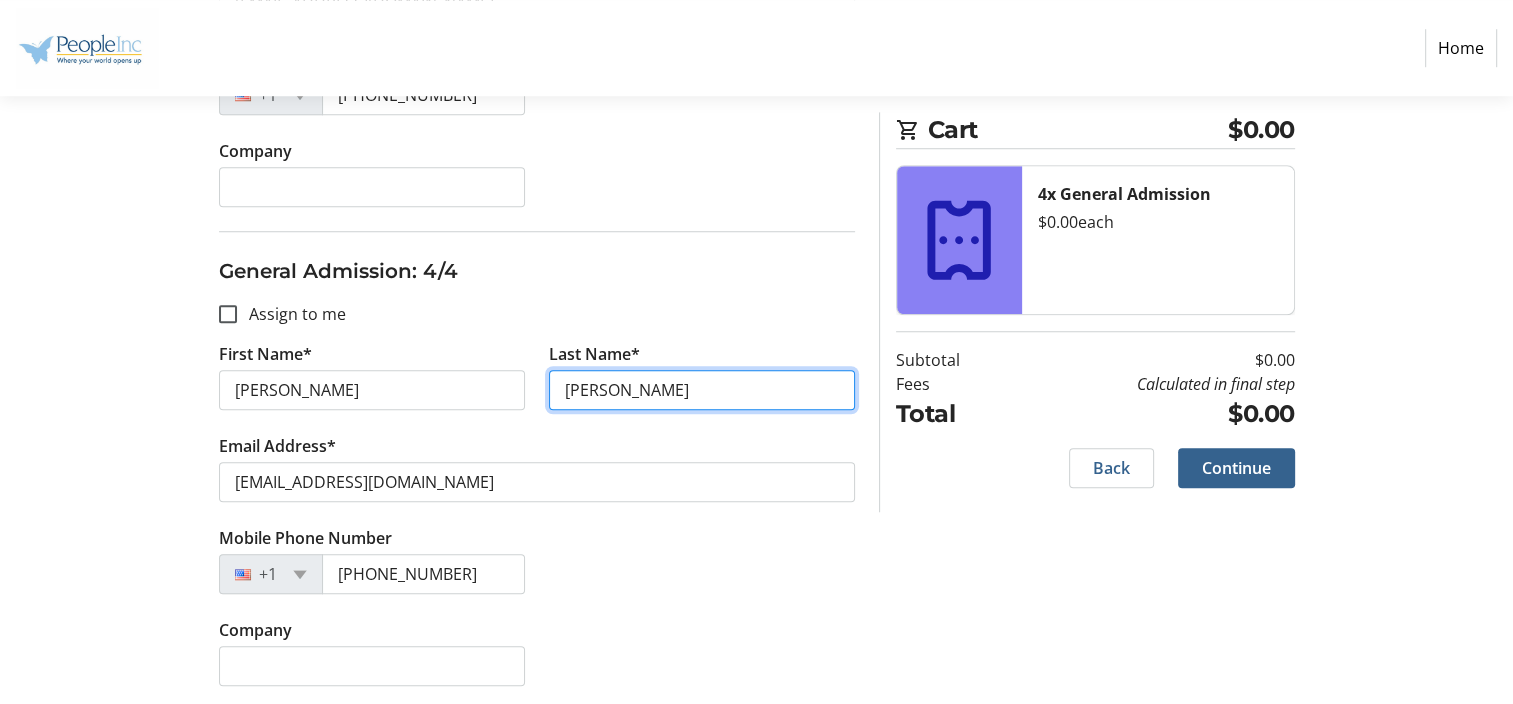 type on "Horton" 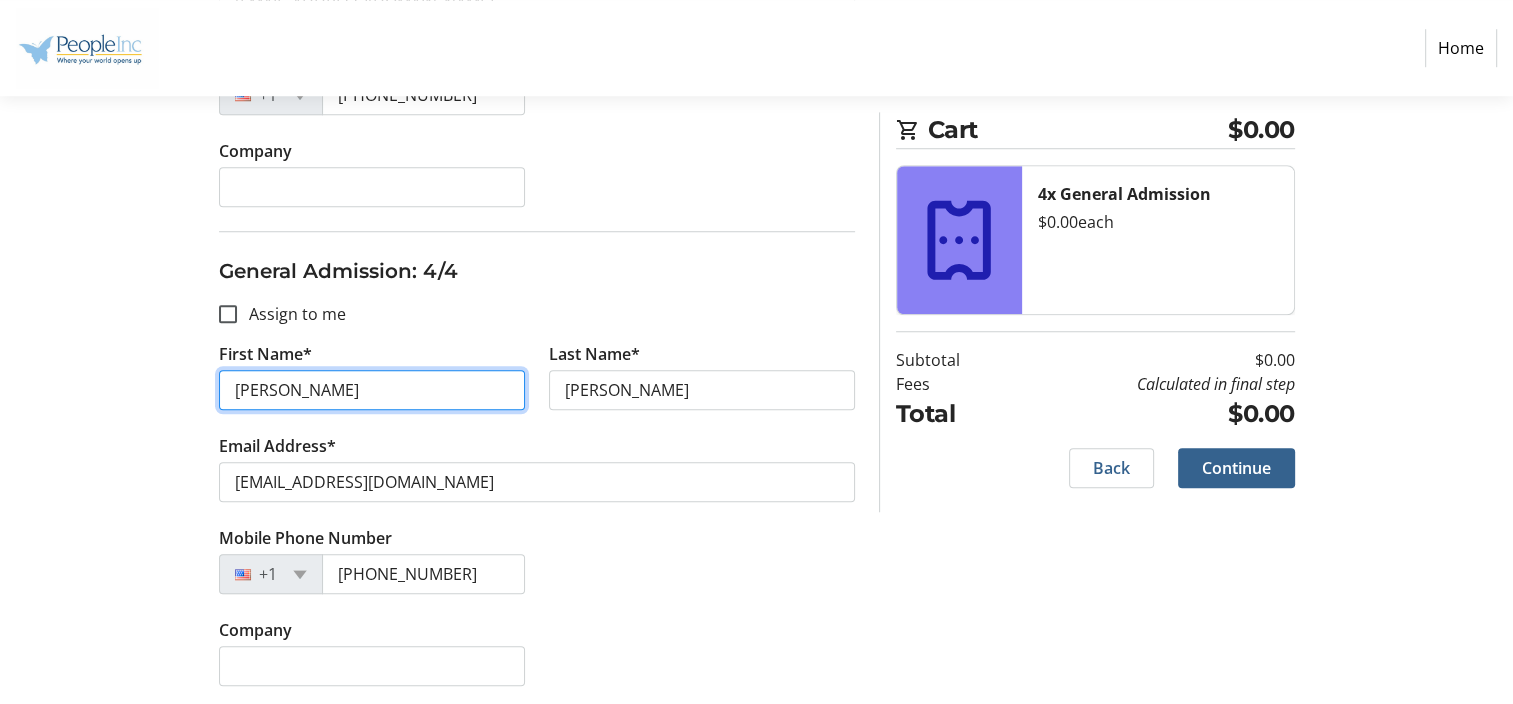 click on "Michelle" at bounding box center [372, 390] 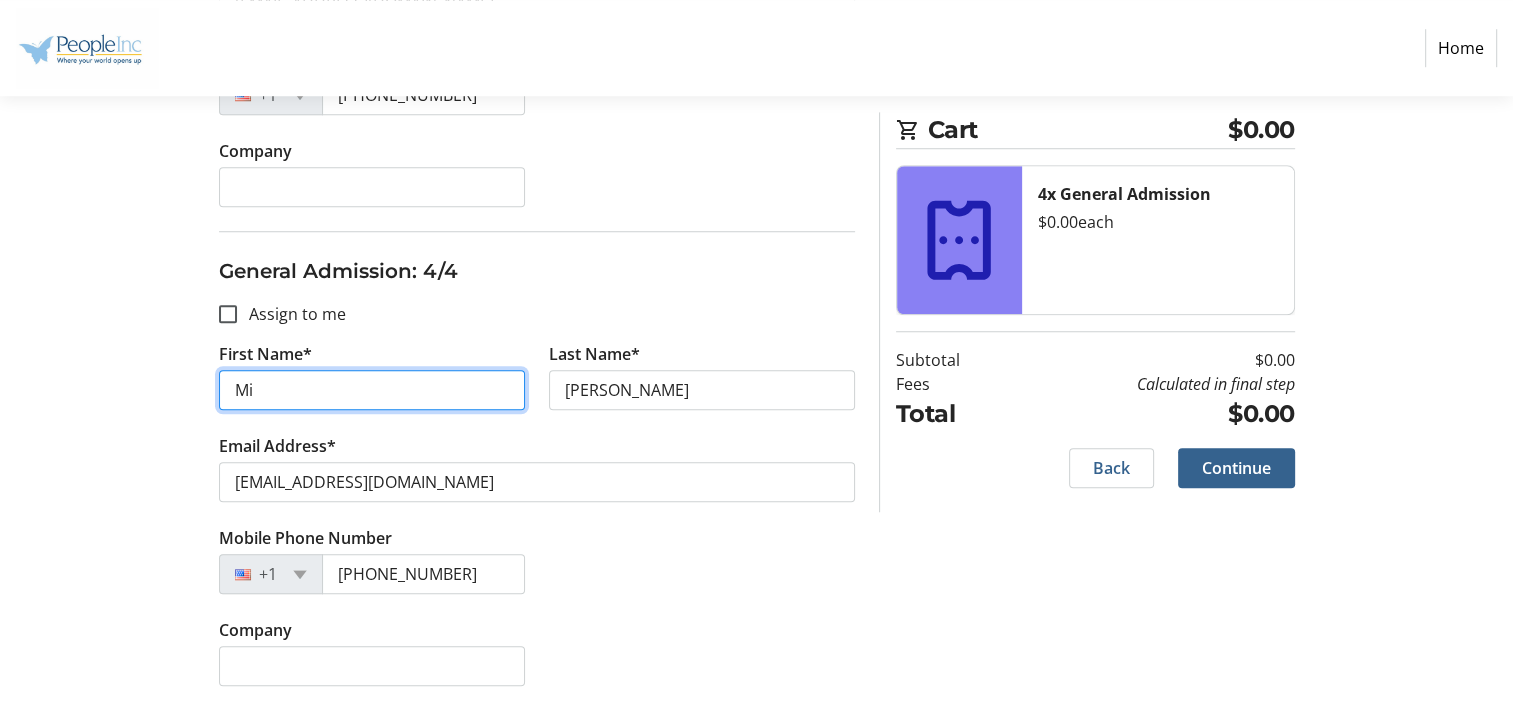 type on "M" 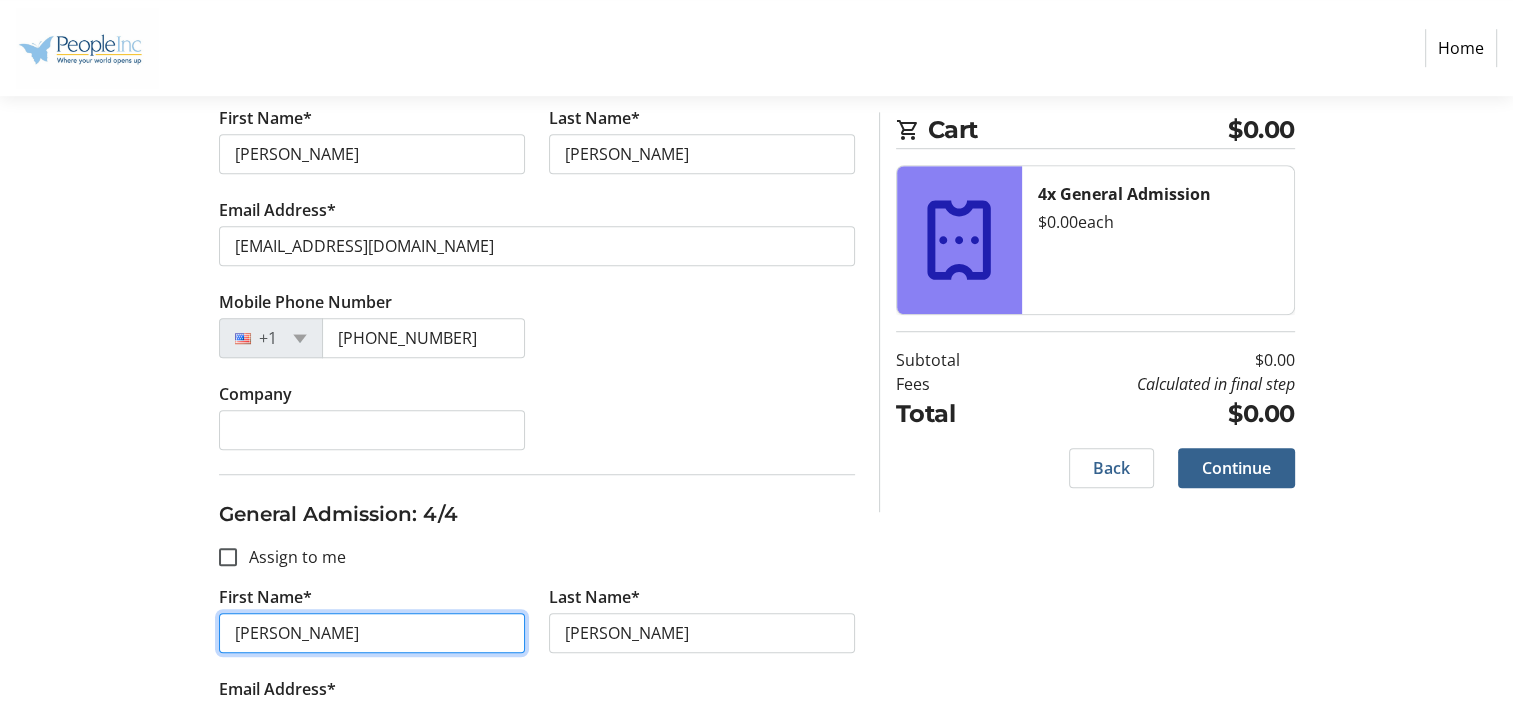 scroll, scrollTop: 1568, scrollLeft: 0, axis: vertical 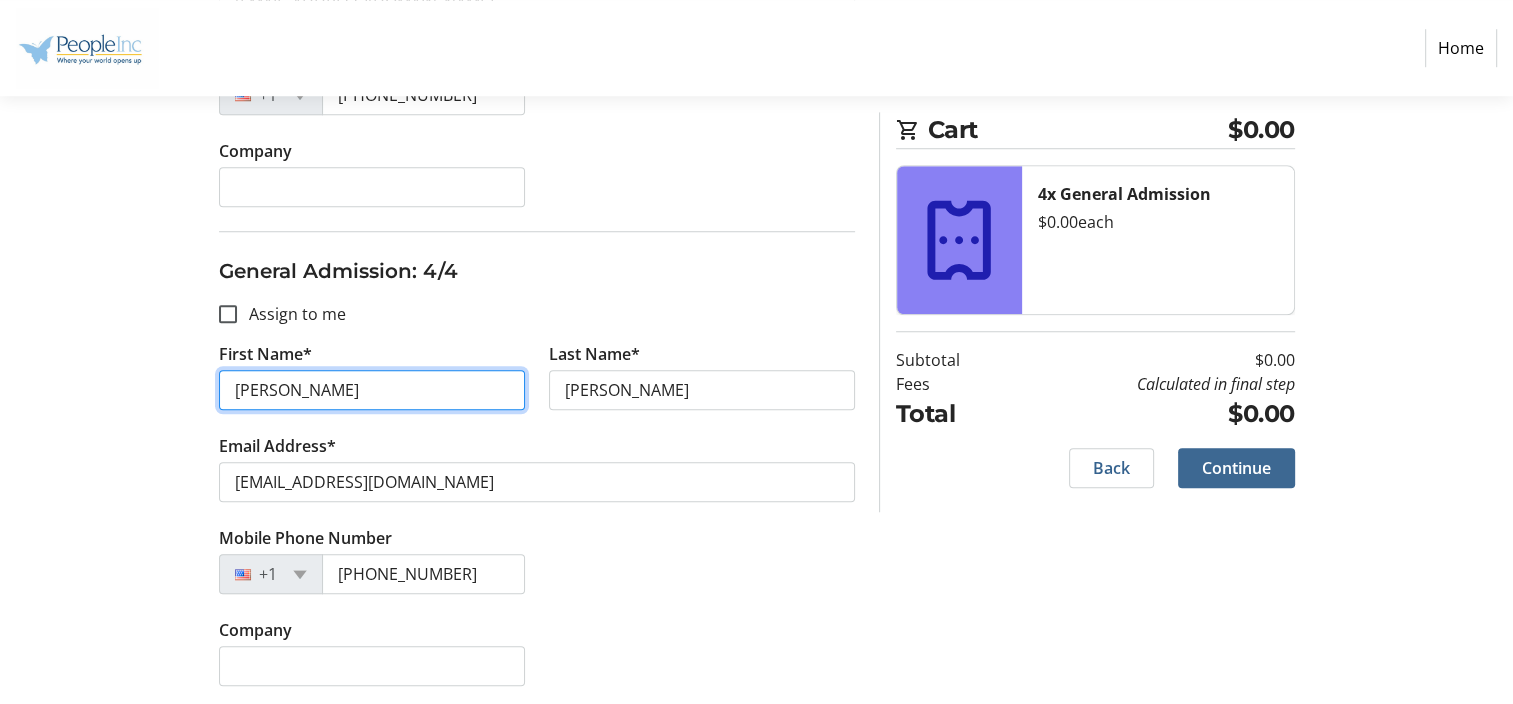 type on "Graham" 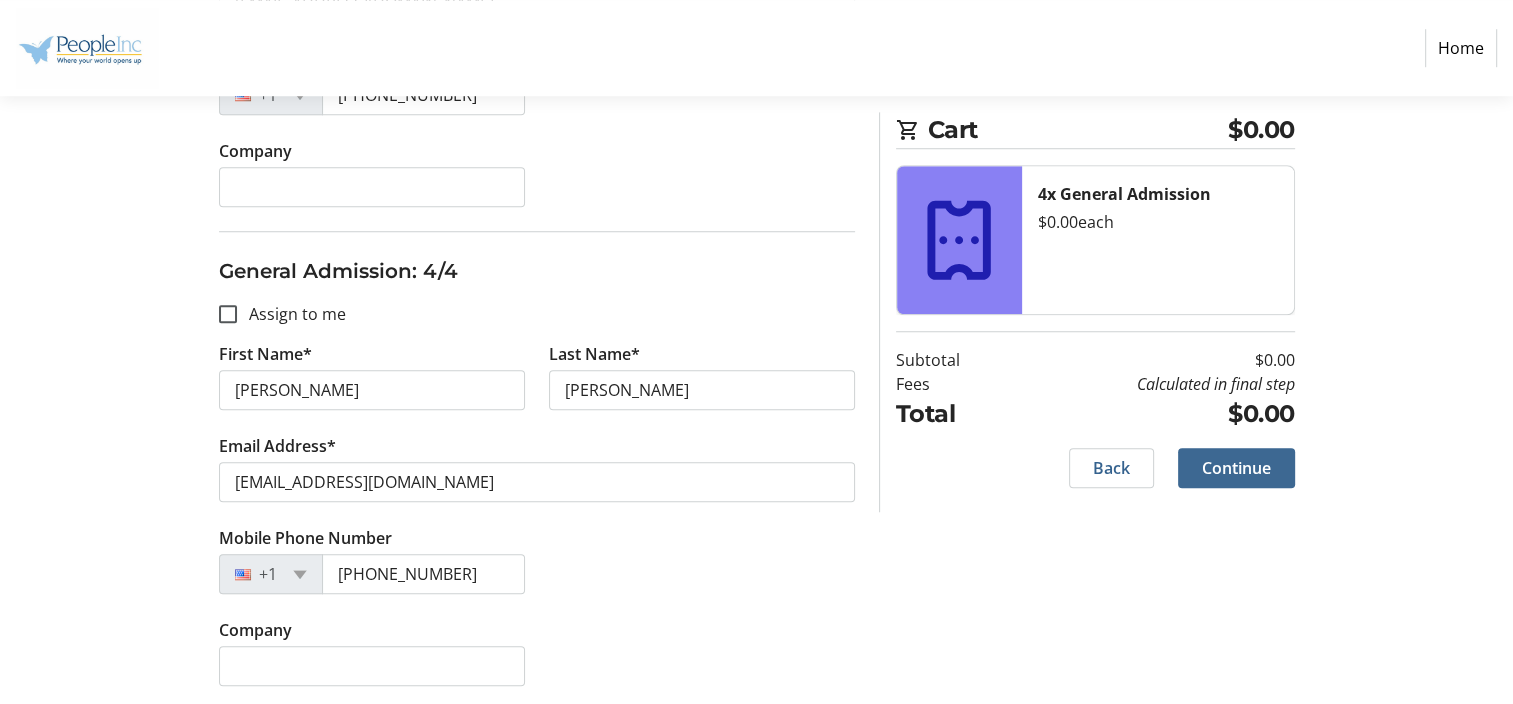 click 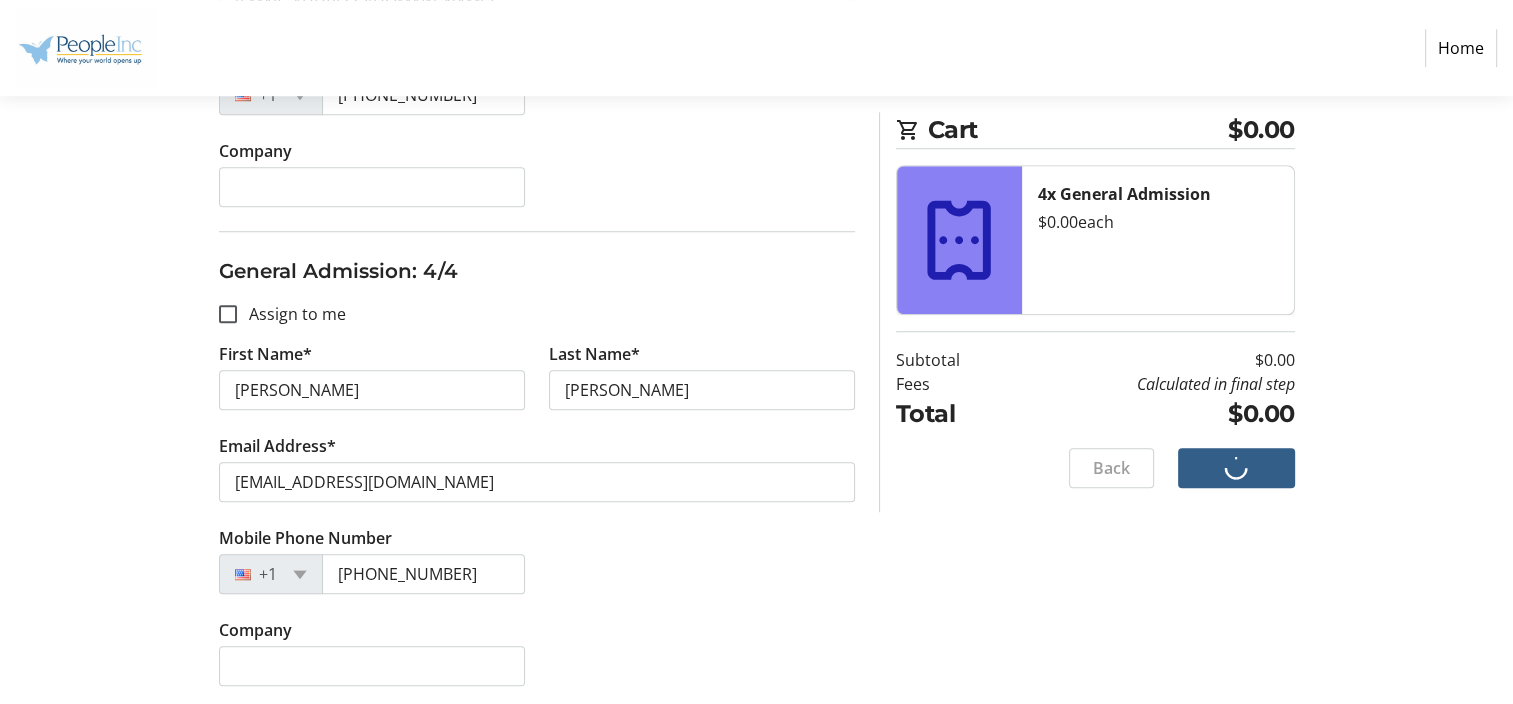 scroll, scrollTop: 9, scrollLeft: 0, axis: vertical 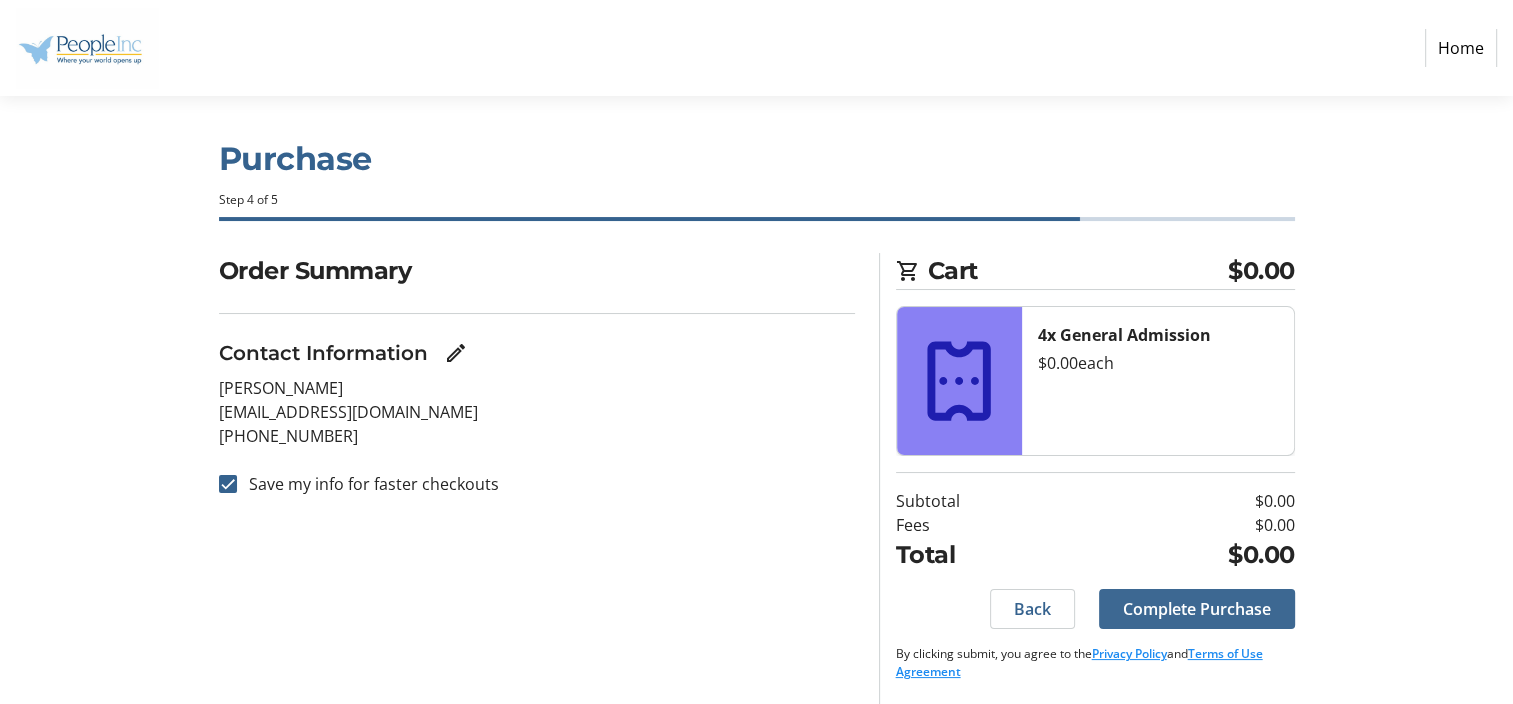 click on "Complete Purchase" 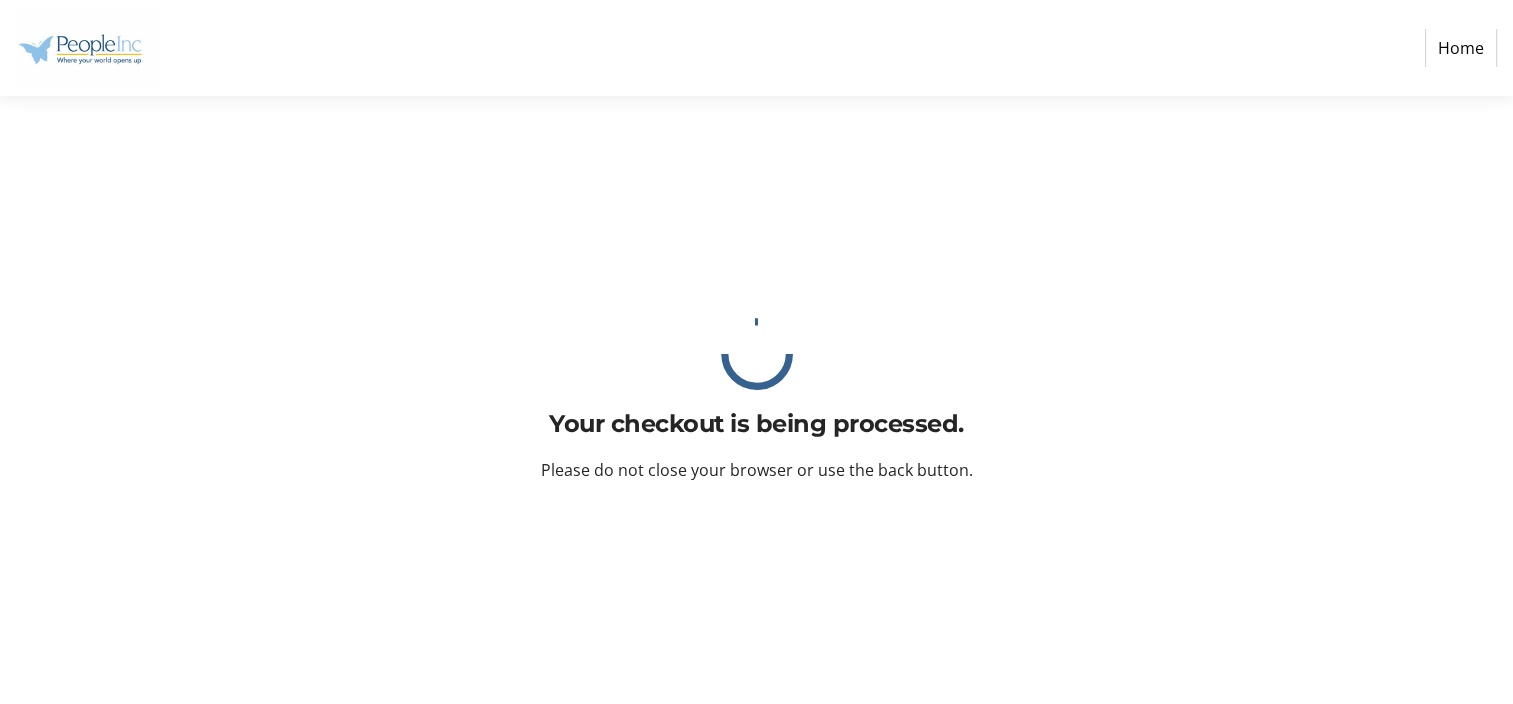 scroll, scrollTop: 0, scrollLeft: 0, axis: both 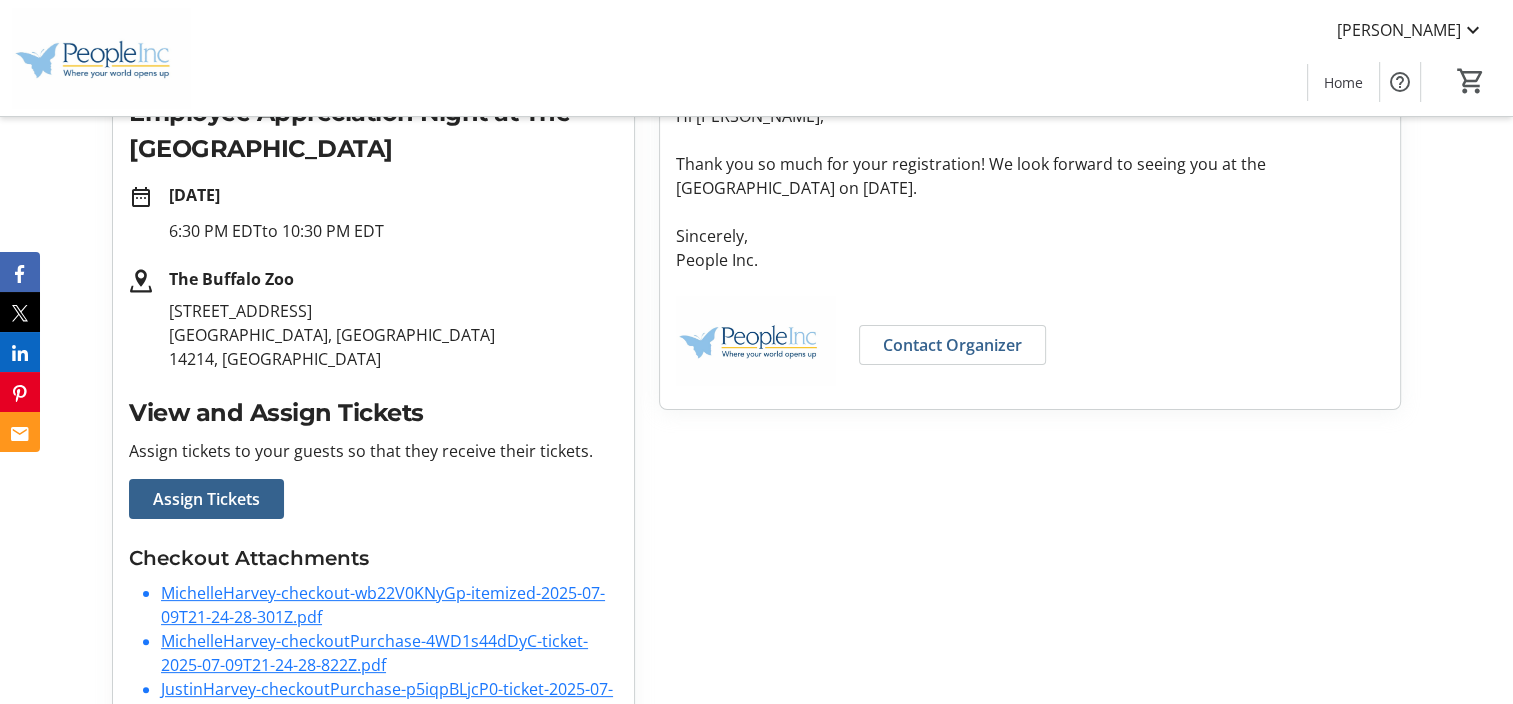 click on "Employee Appreciation Night at The Buffalo Zoo" 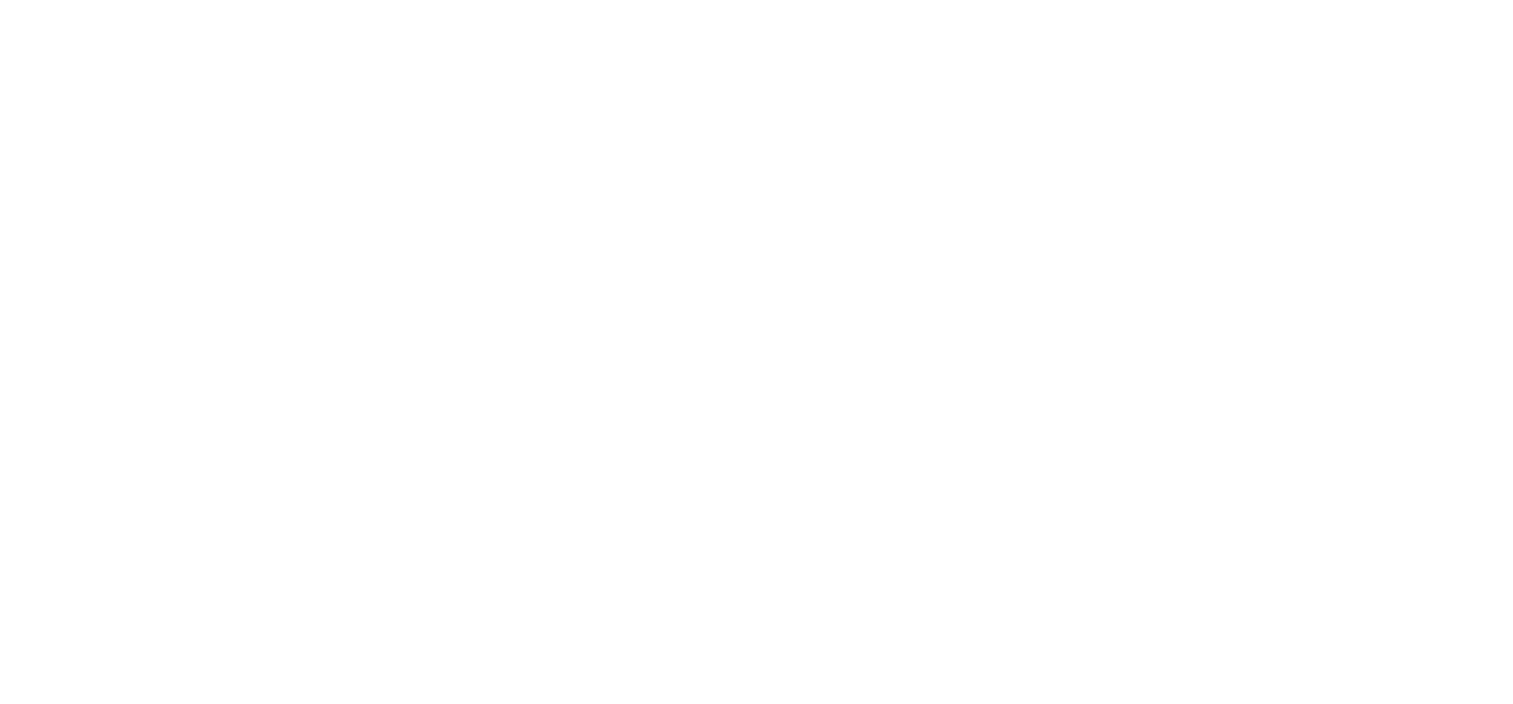 scroll, scrollTop: 0, scrollLeft: 0, axis: both 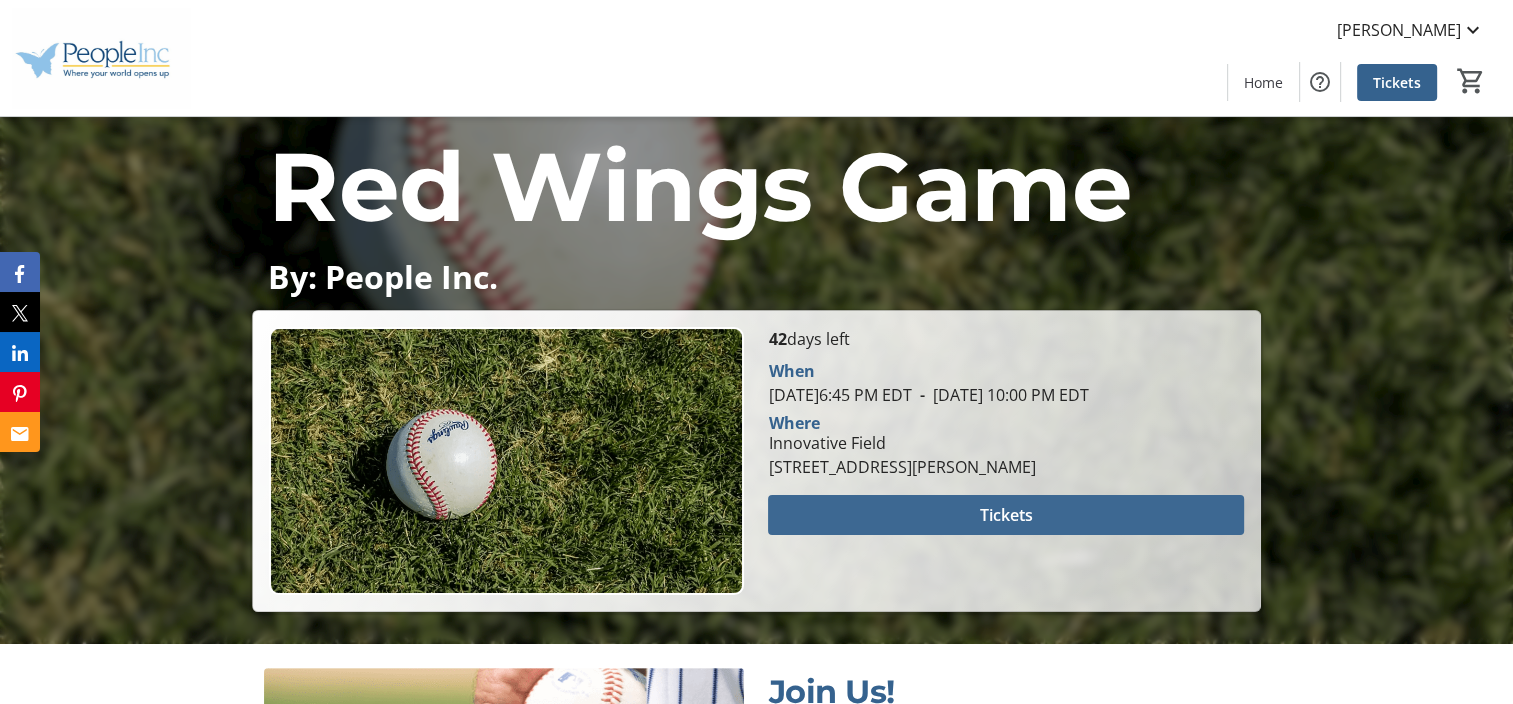 click at bounding box center (1005, 515) 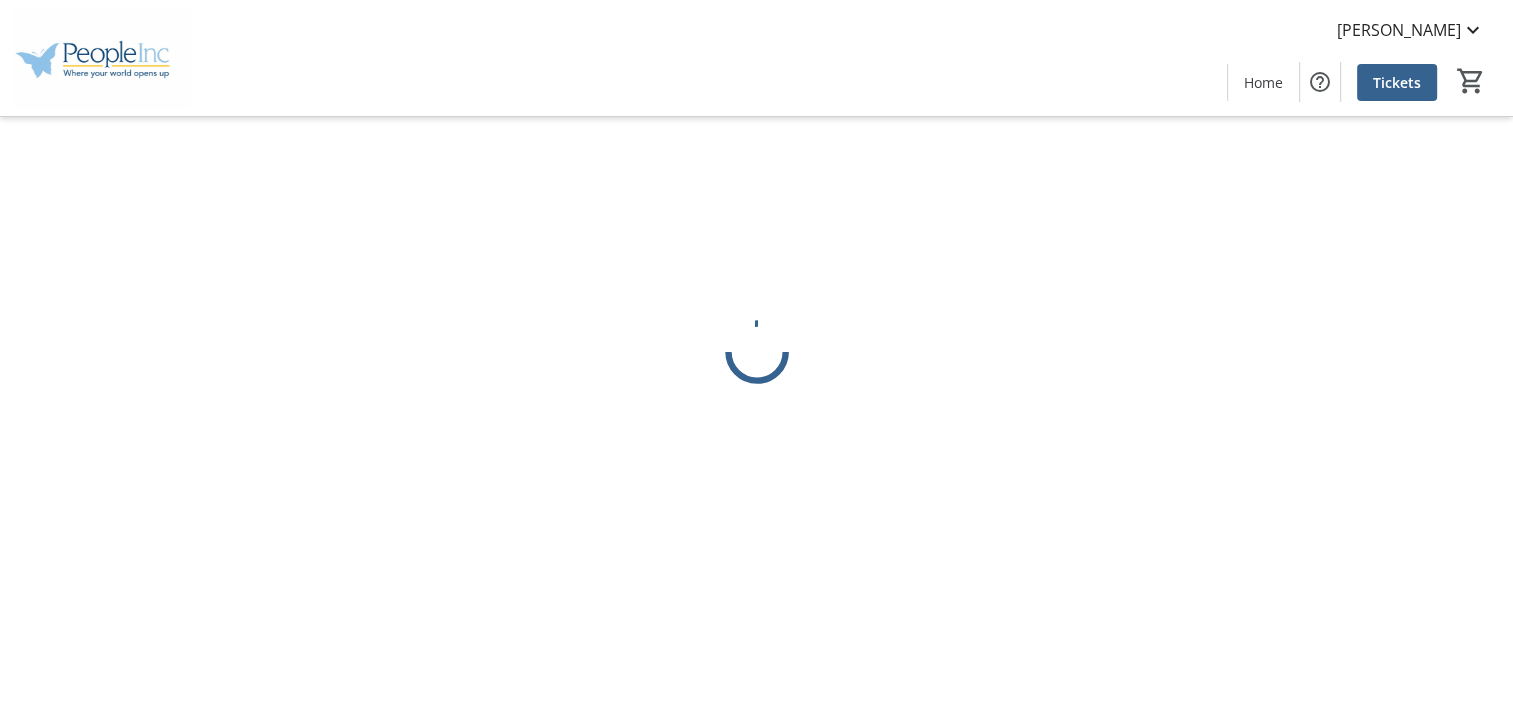 scroll, scrollTop: 0, scrollLeft: 0, axis: both 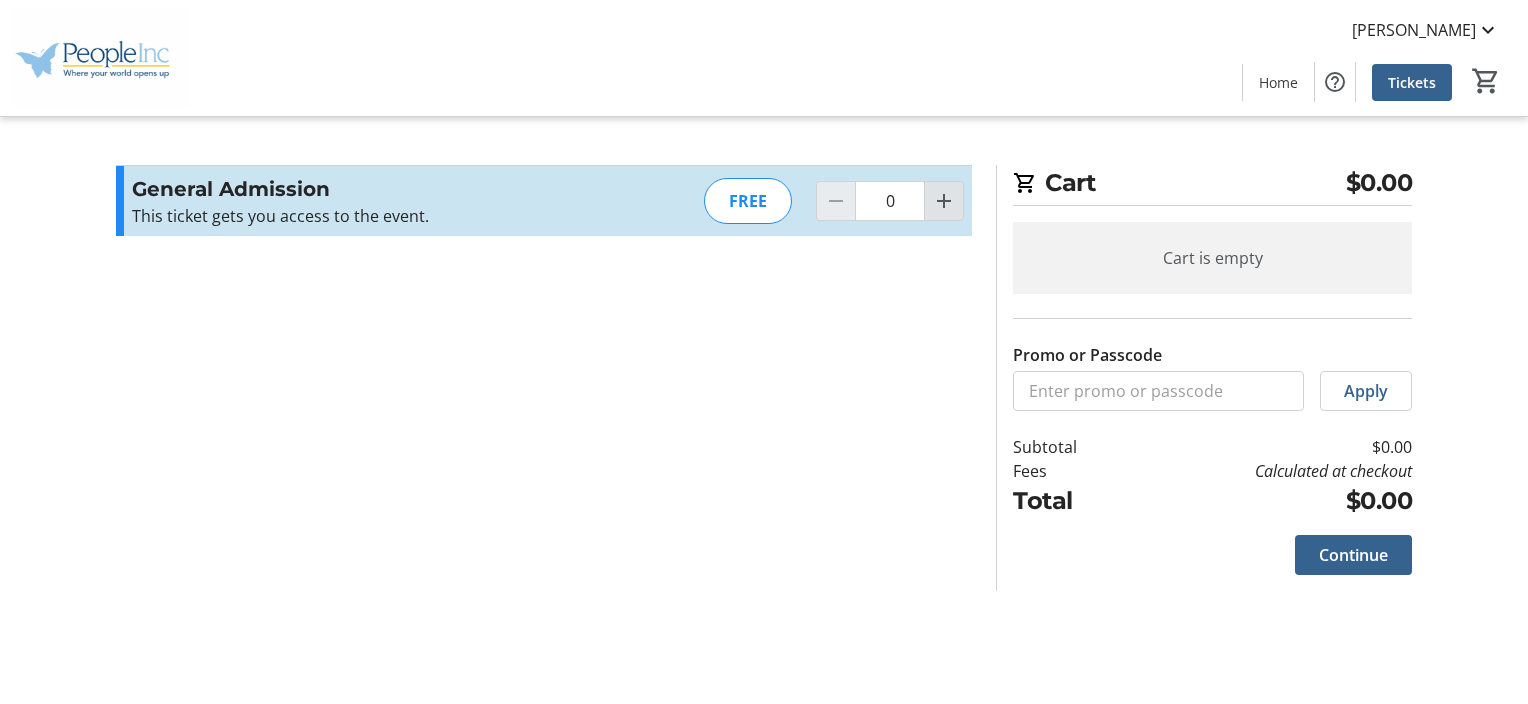 click 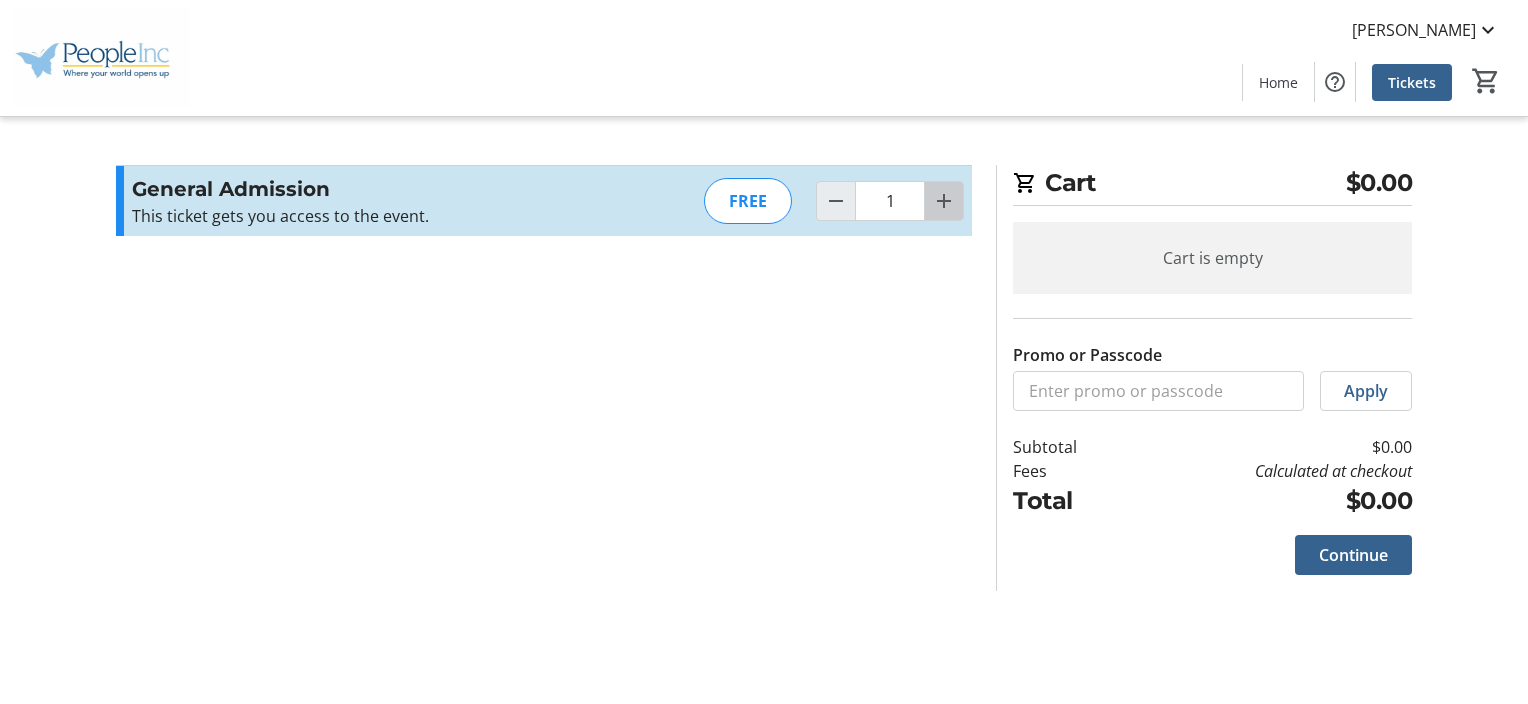 click 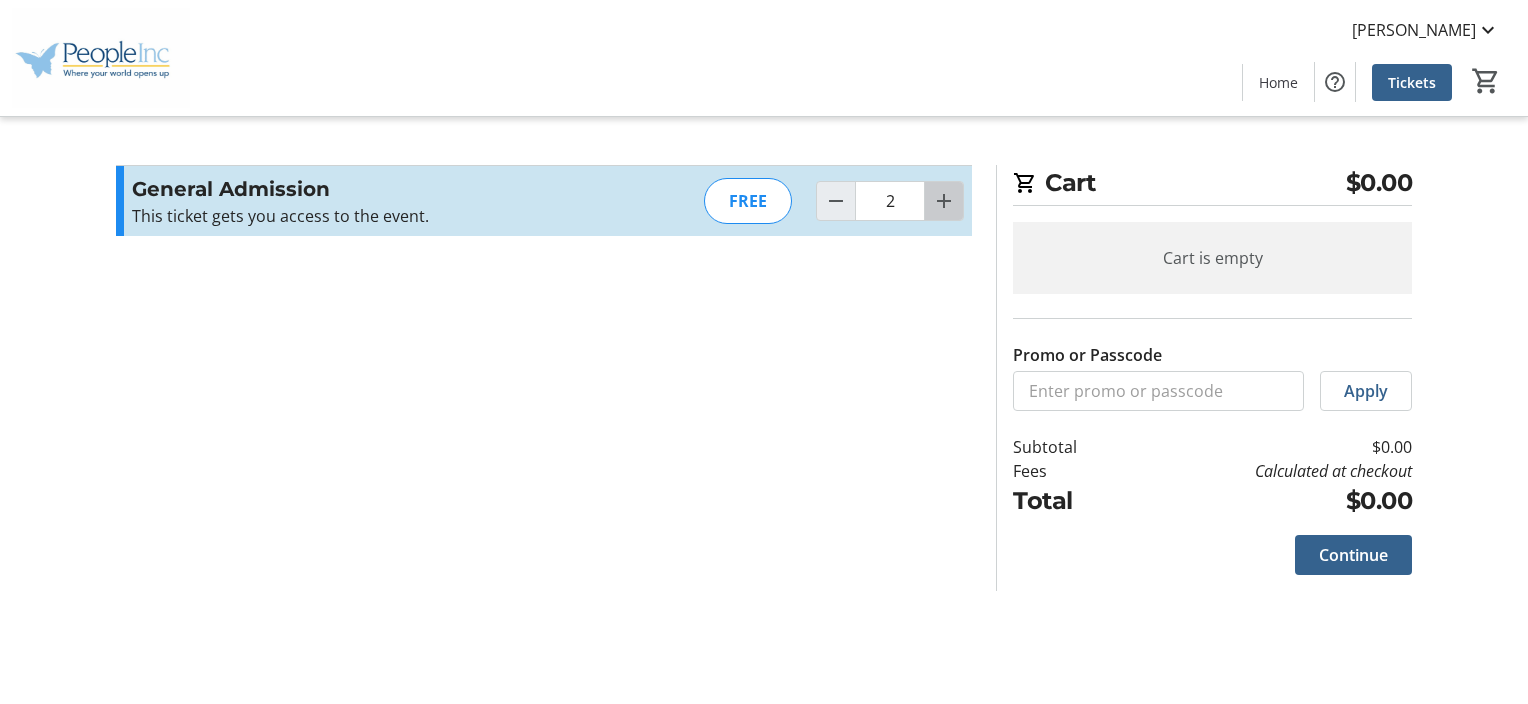 click 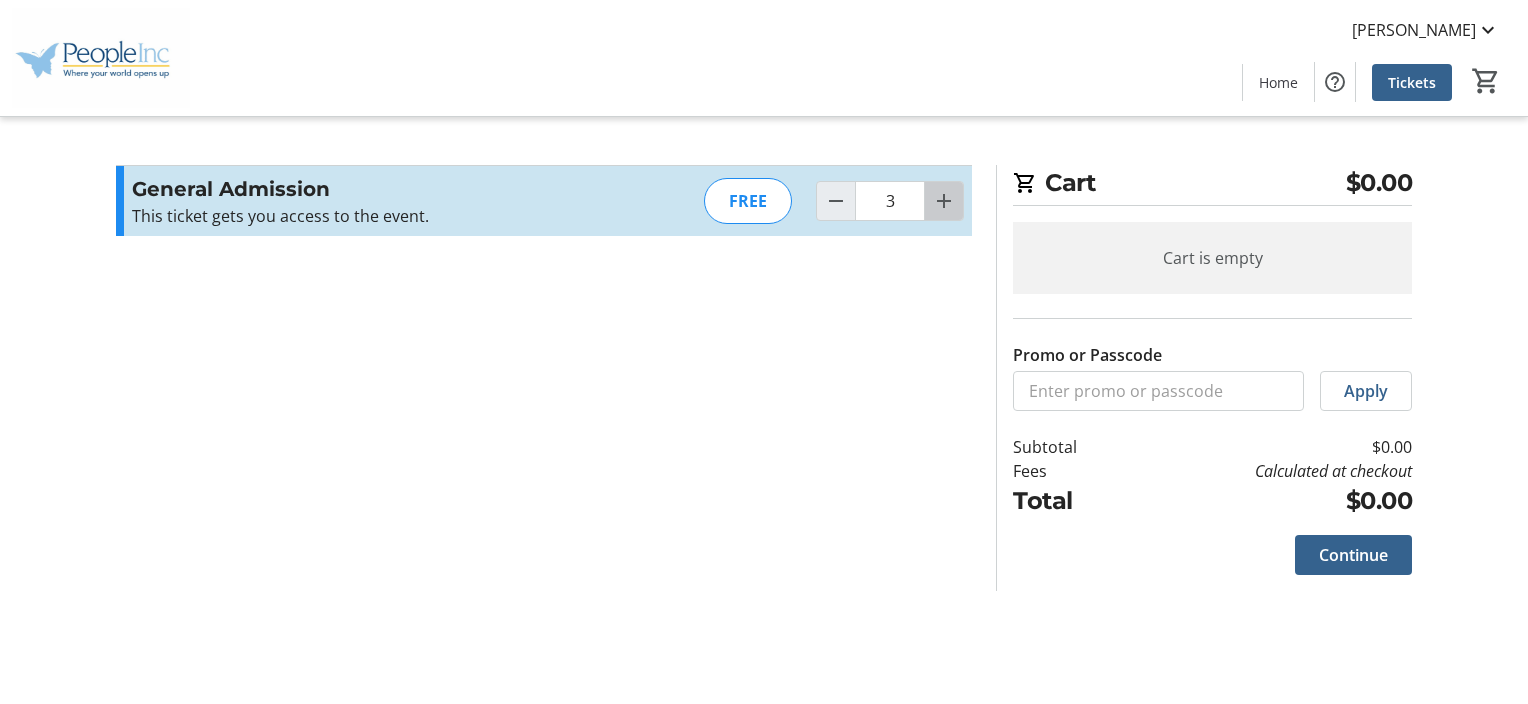 click 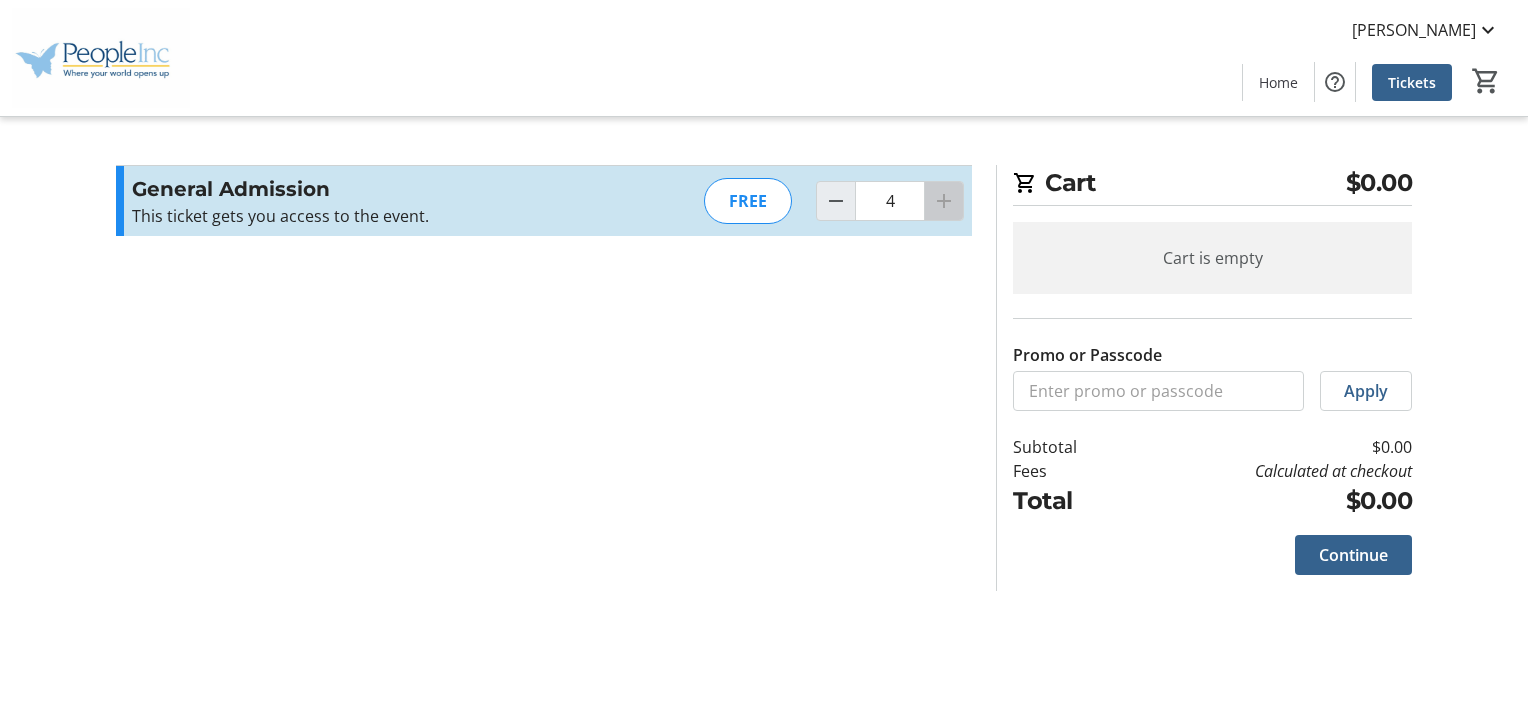 click 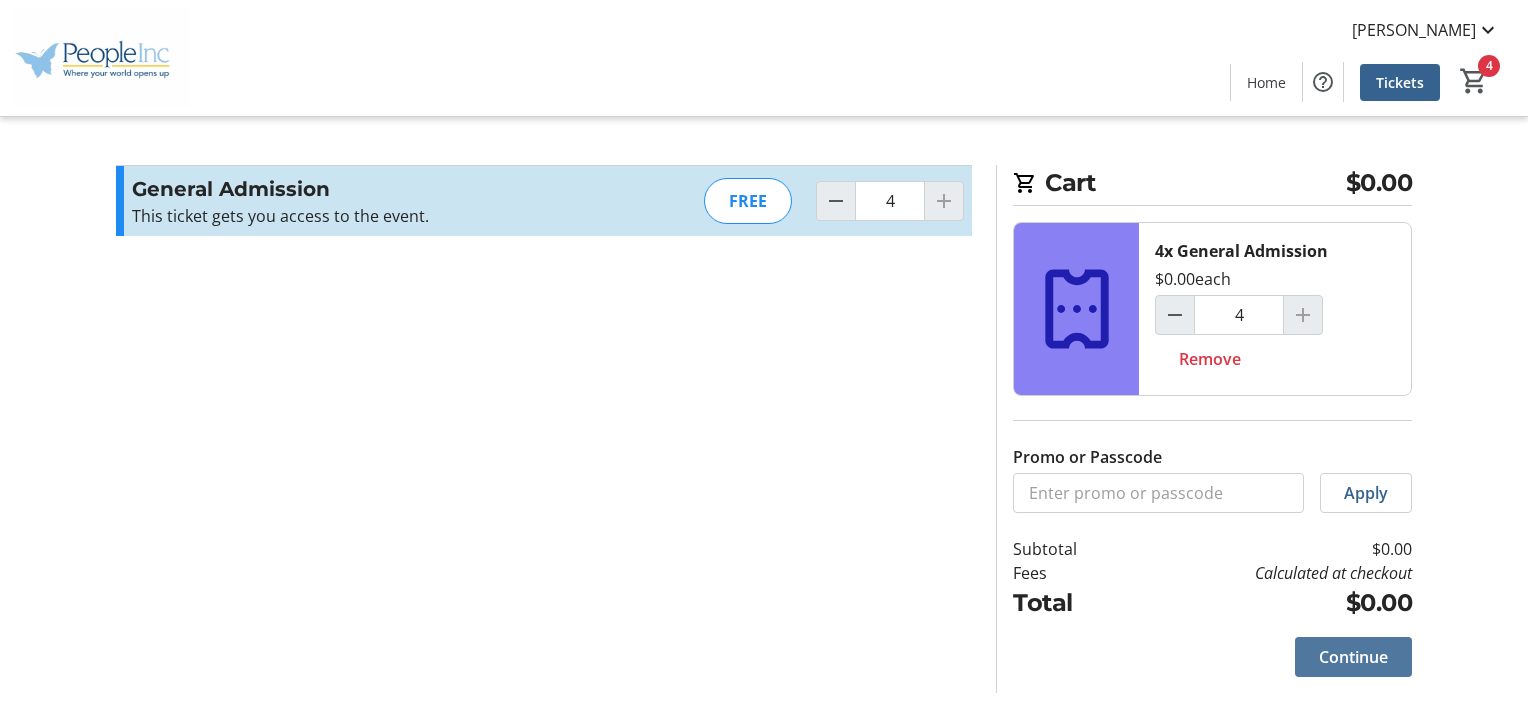 click on "Continue" 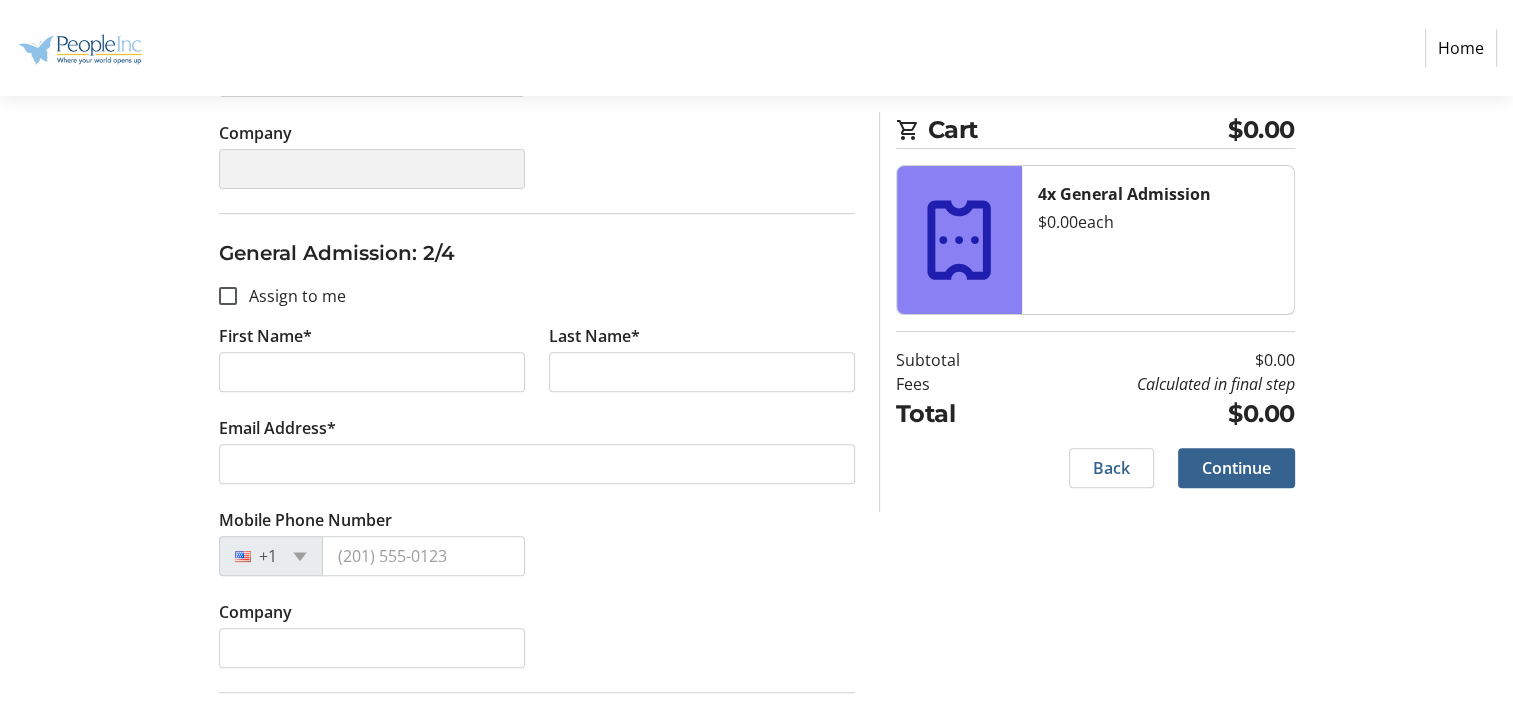scroll, scrollTop: 667, scrollLeft: 0, axis: vertical 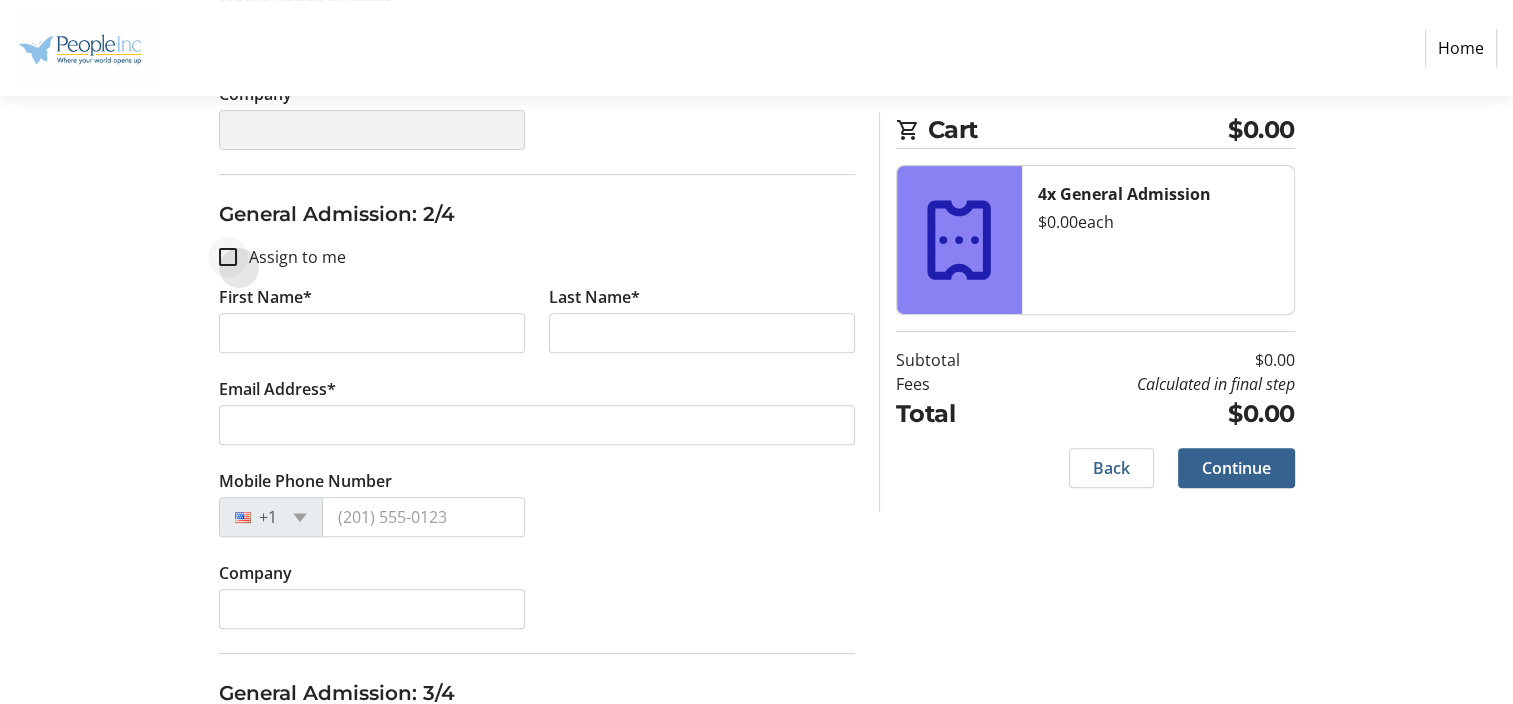 click at bounding box center [228, 257] 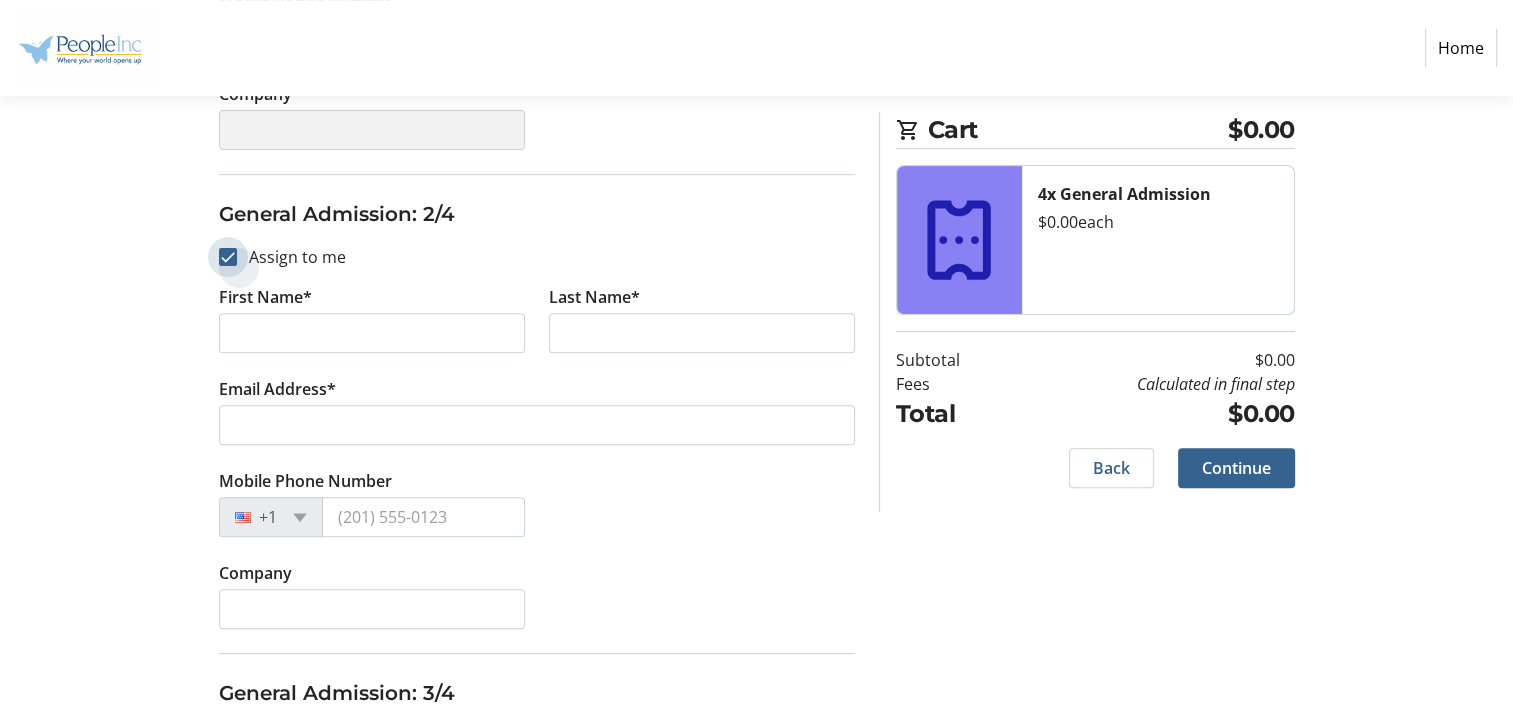 checkbox on "true" 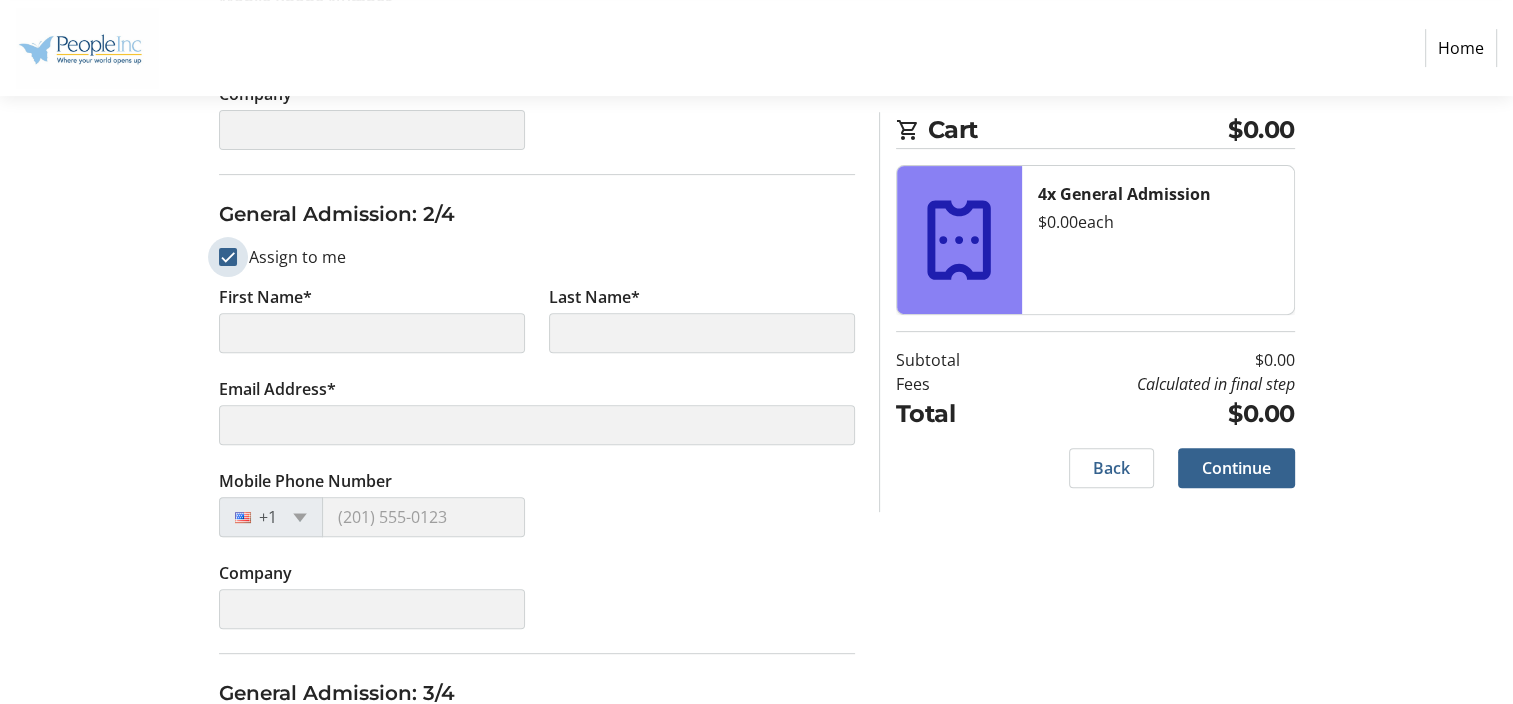type on "Michelle" 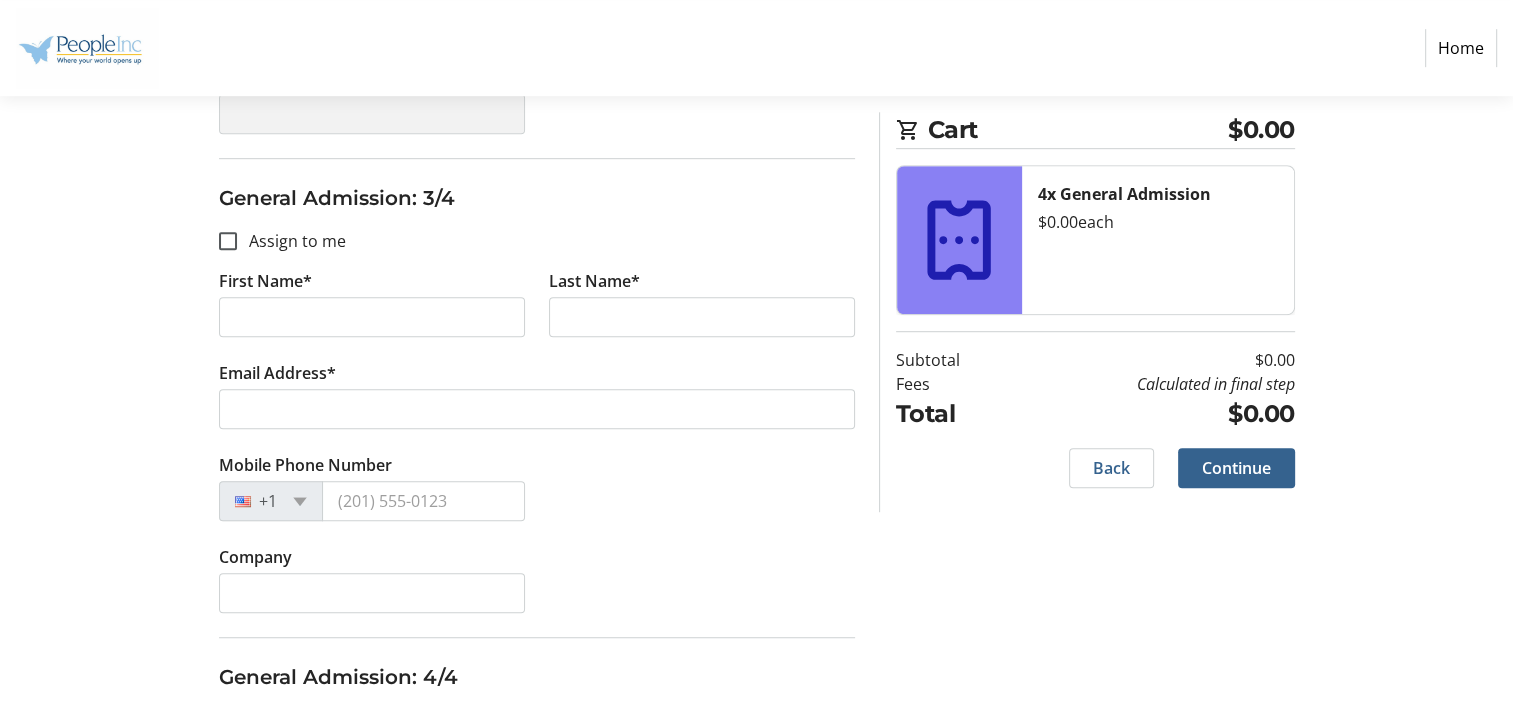 scroll, scrollTop: 1117, scrollLeft: 0, axis: vertical 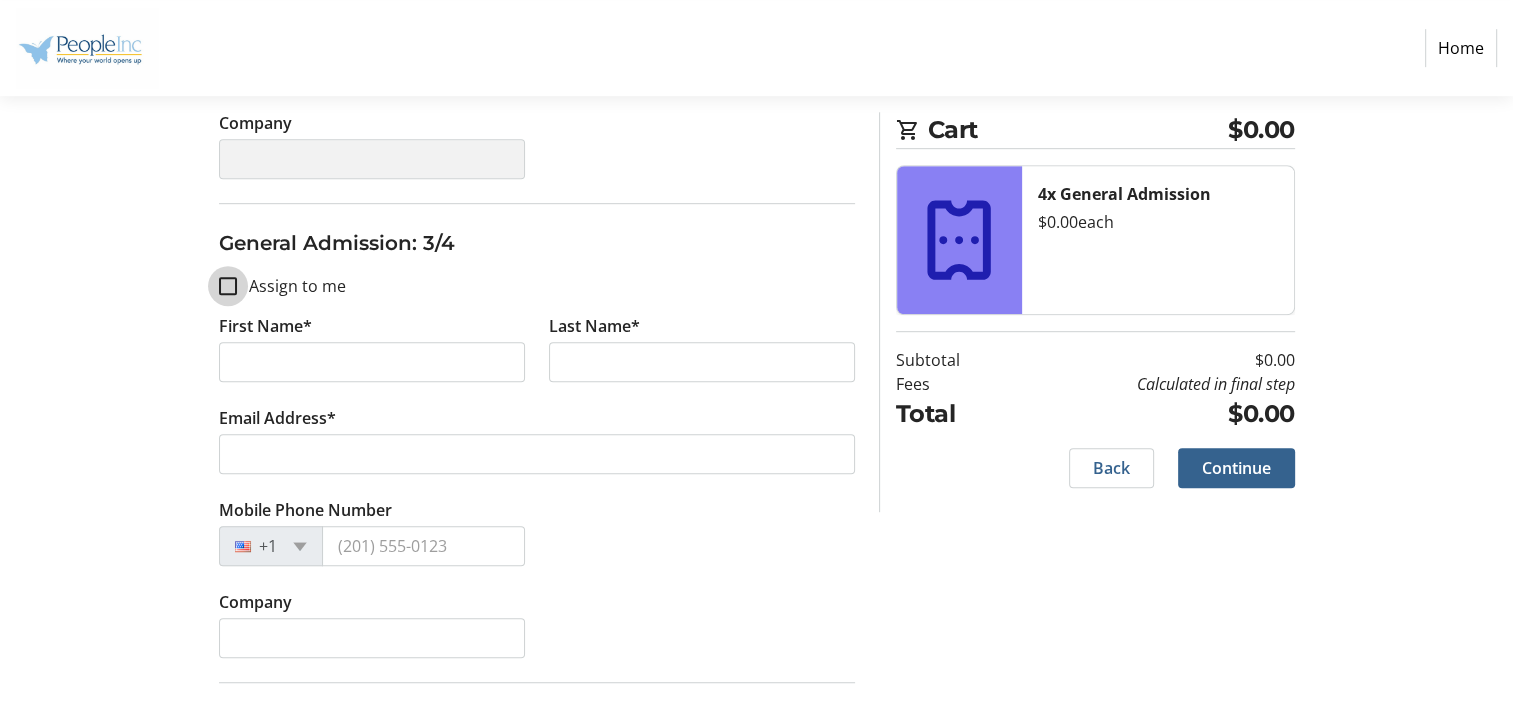 click on "Assign to me" at bounding box center (228, 286) 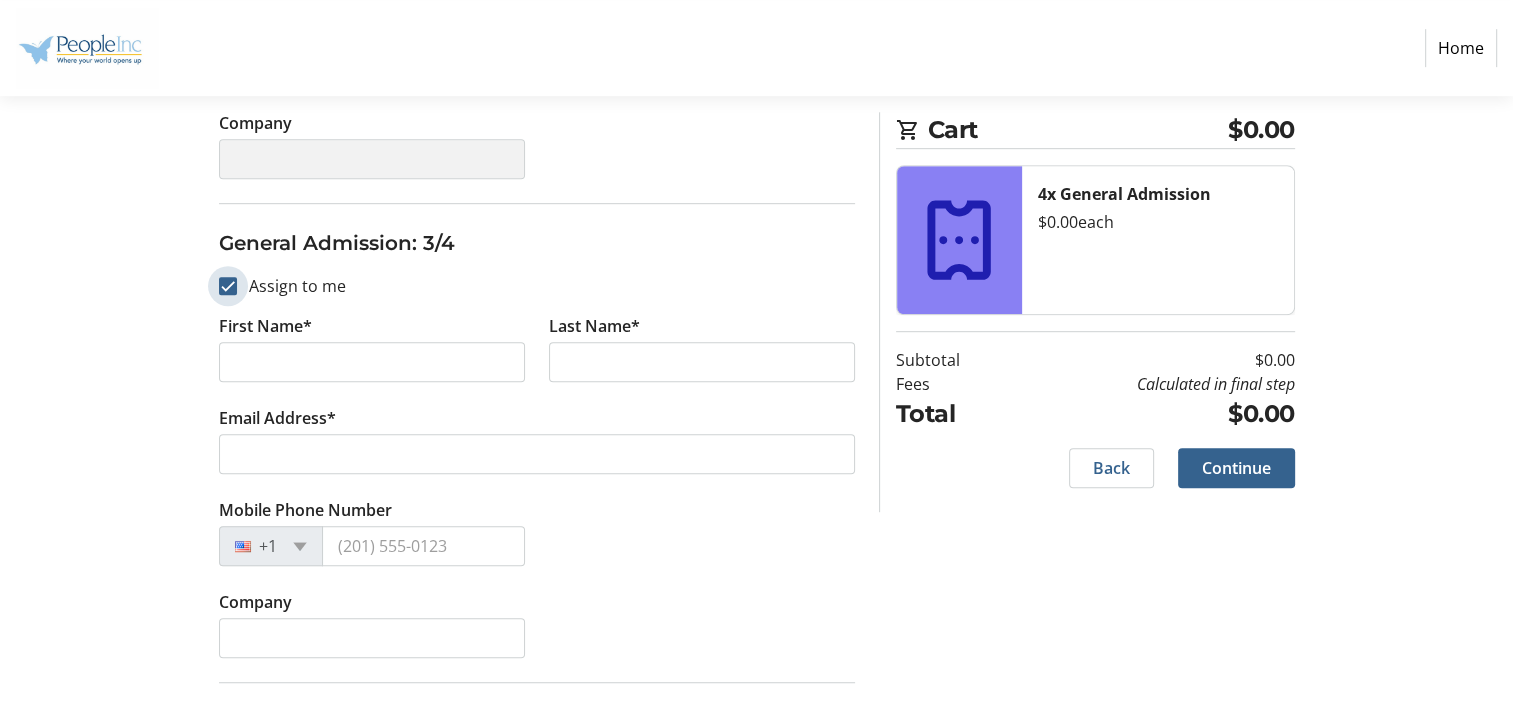 checkbox on "true" 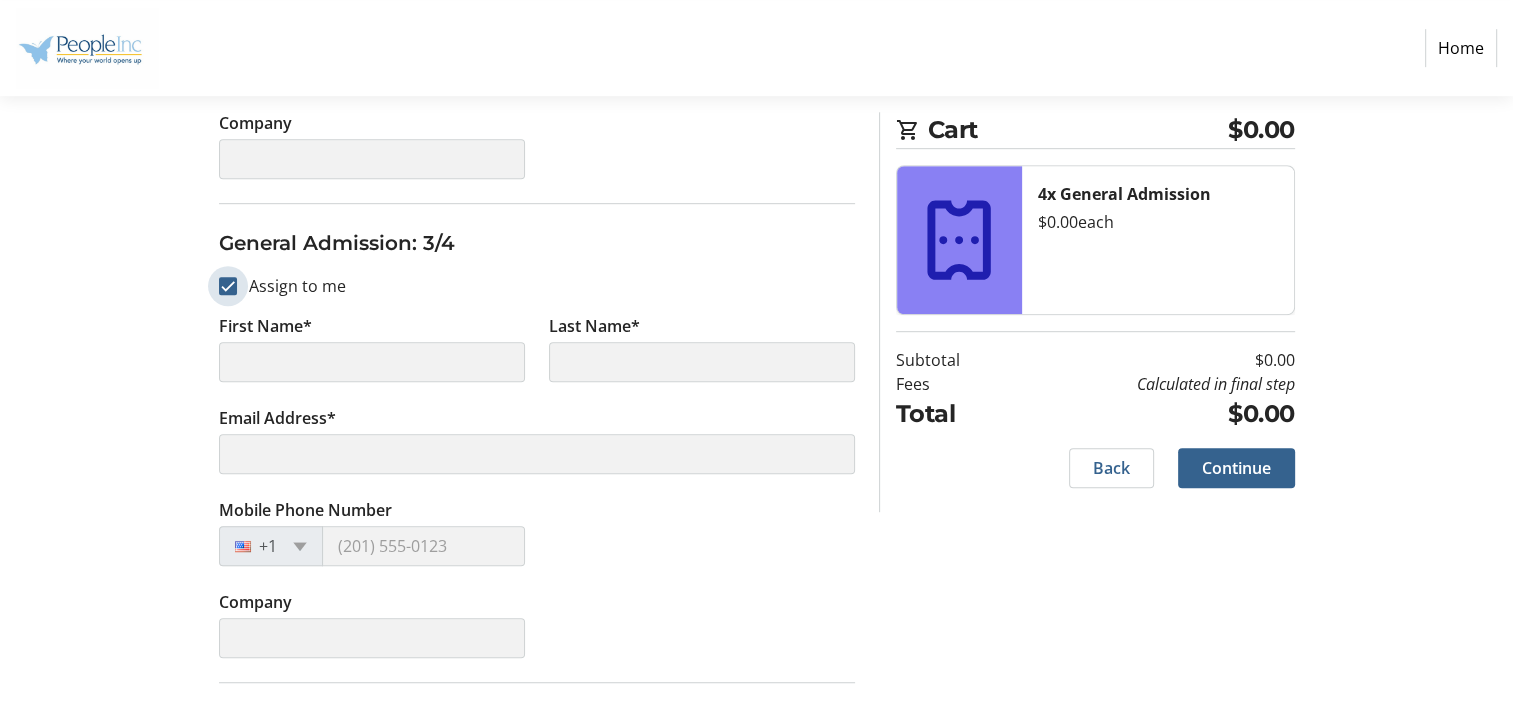 type on "Michelle" 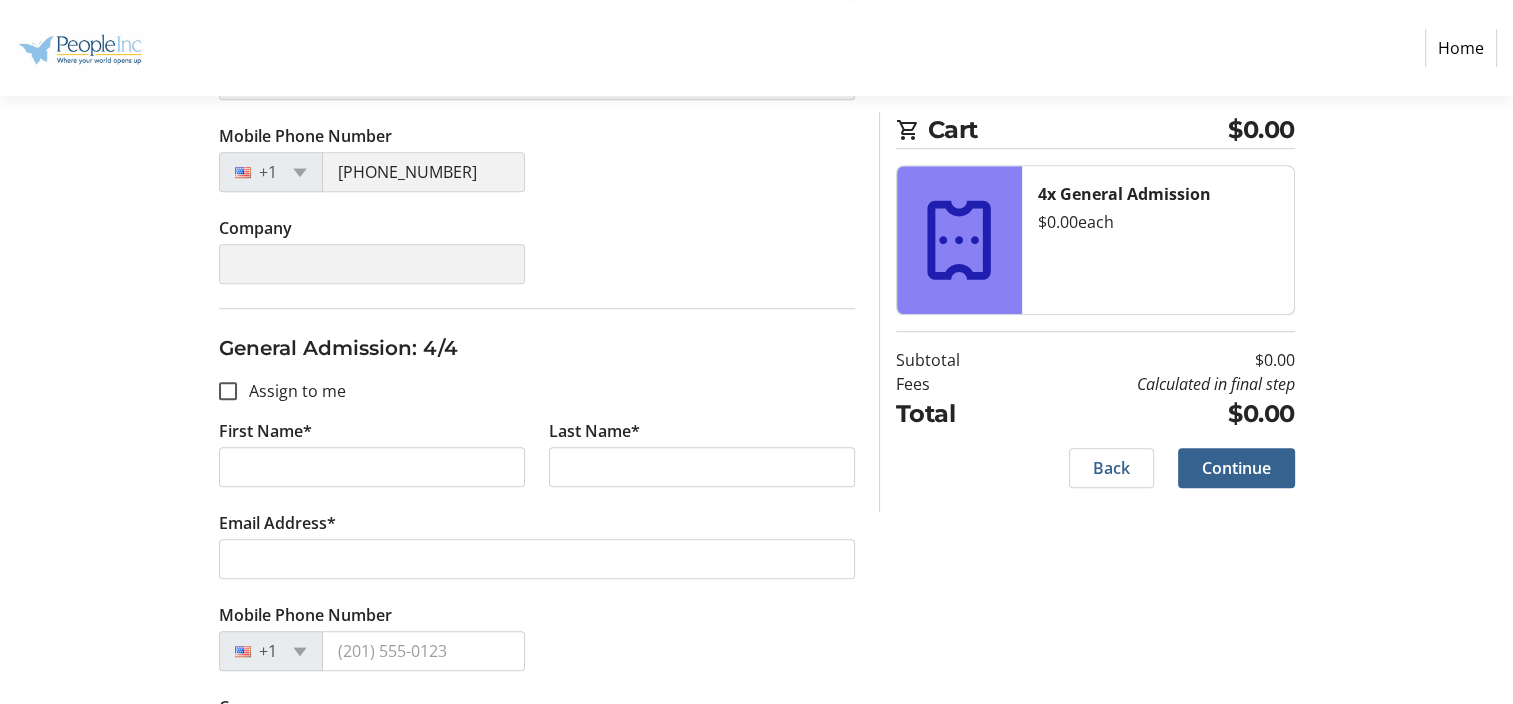 scroll, scrollTop: 1568, scrollLeft: 0, axis: vertical 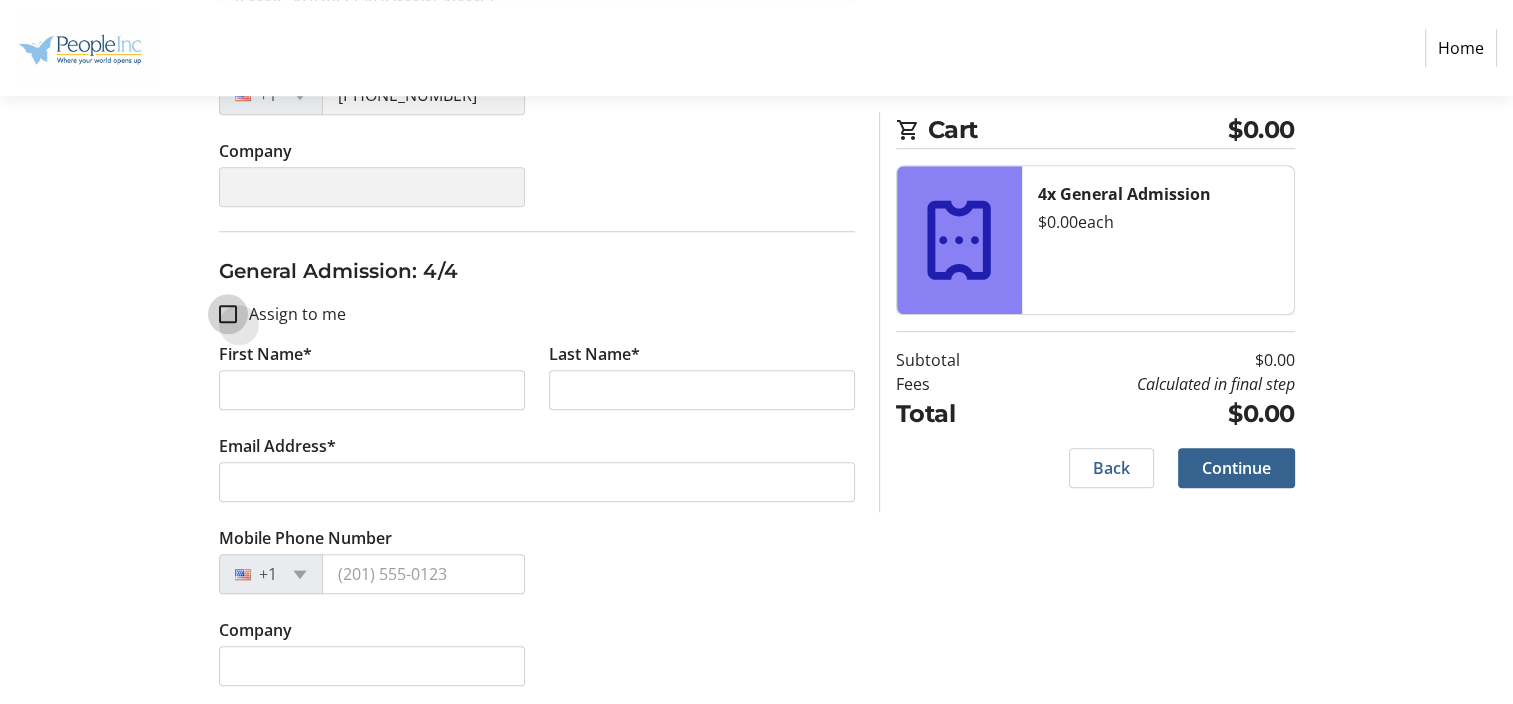 click on "Assign to me" at bounding box center (228, 314) 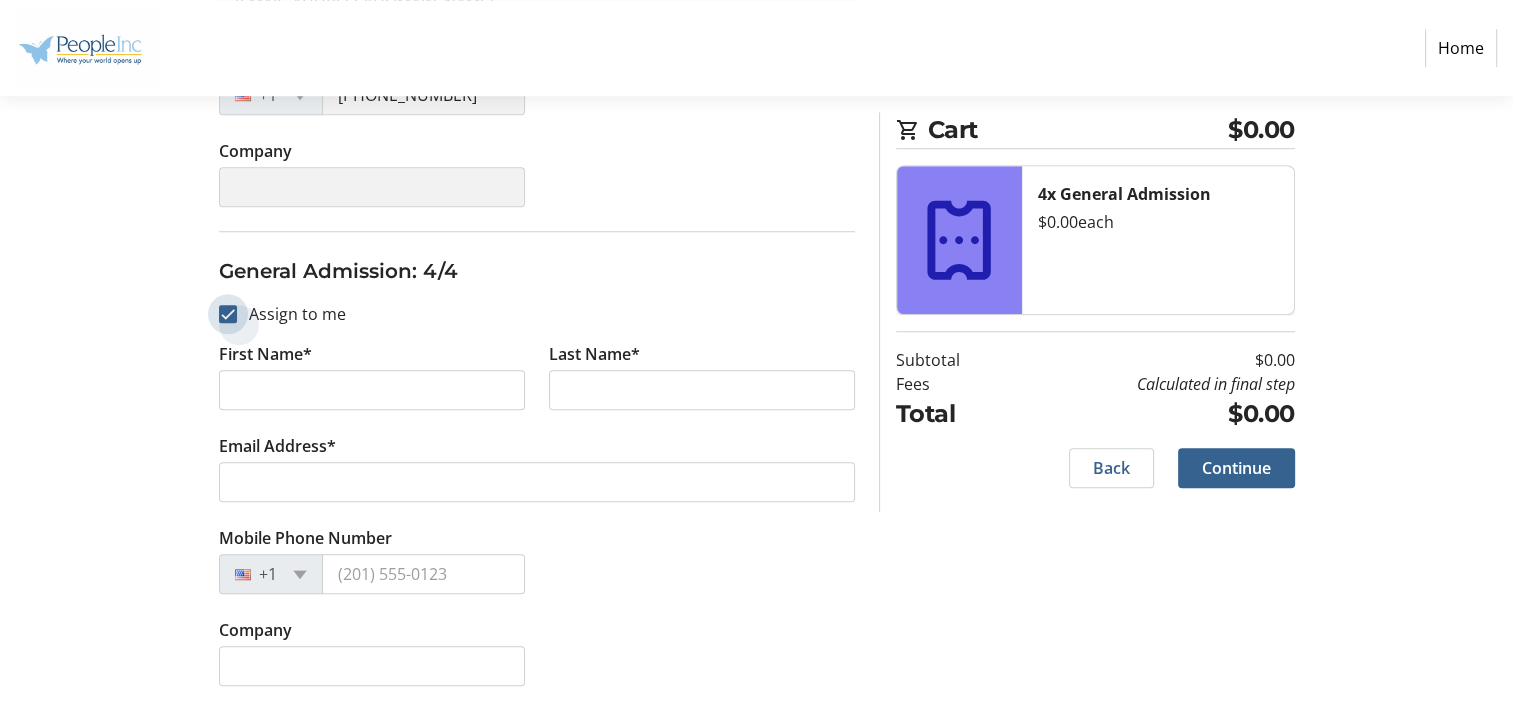 checkbox on "true" 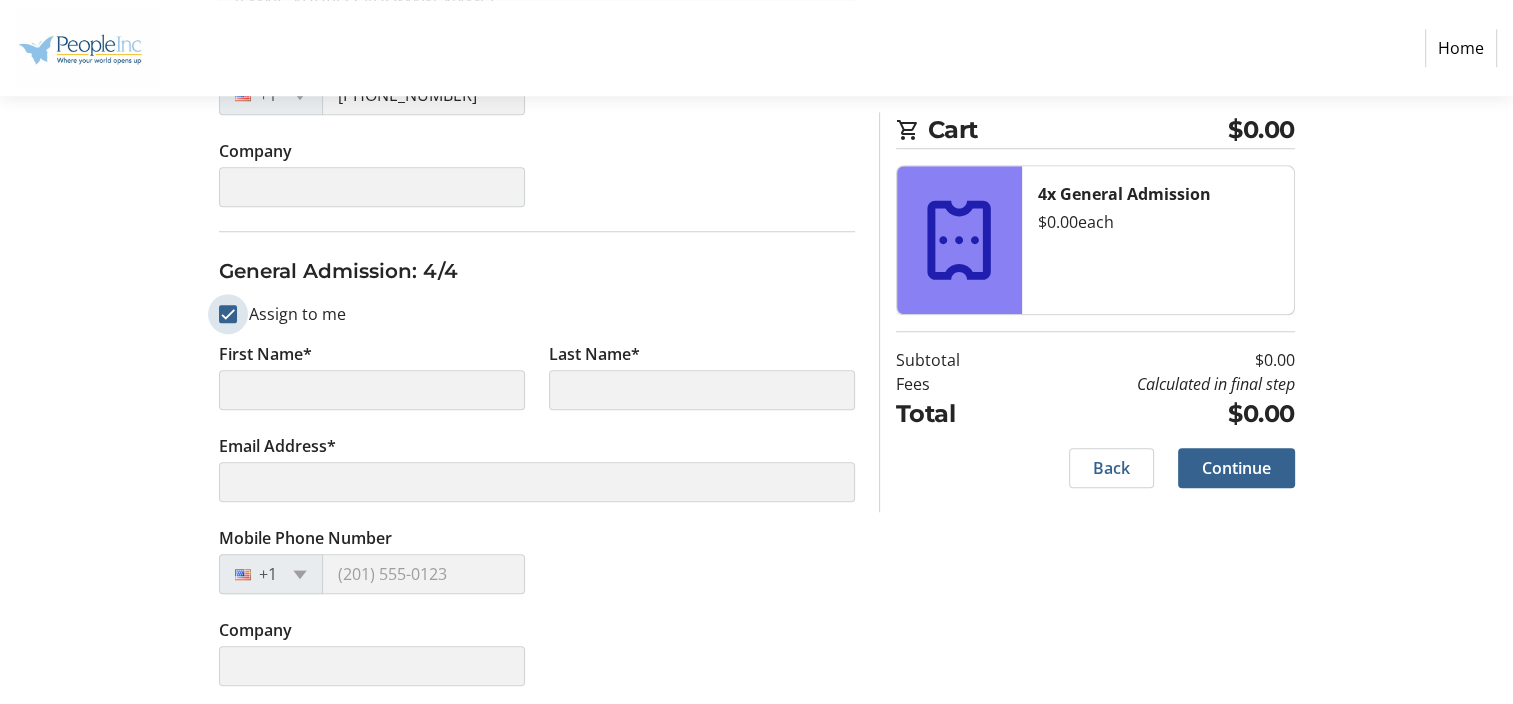 type on "Michelle" 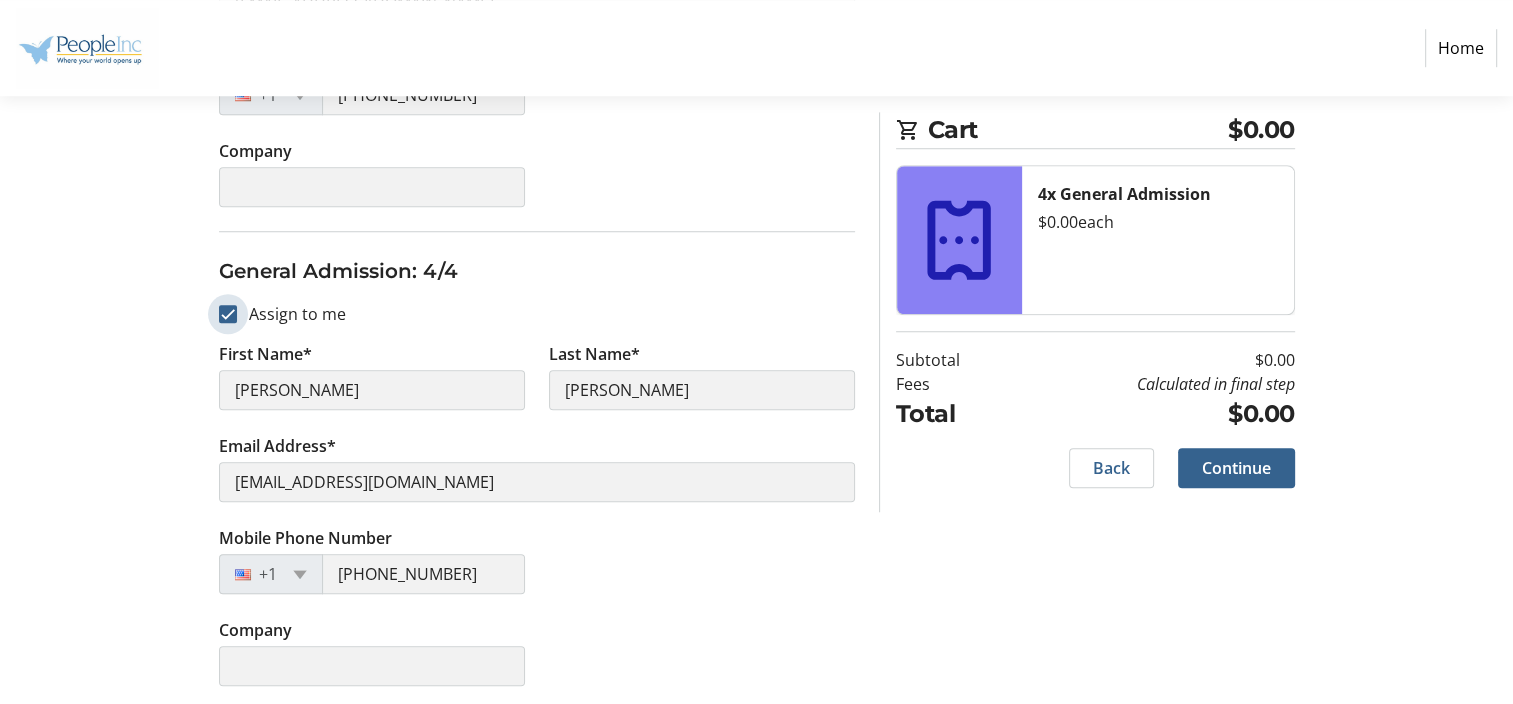 click on "Assign to me" at bounding box center [228, 314] 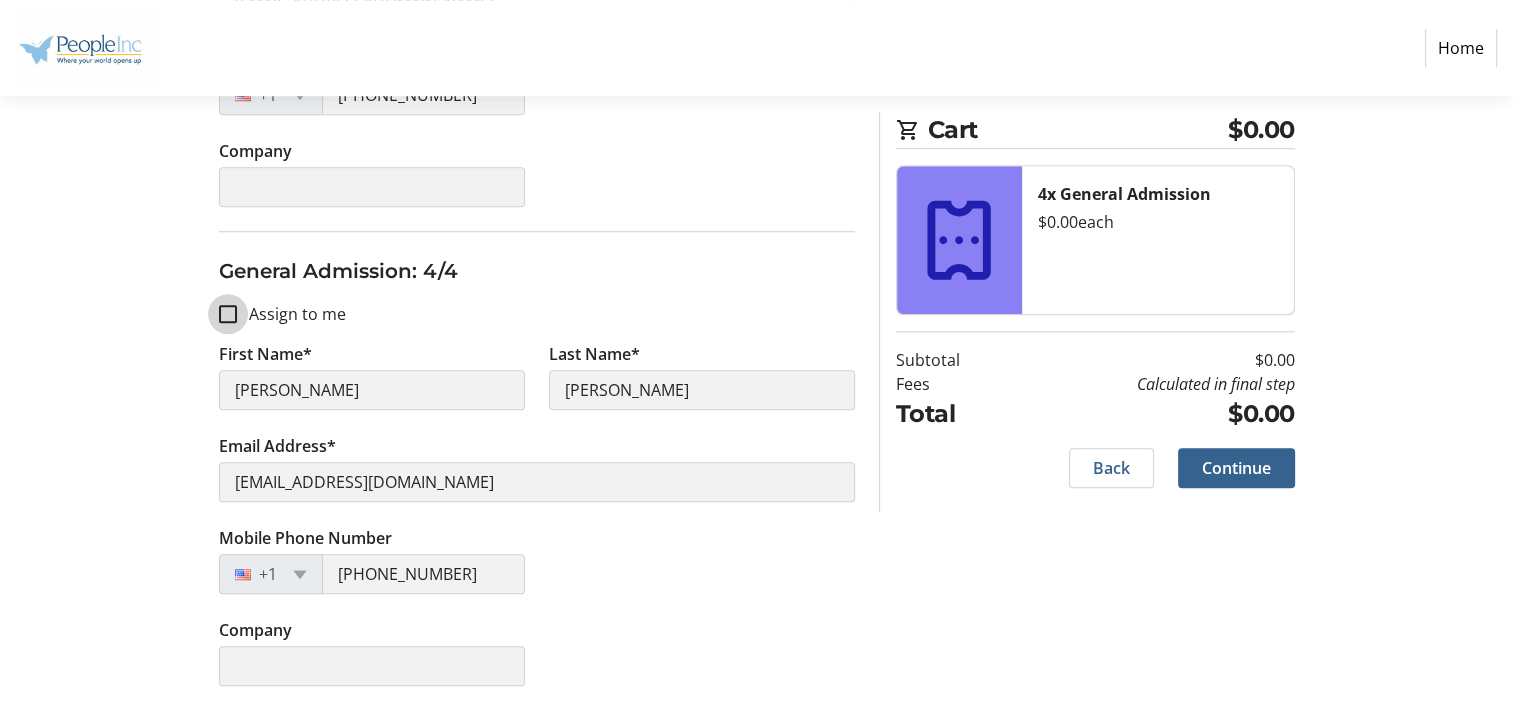 checkbox on "false" 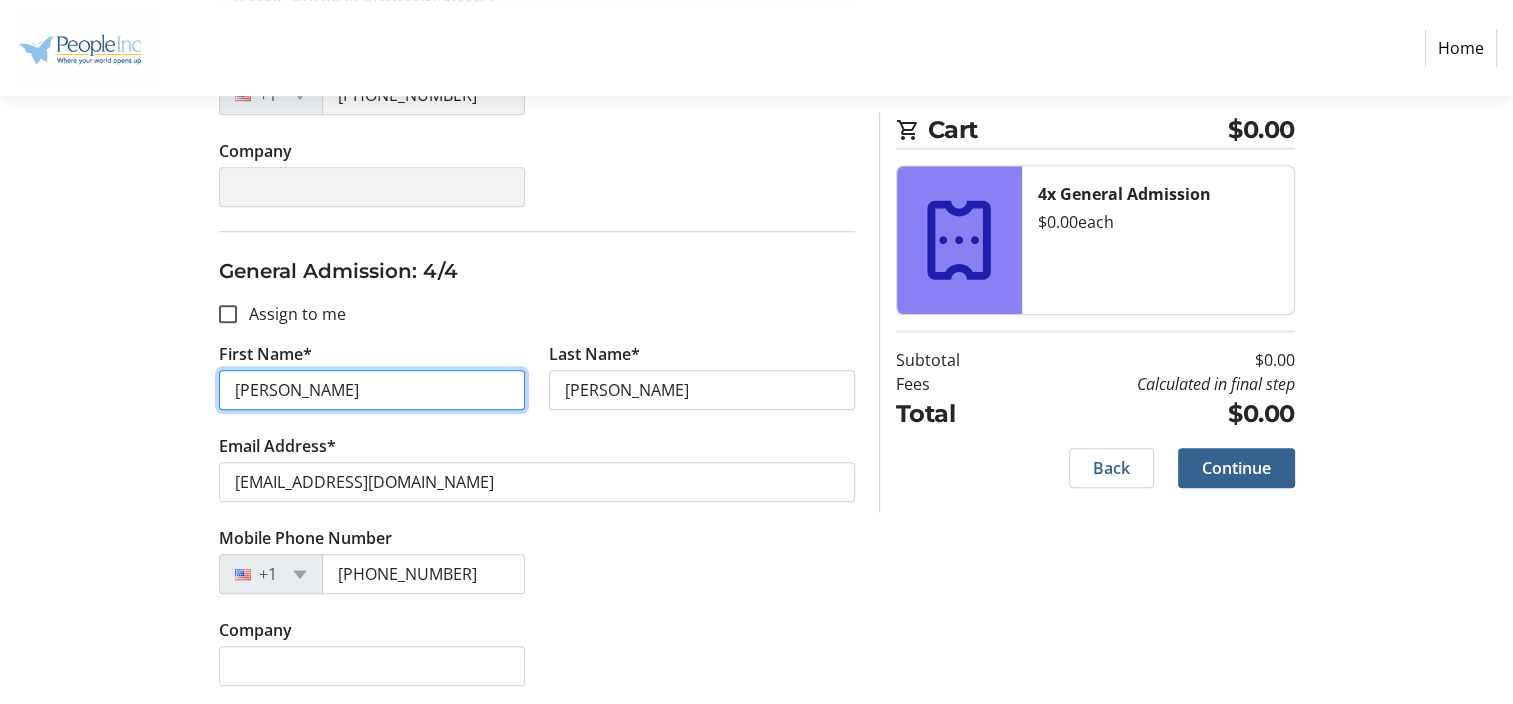 click on "Michelle" at bounding box center (372, 390) 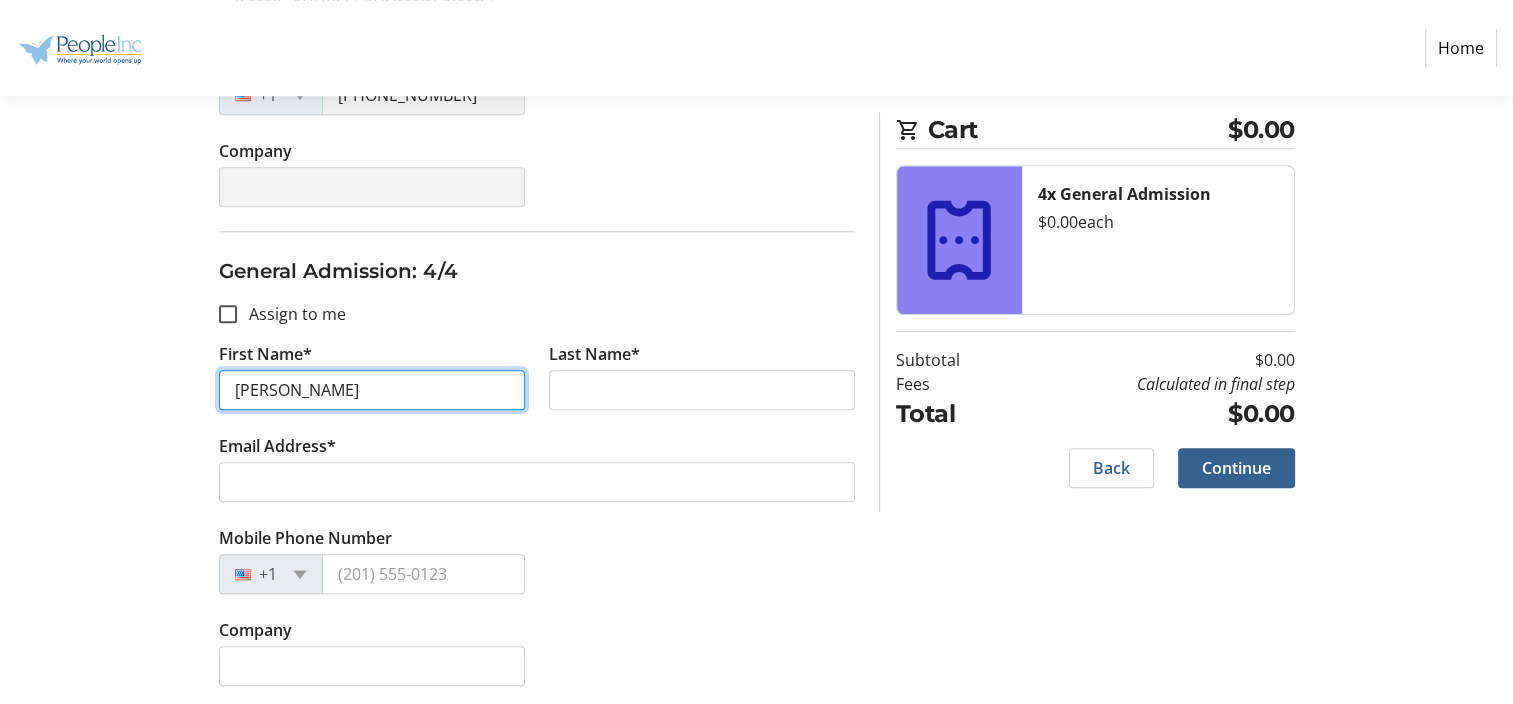 type on "Graham" 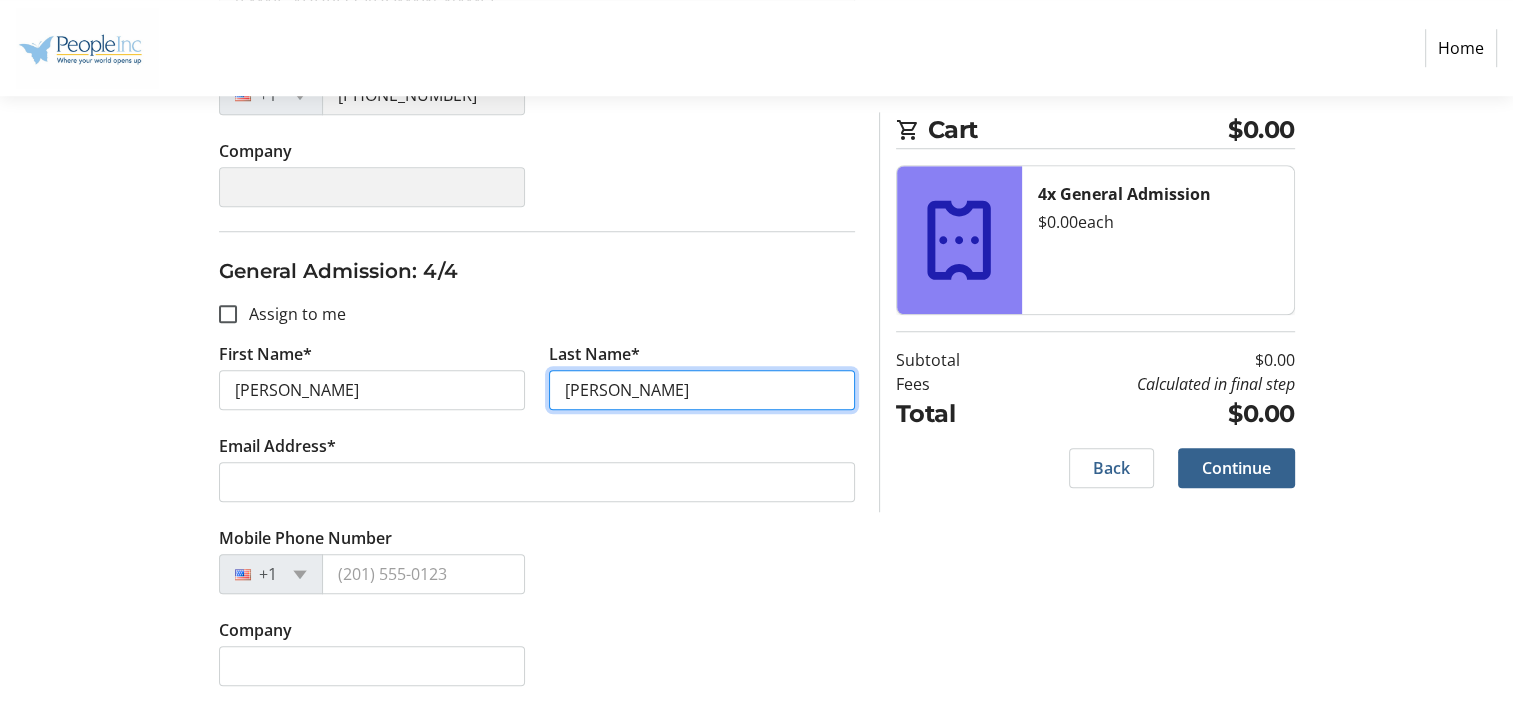 type on "Horton" 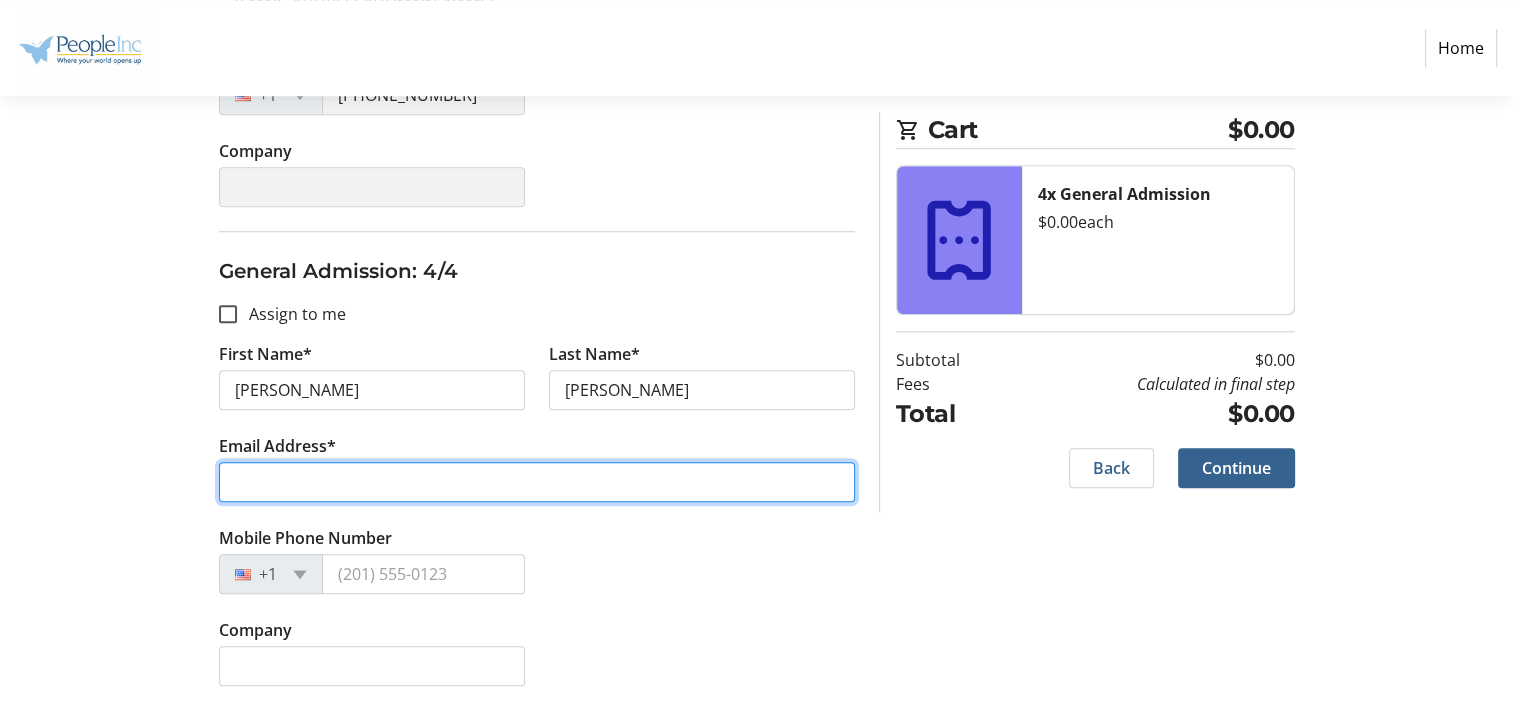 click on "Email Address*" at bounding box center [537, 482] 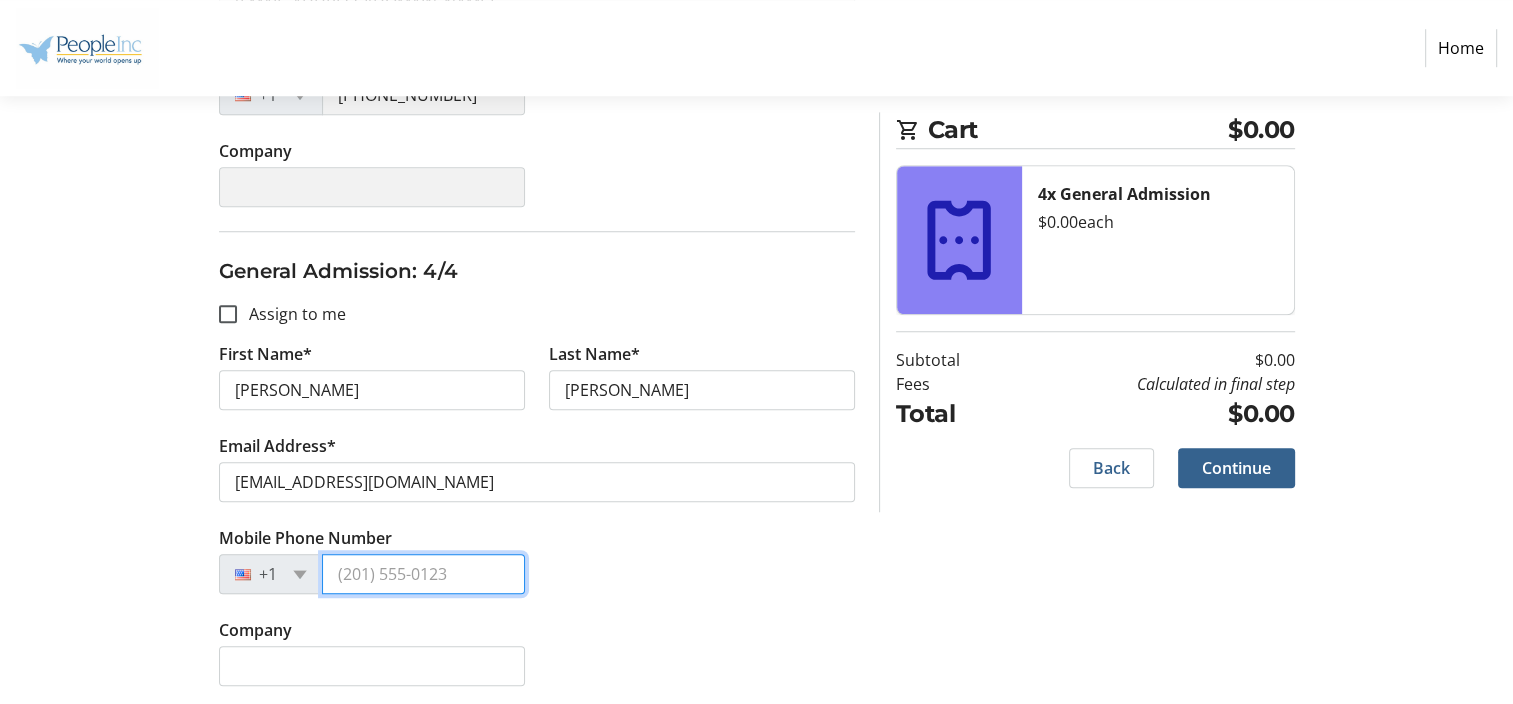 type on "(716) 870-3921" 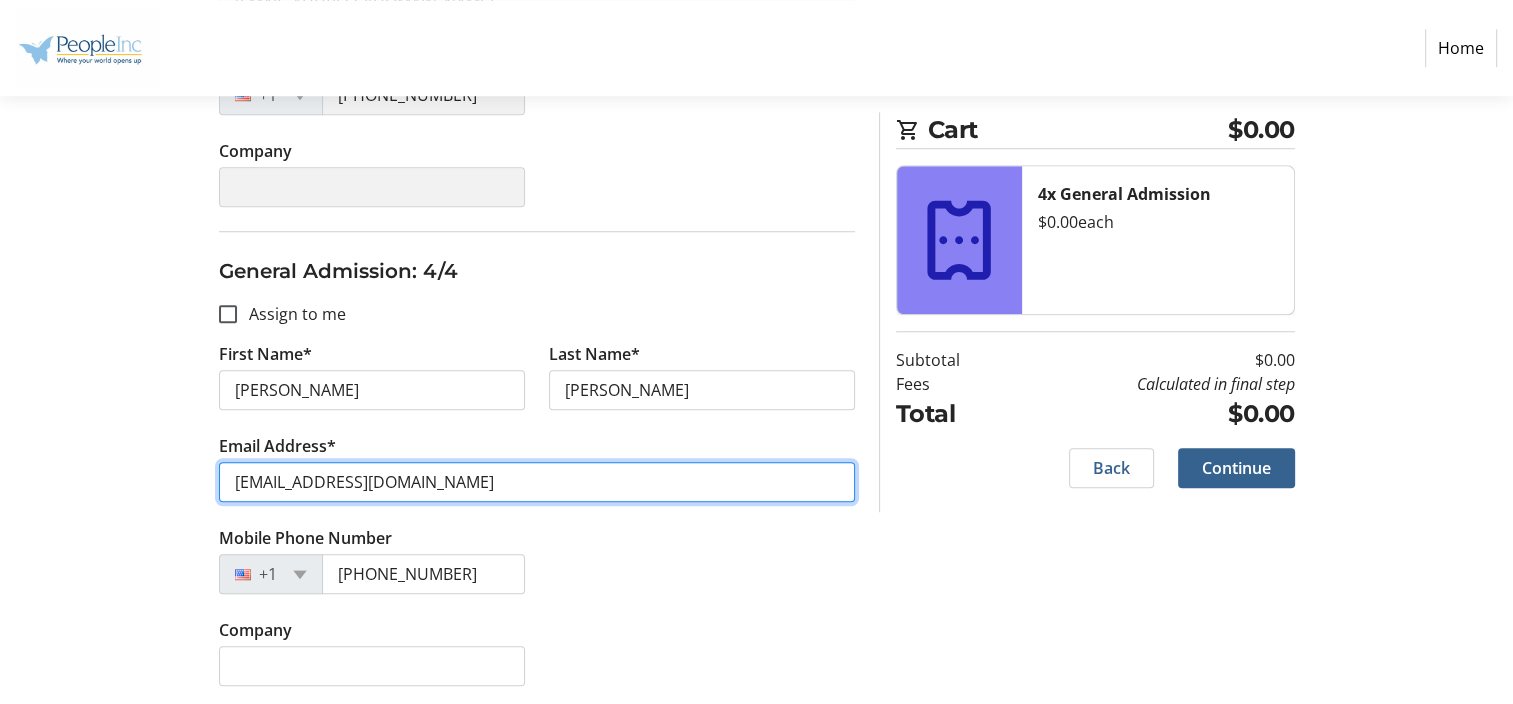 type on "michelle.harvey@people-inc.org" 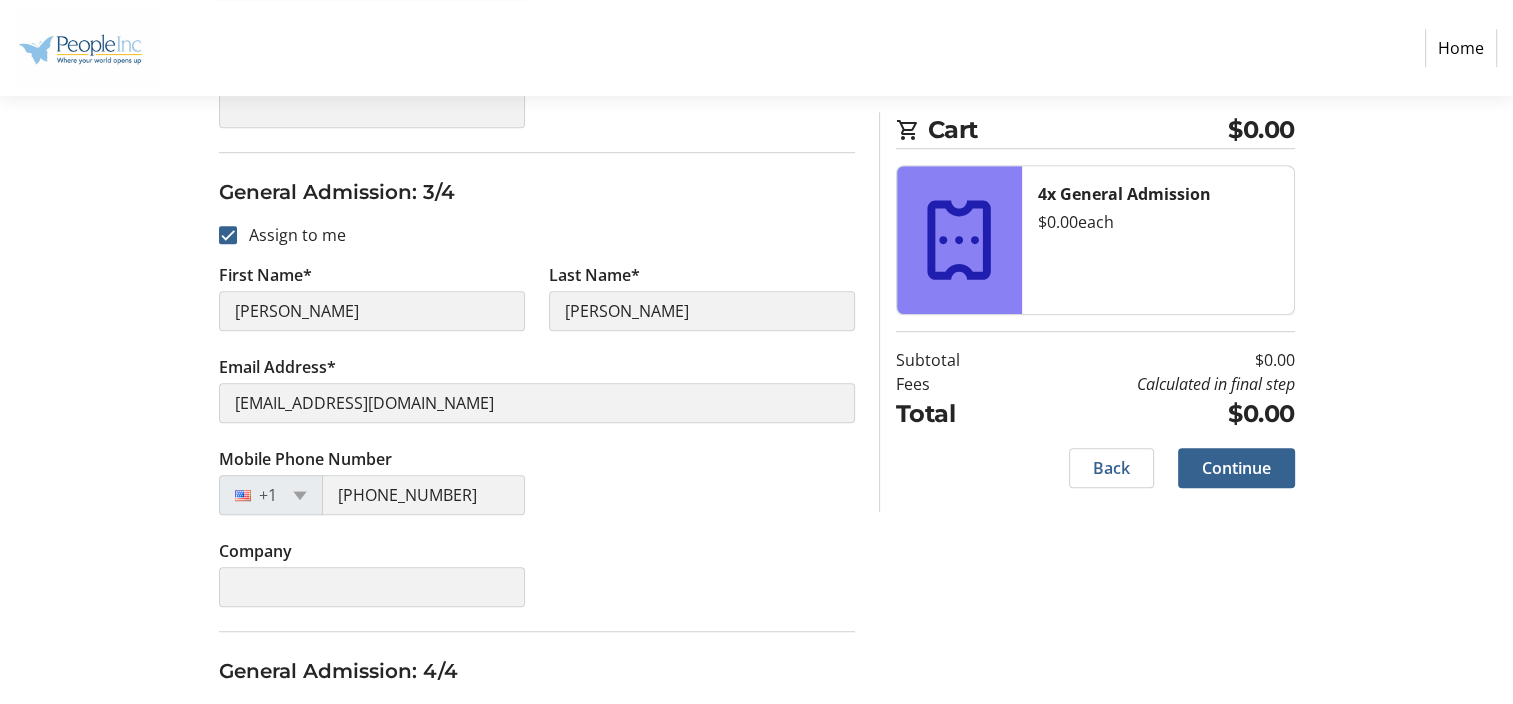scroll, scrollTop: 1140, scrollLeft: 0, axis: vertical 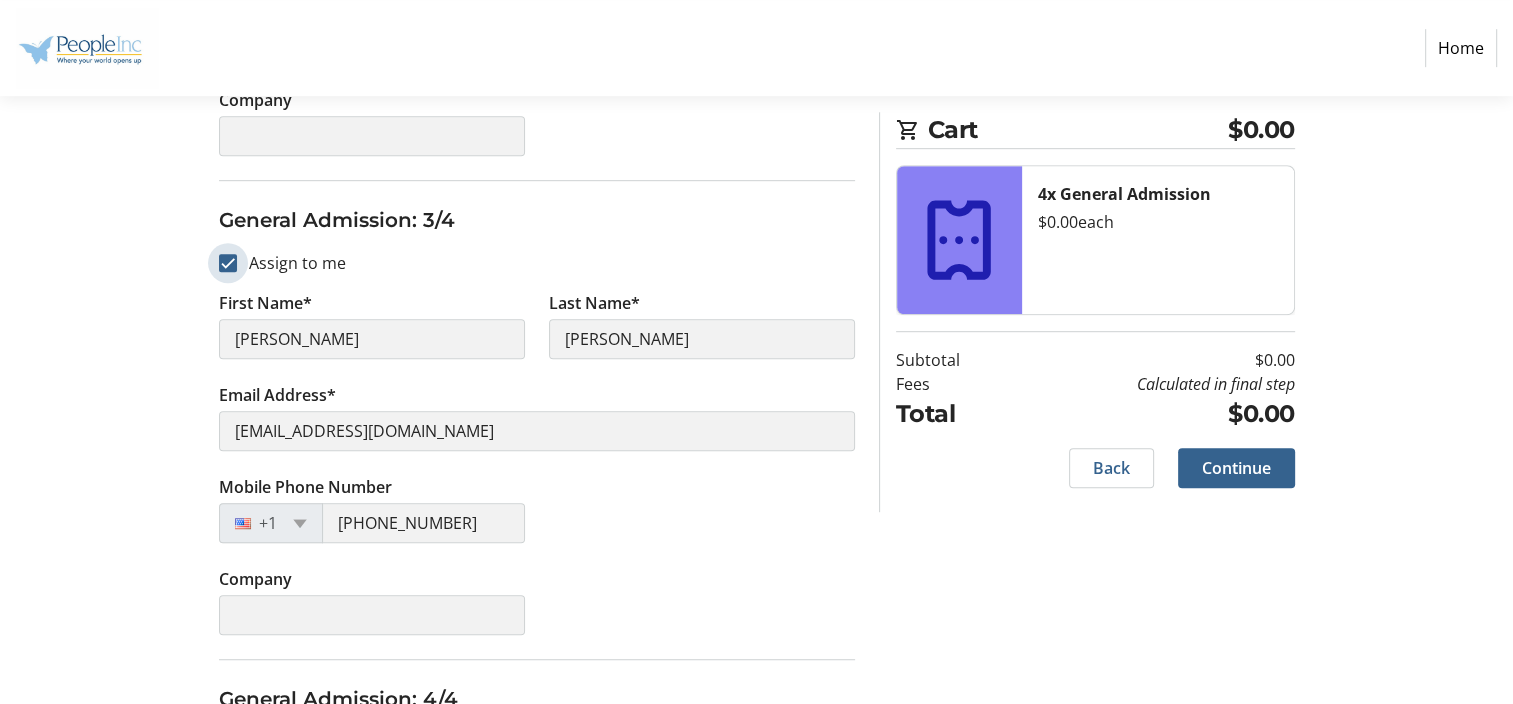 click on "Assign to me" at bounding box center [228, 263] 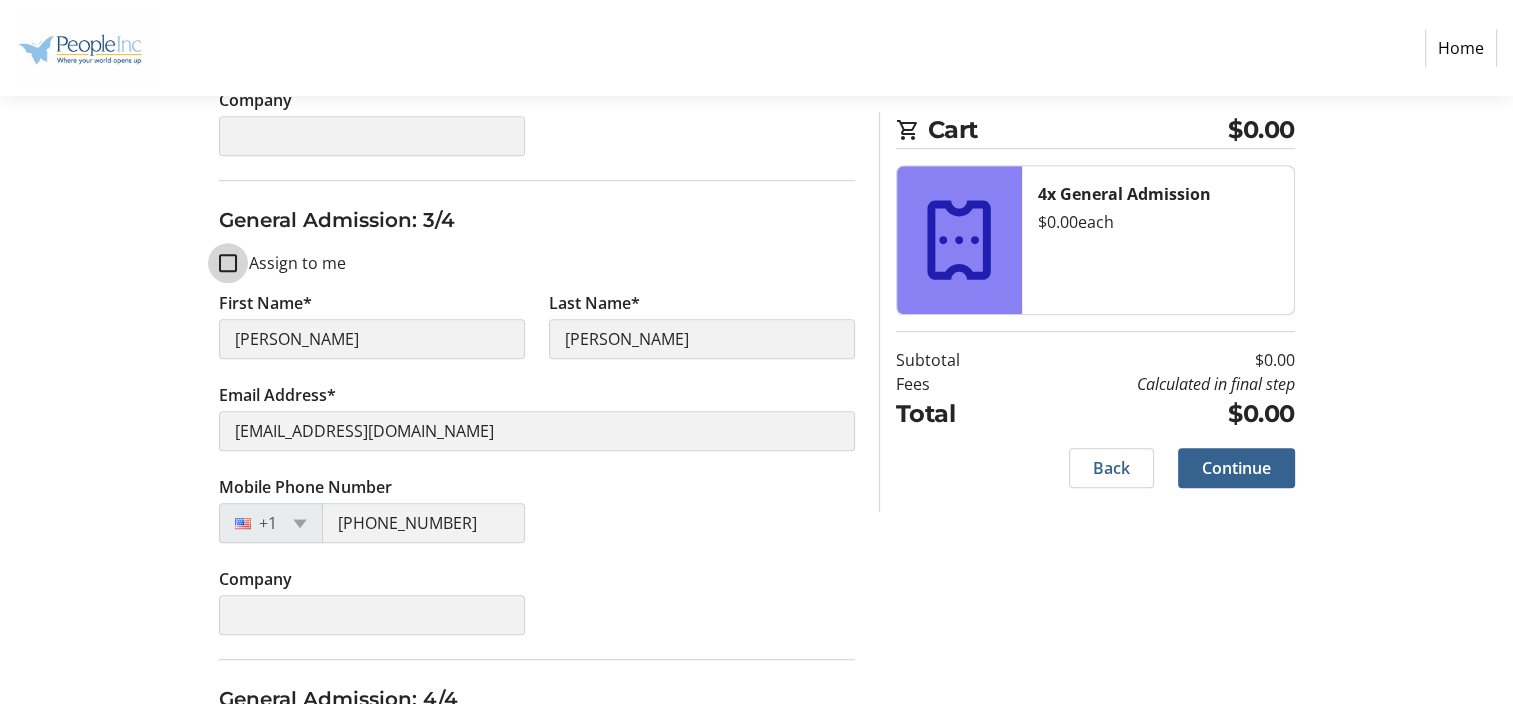 checkbox on "false" 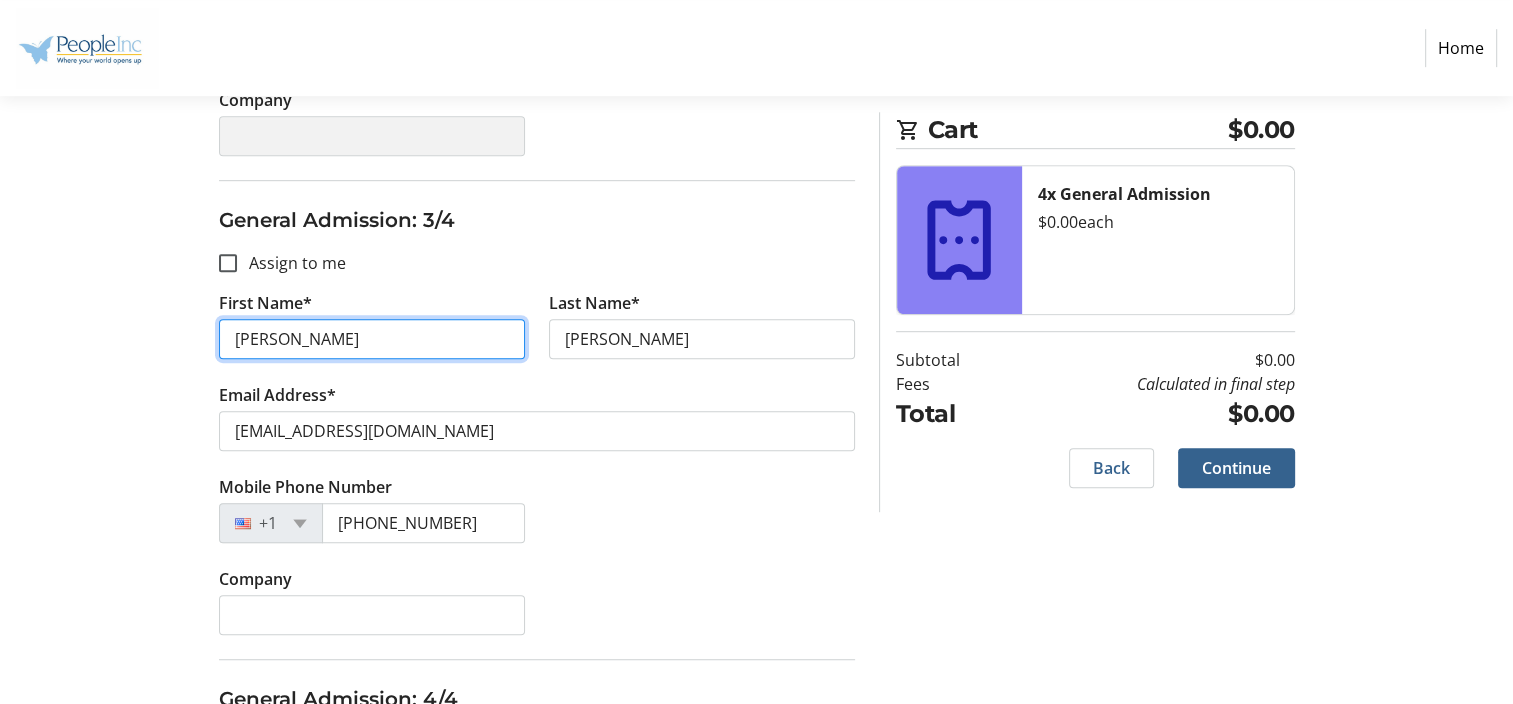 click on "Michelle" at bounding box center (372, 339) 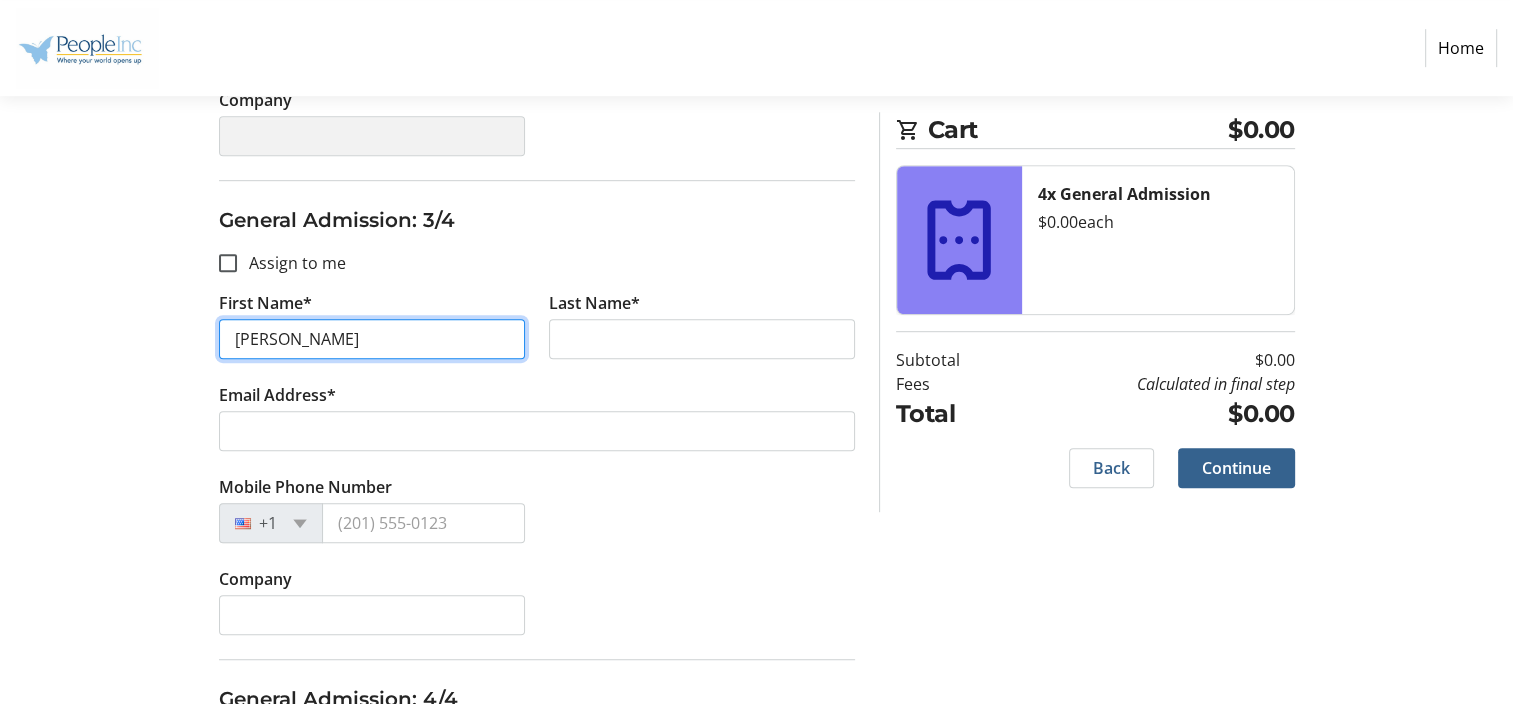 type on "Logan" 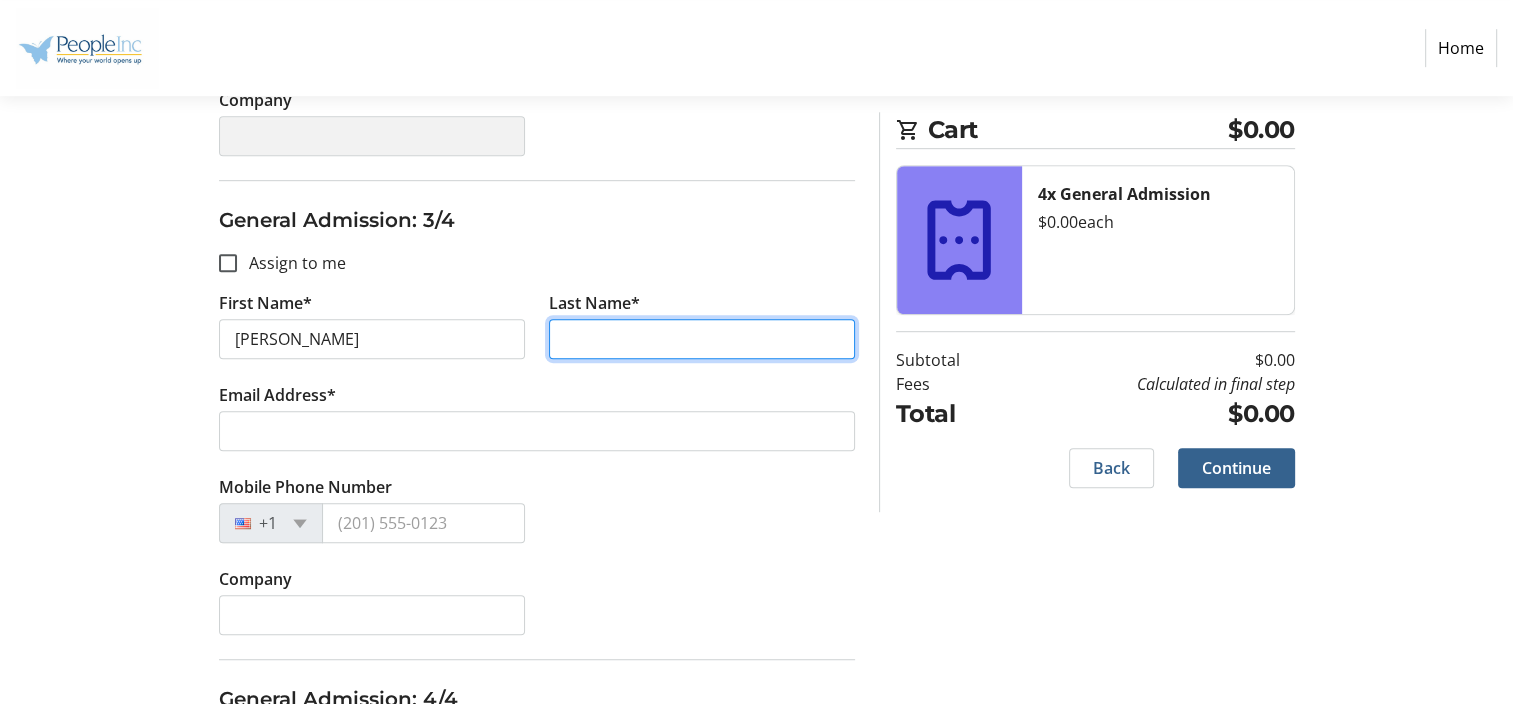 click on "Last Name*" at bounding box center (702, 339) 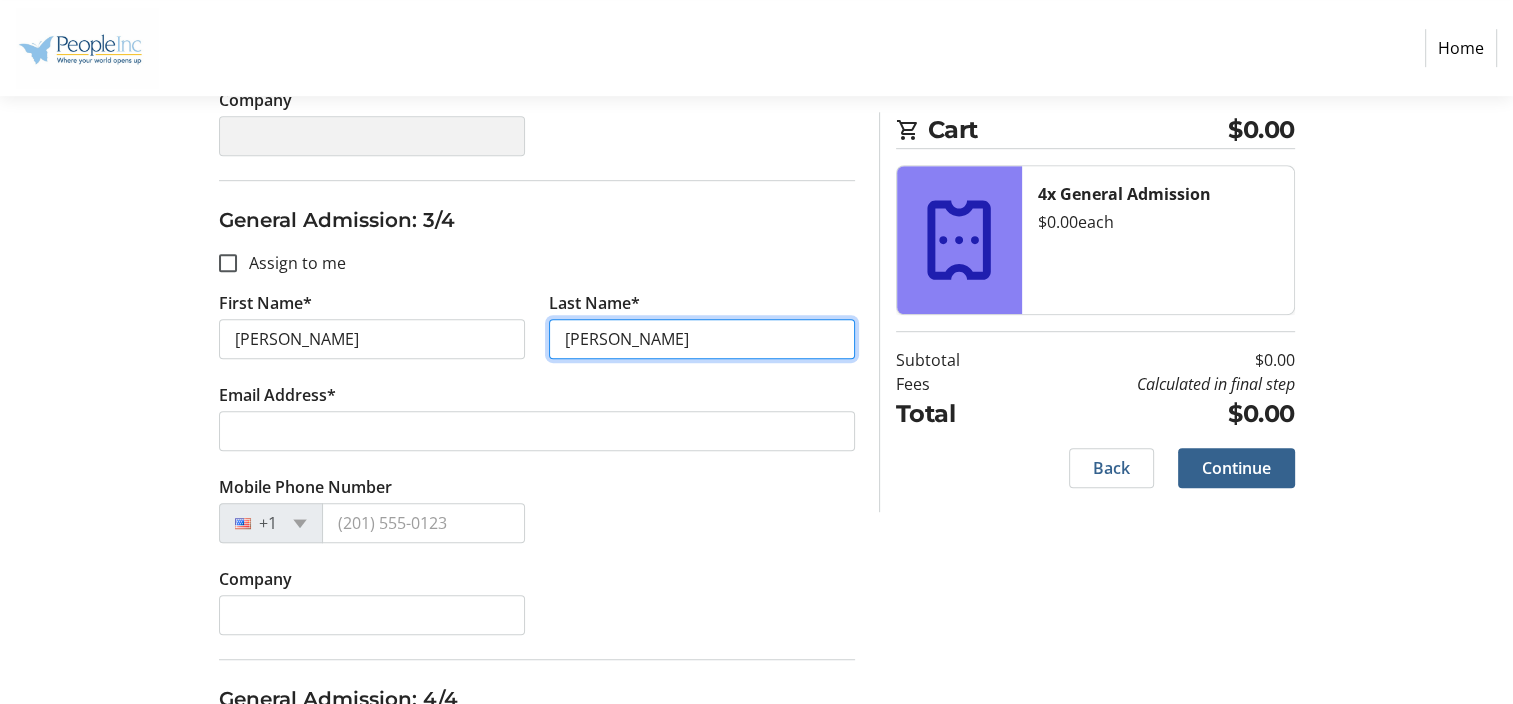 type on "Harvey" 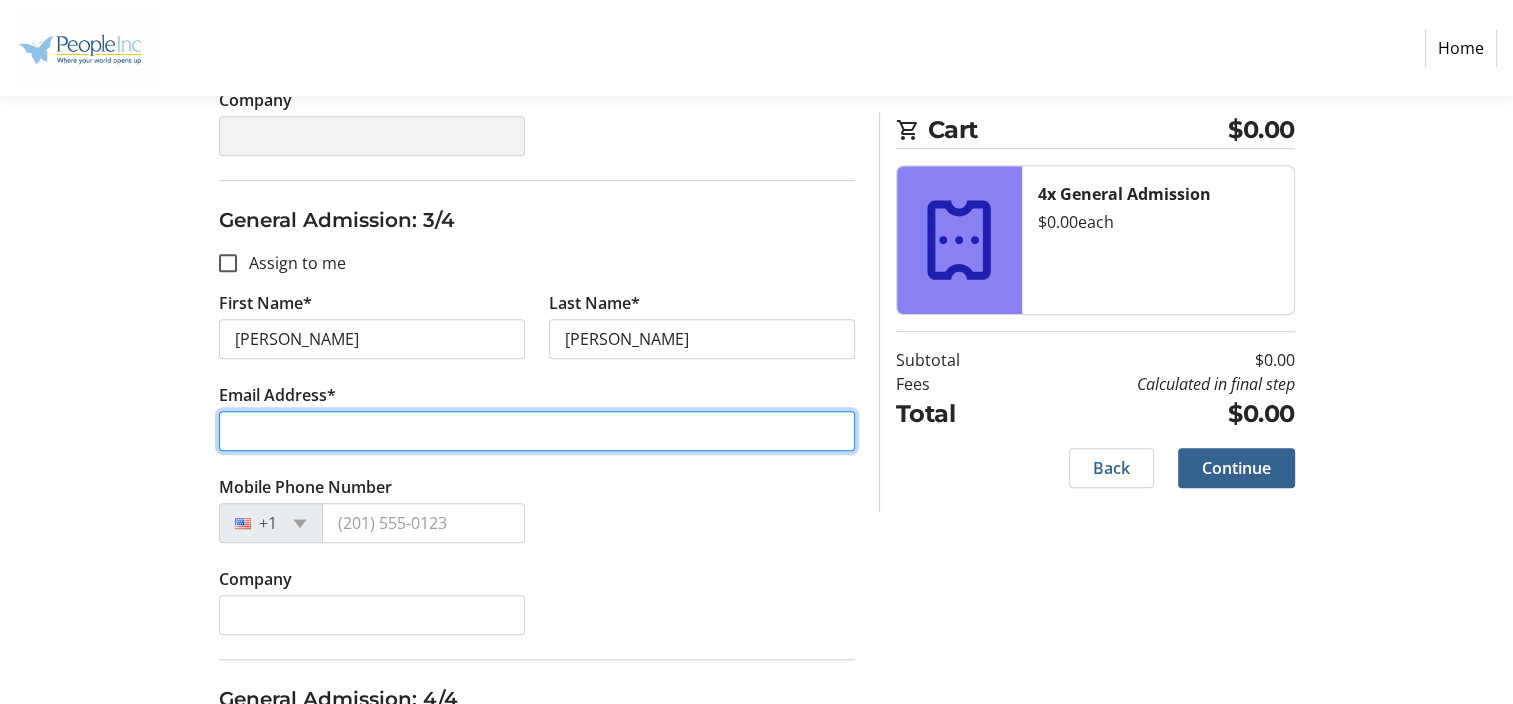 click on "Email Address*" at bounding box center [537, 431] 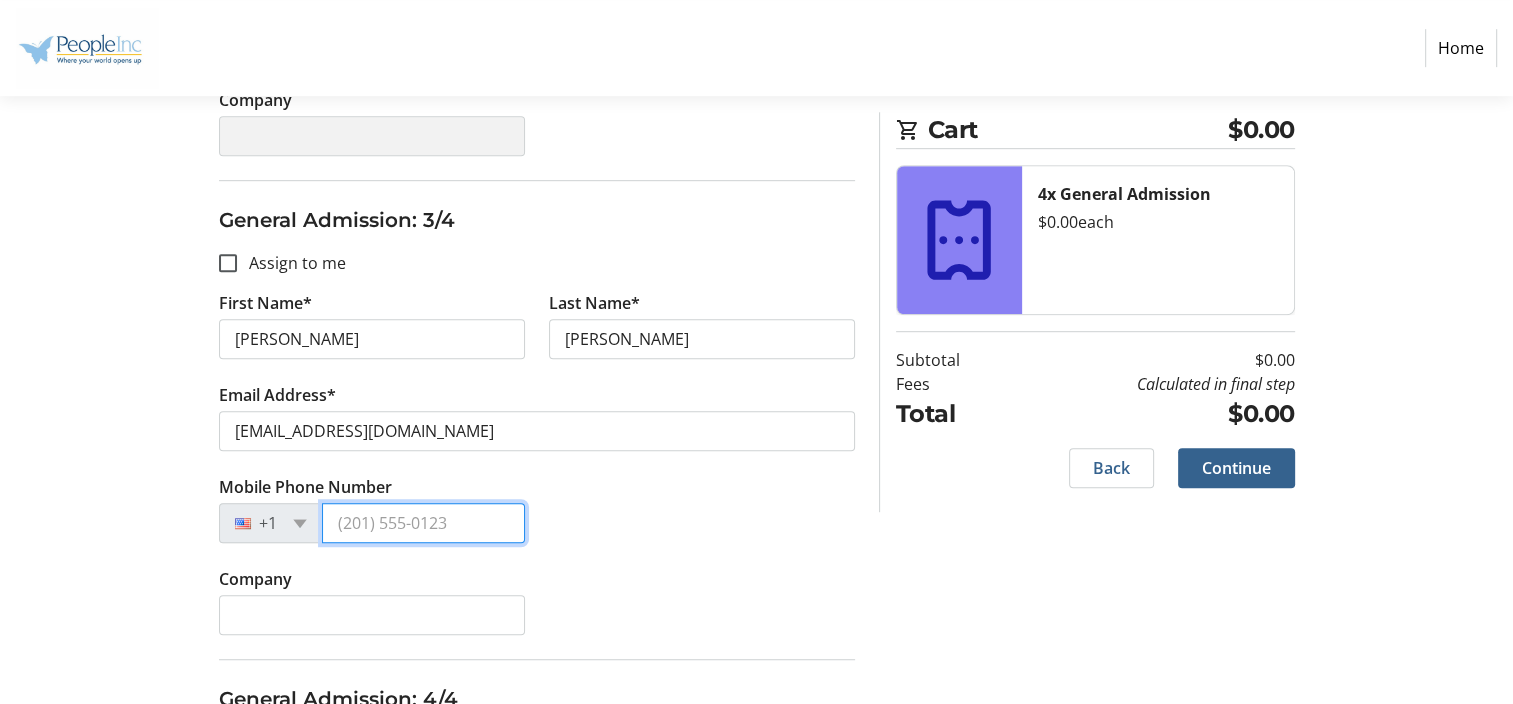 type on "(716) 870-3921" 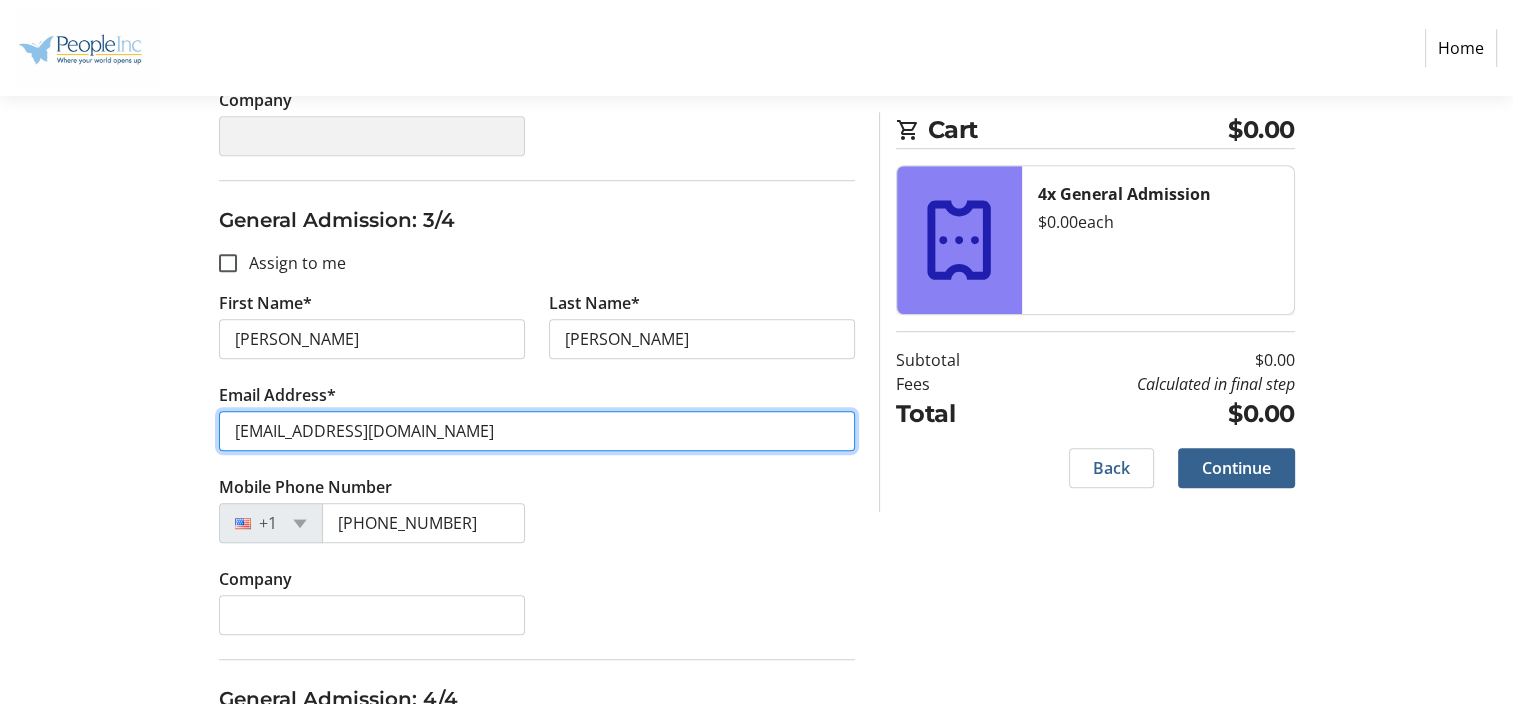 type on "michelle.harvey@people-inc.org" 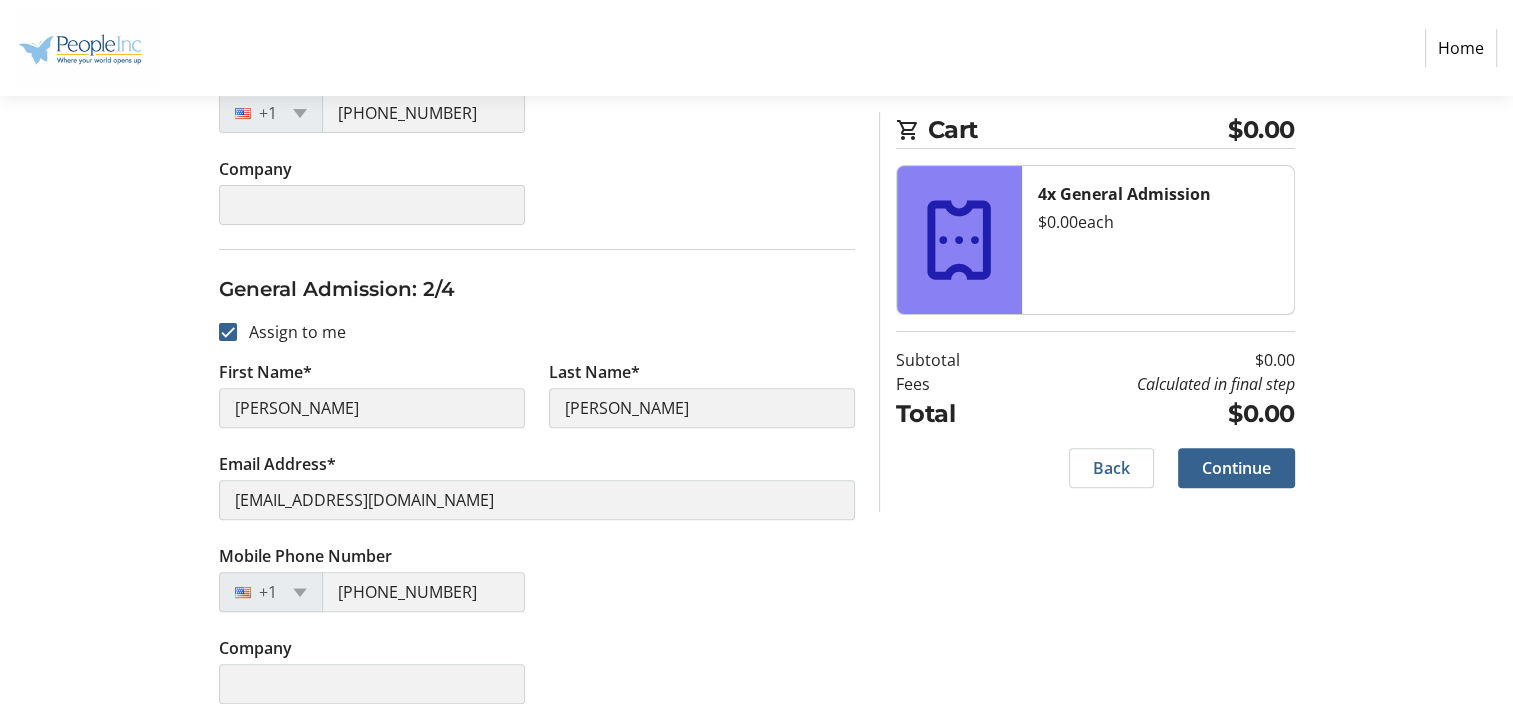scroll, scrollTop: 506, scrollLeft: 0, axis: vertical 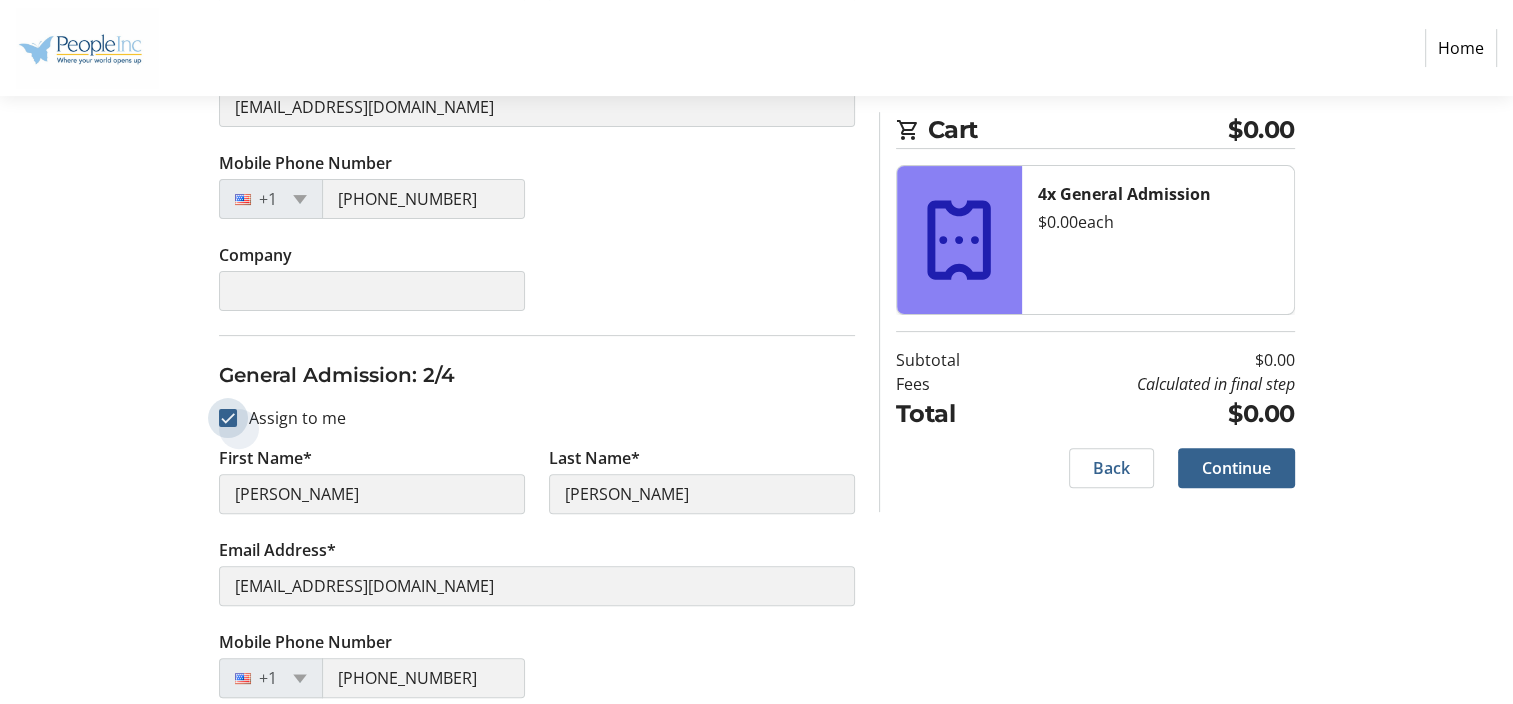 click on "Assign to me" at bounding box center (228, 418) 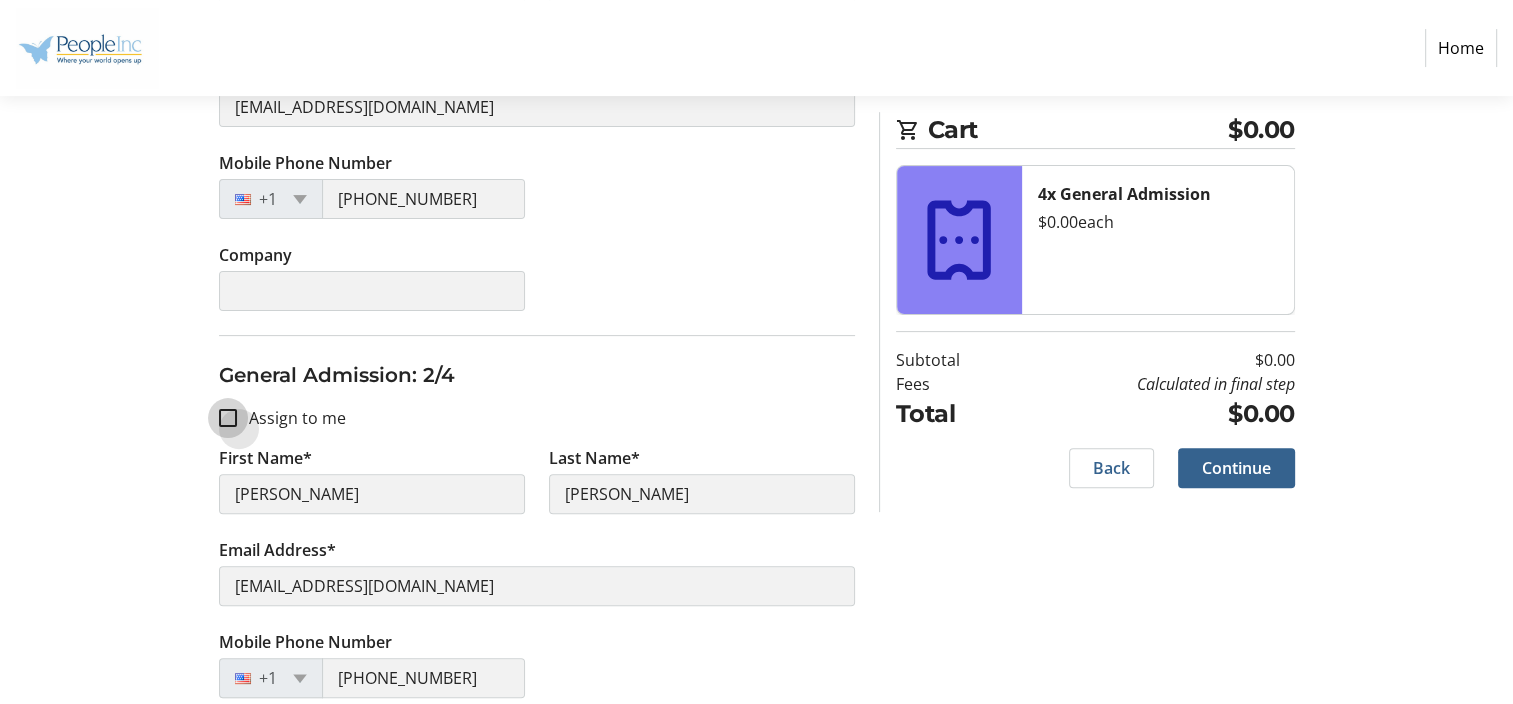 checkbox on "false" 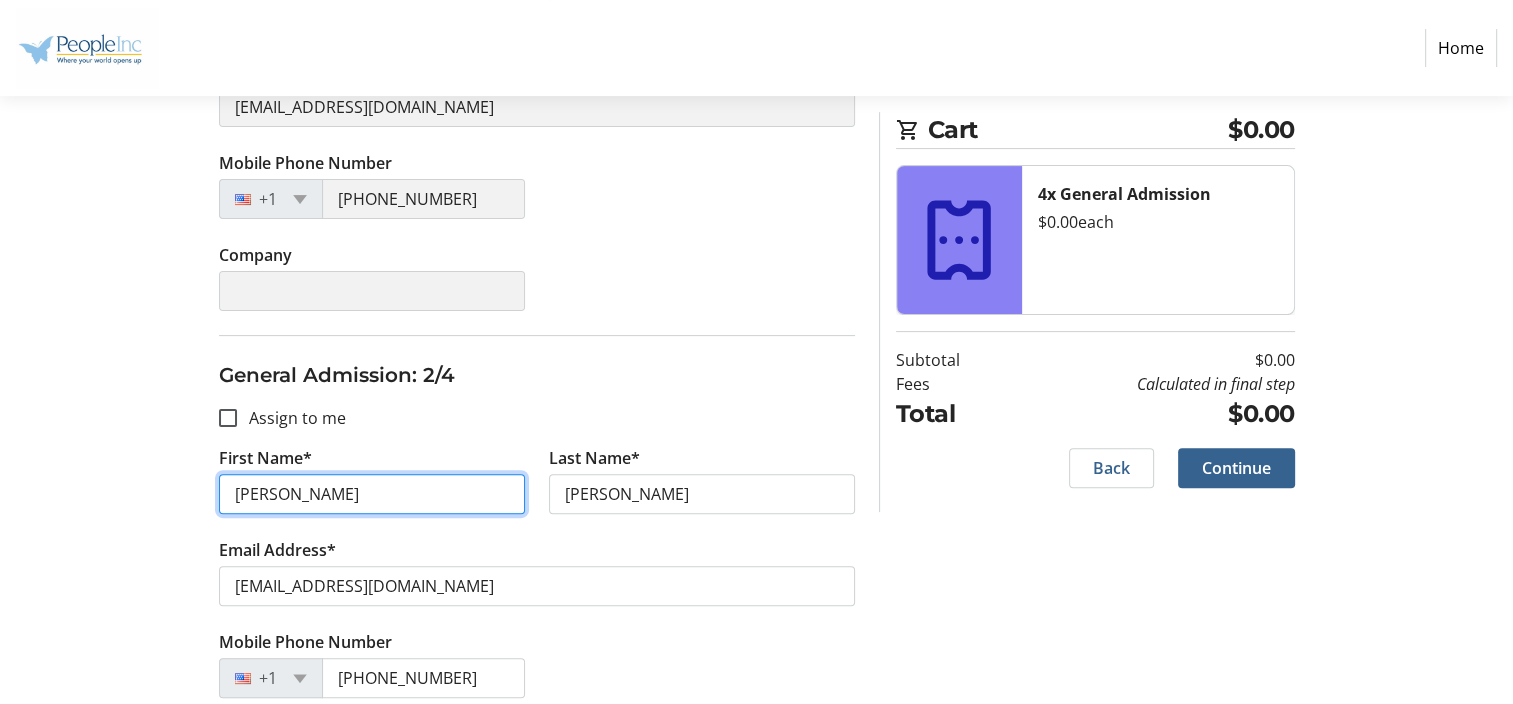 click on "Michelle" at bounding box center [372, 494] 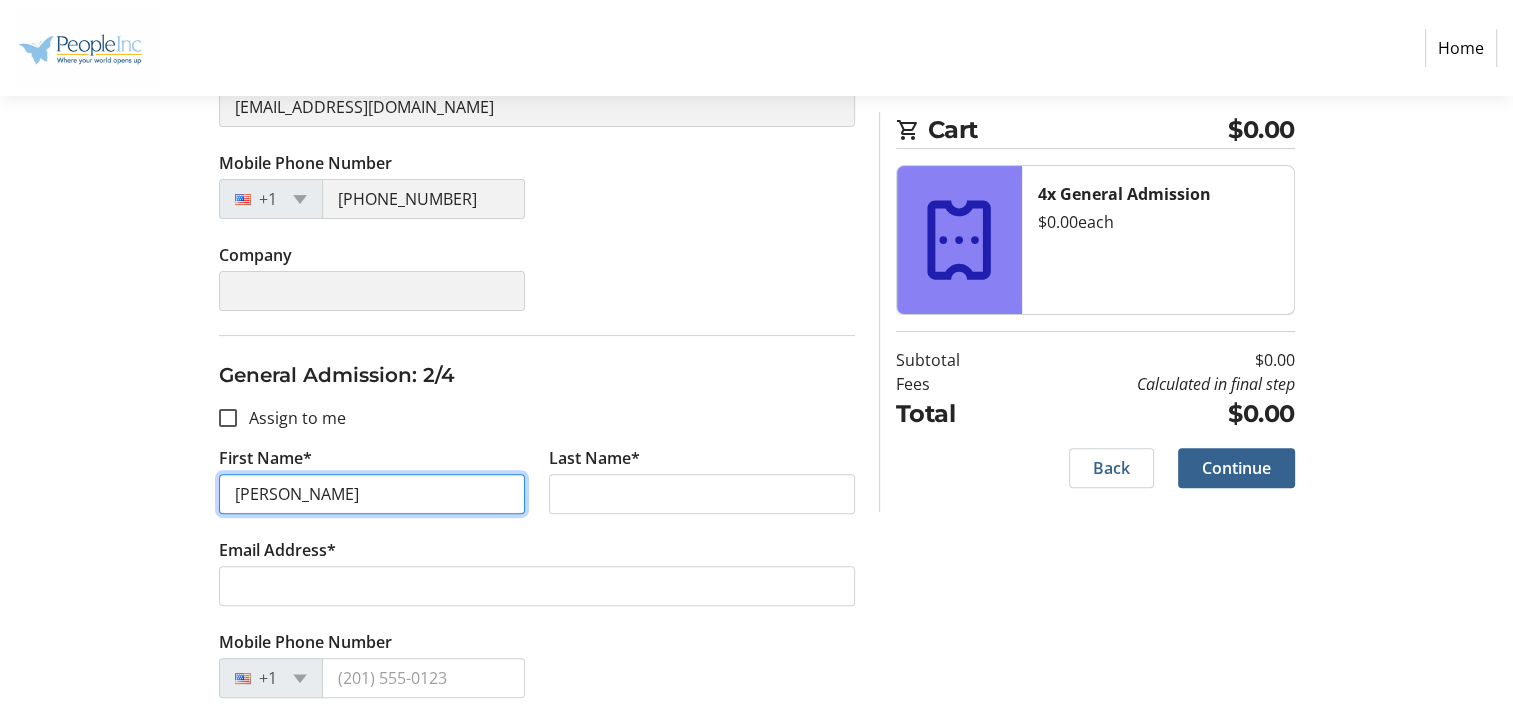 type on "Justin" 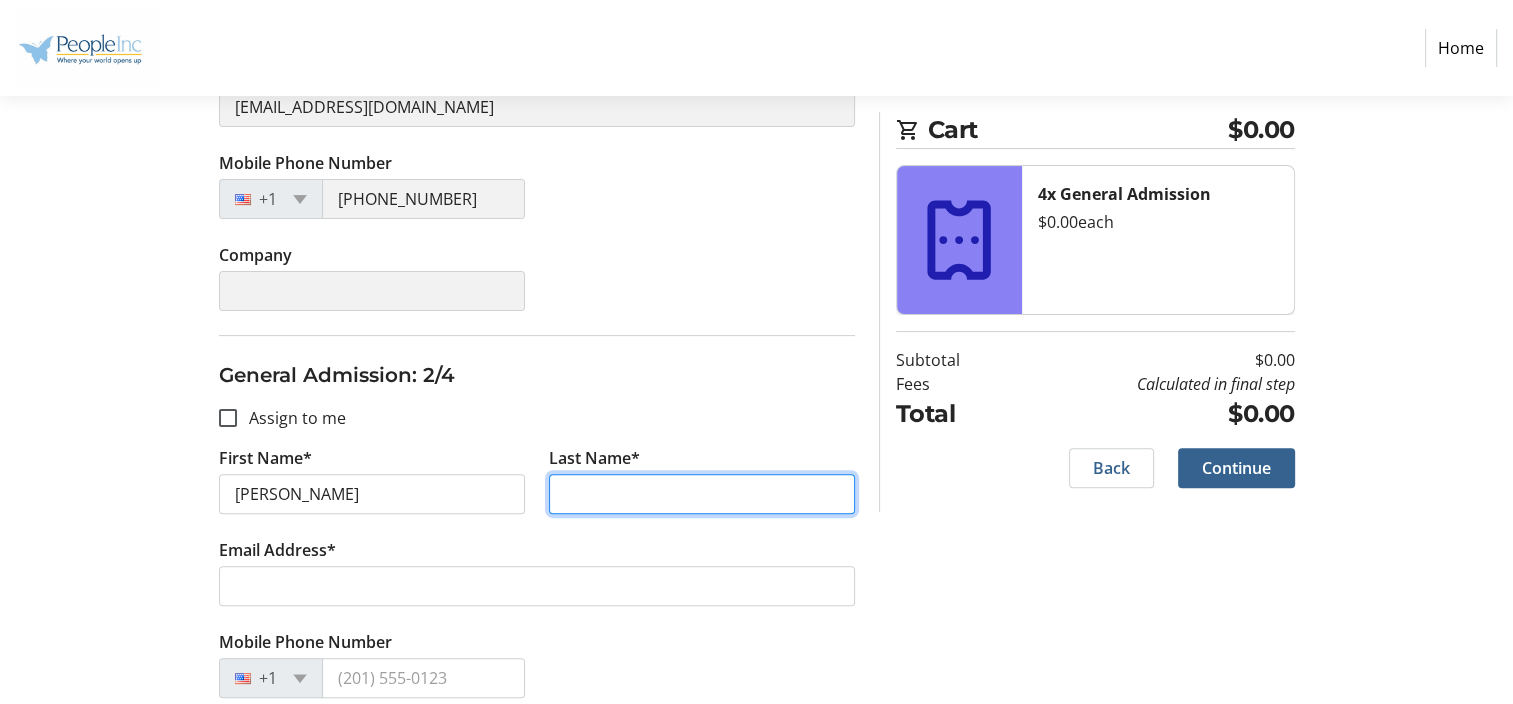 click on "Last Name*" at bounding box center [702, 494] 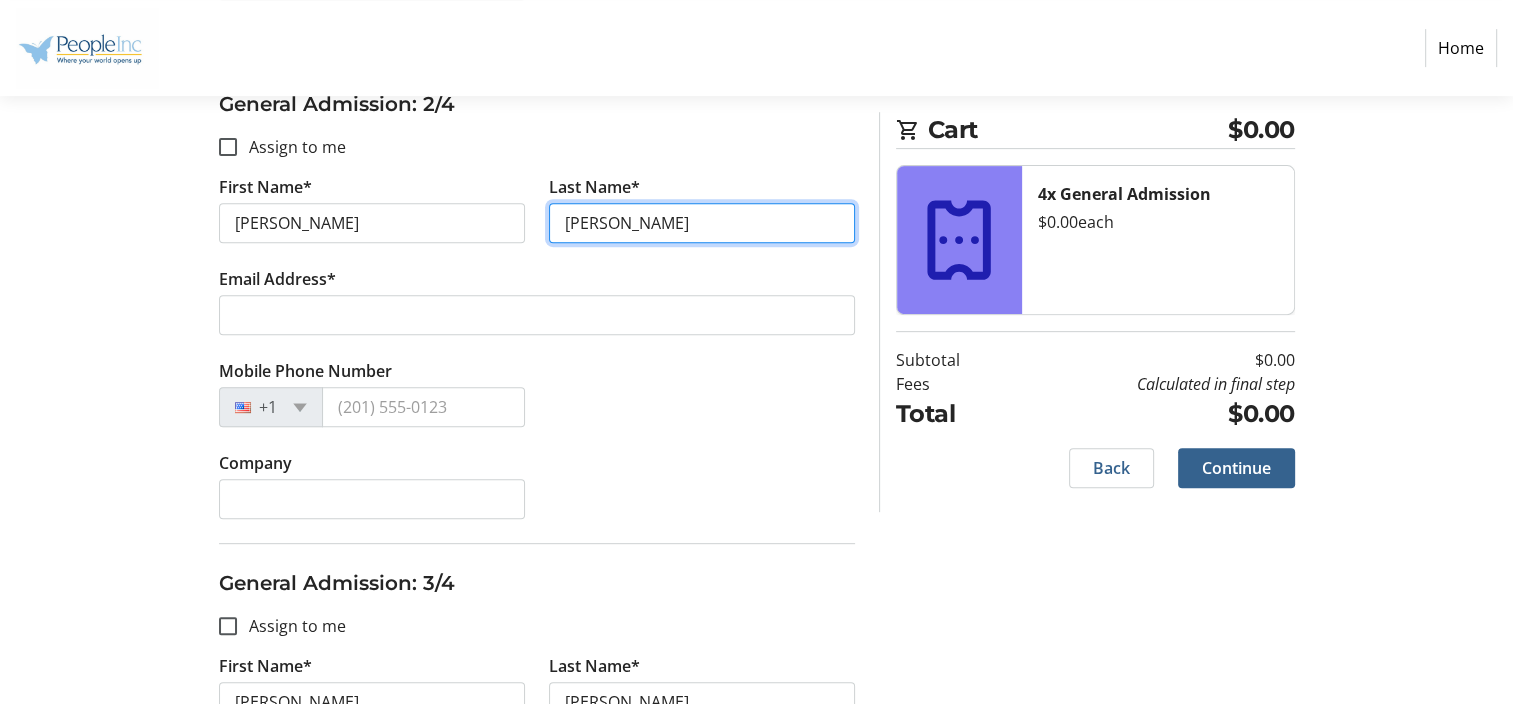 scroll, scrollTop: 804, scrollLeft: 0, axis: vertical 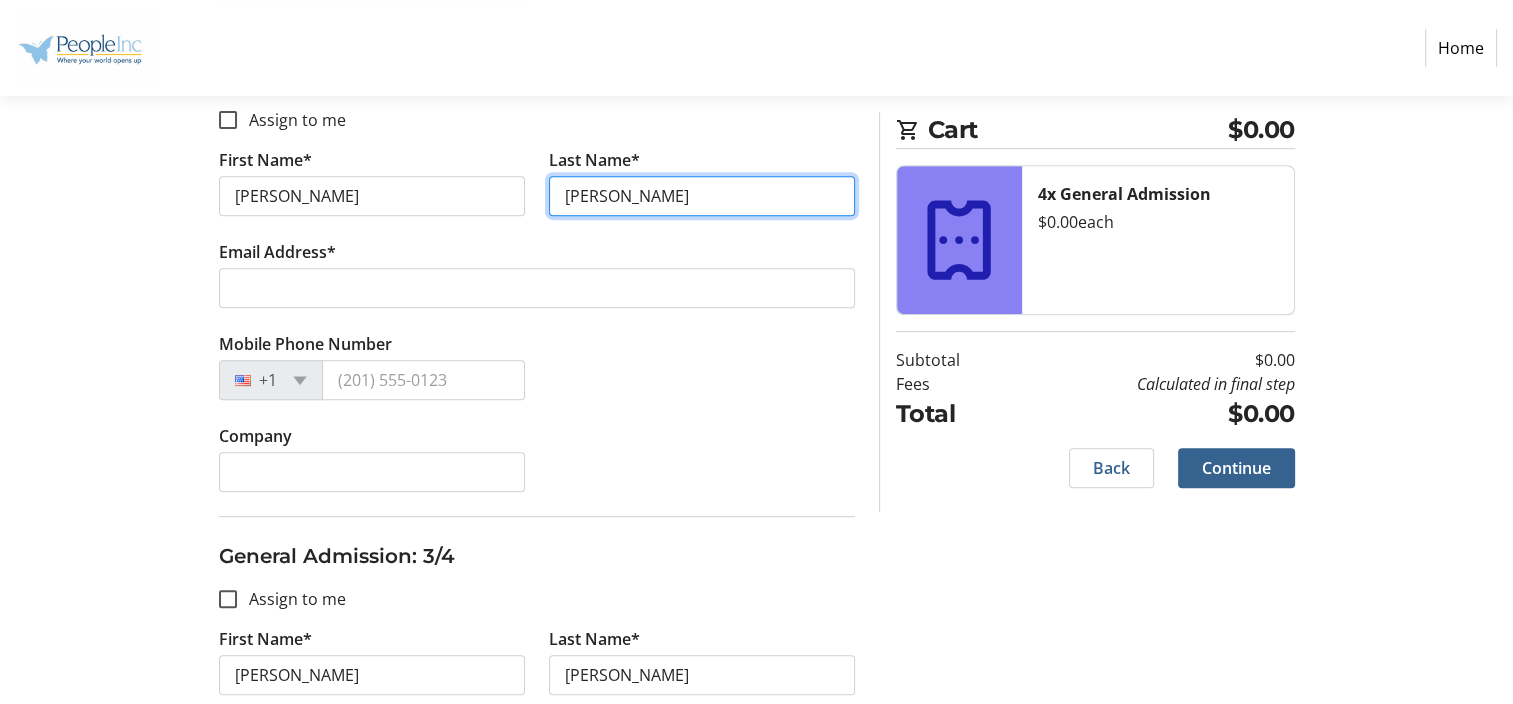 type on "Harvey" 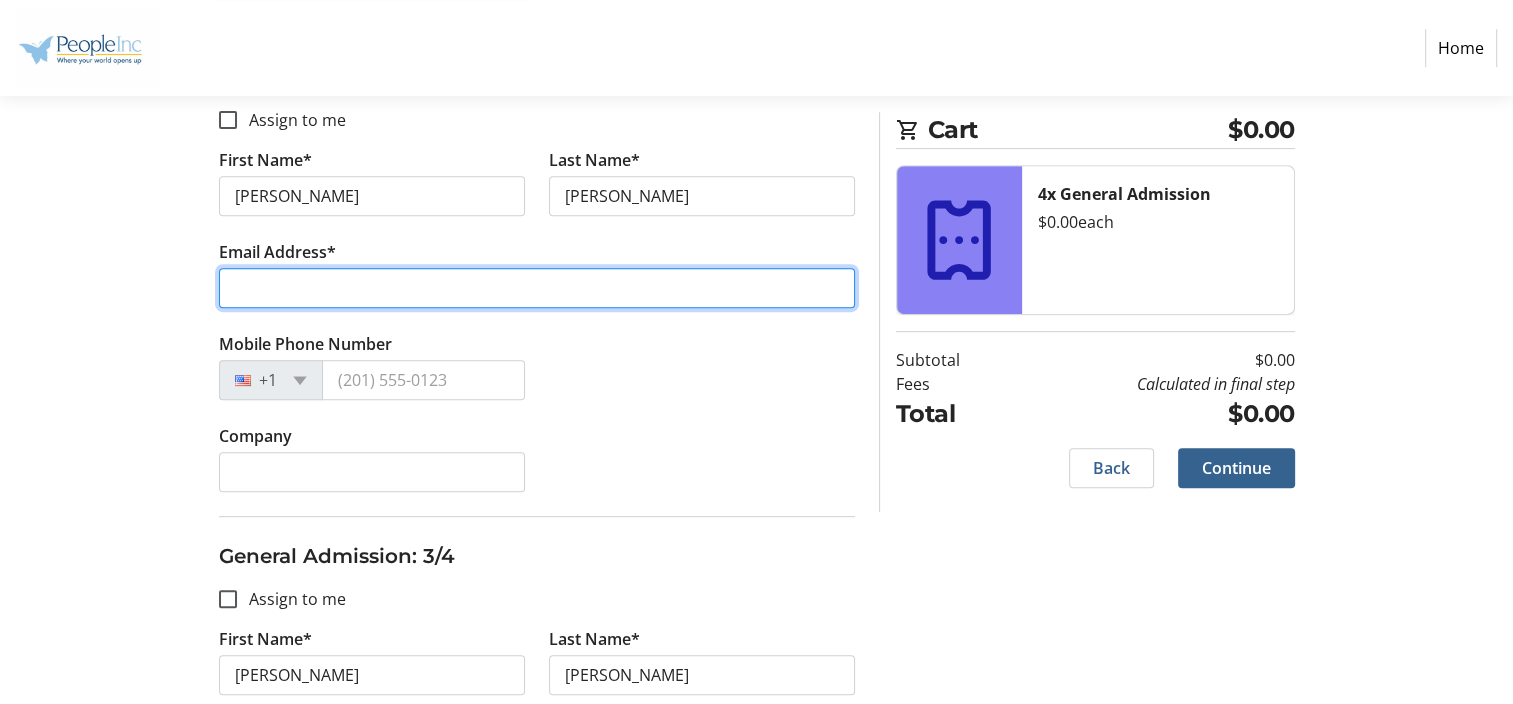 click on "Email Address*" at bounding box center [537, 288] 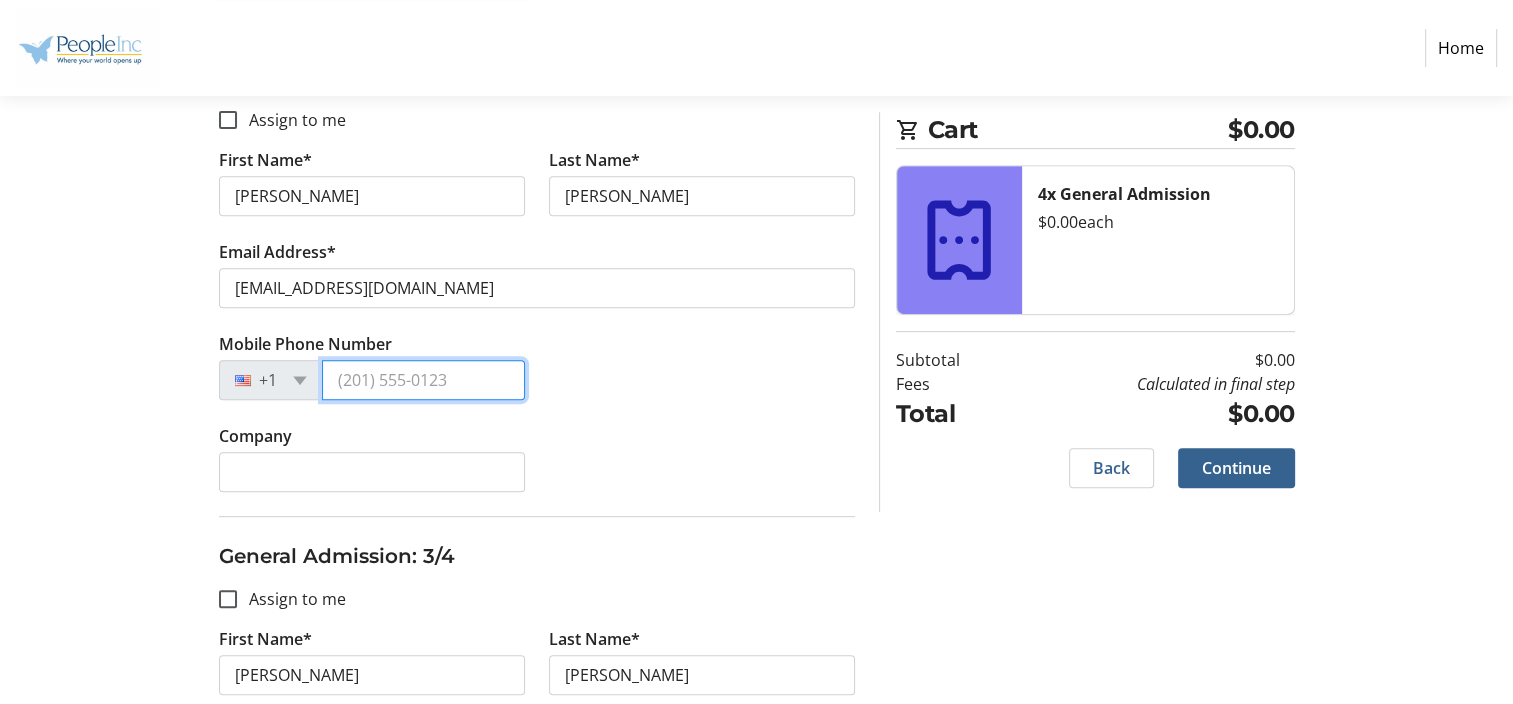 type on "(716) 870-3921" 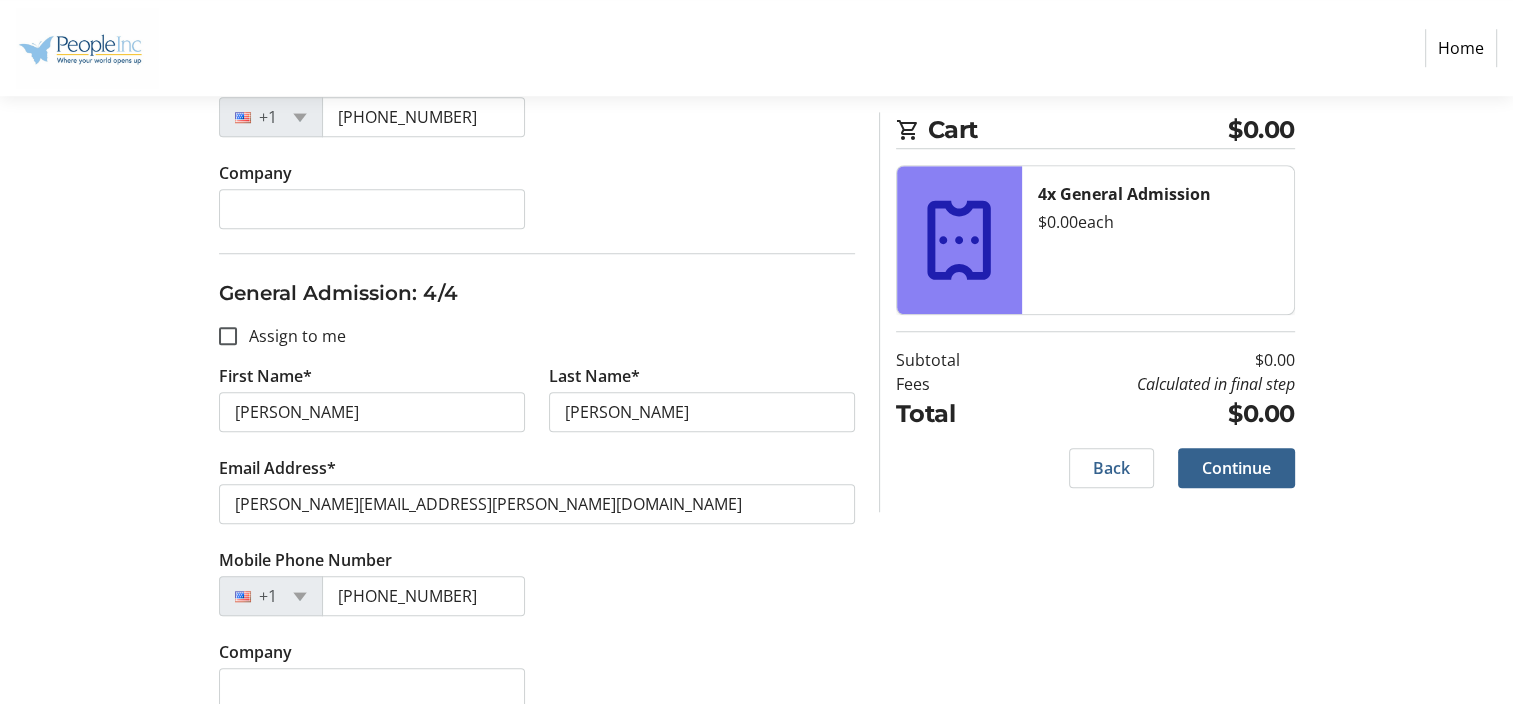 scroll, scrollTop: 1568, scrollLeft: 0, axis: vertical 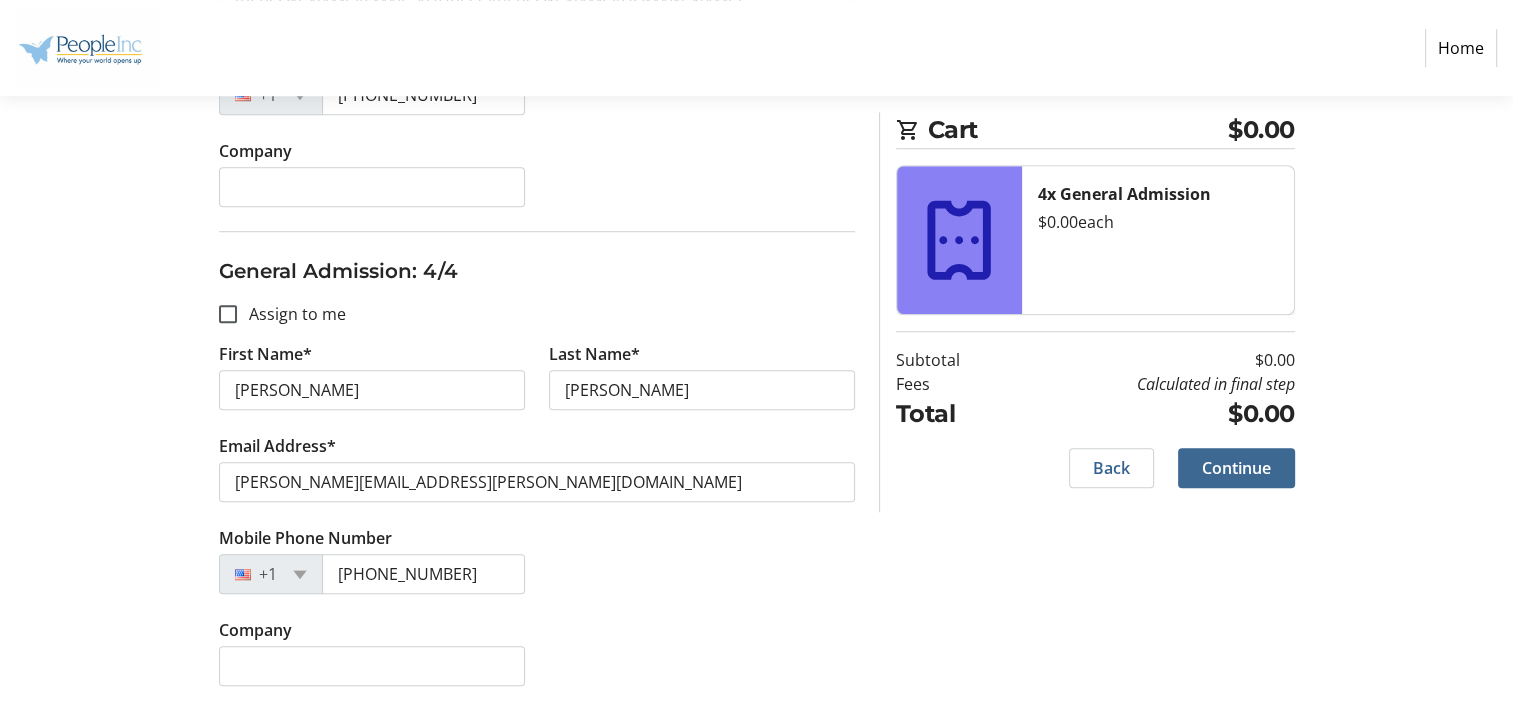 click on "Continue" 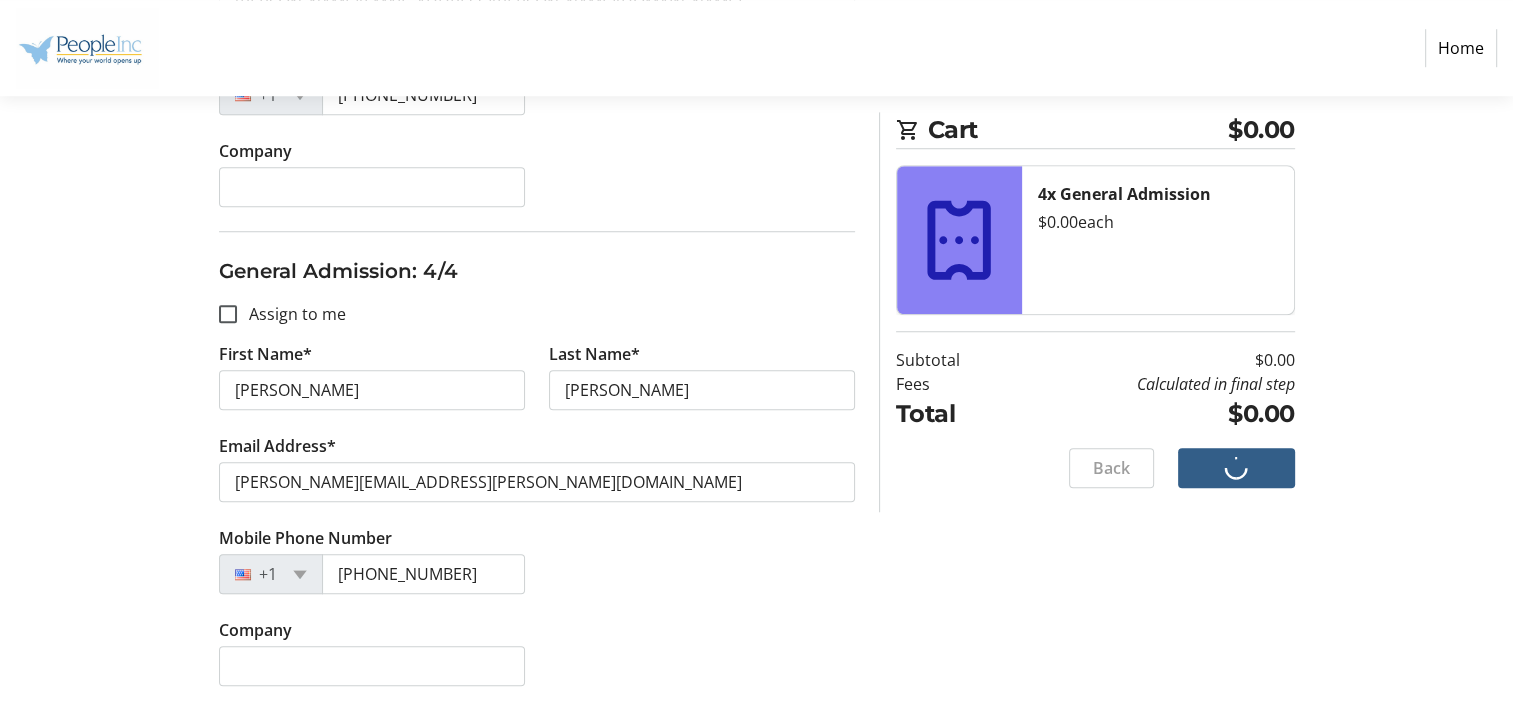 scroll, scrollTop: 9, scrollLeft: 0, axis: vertical 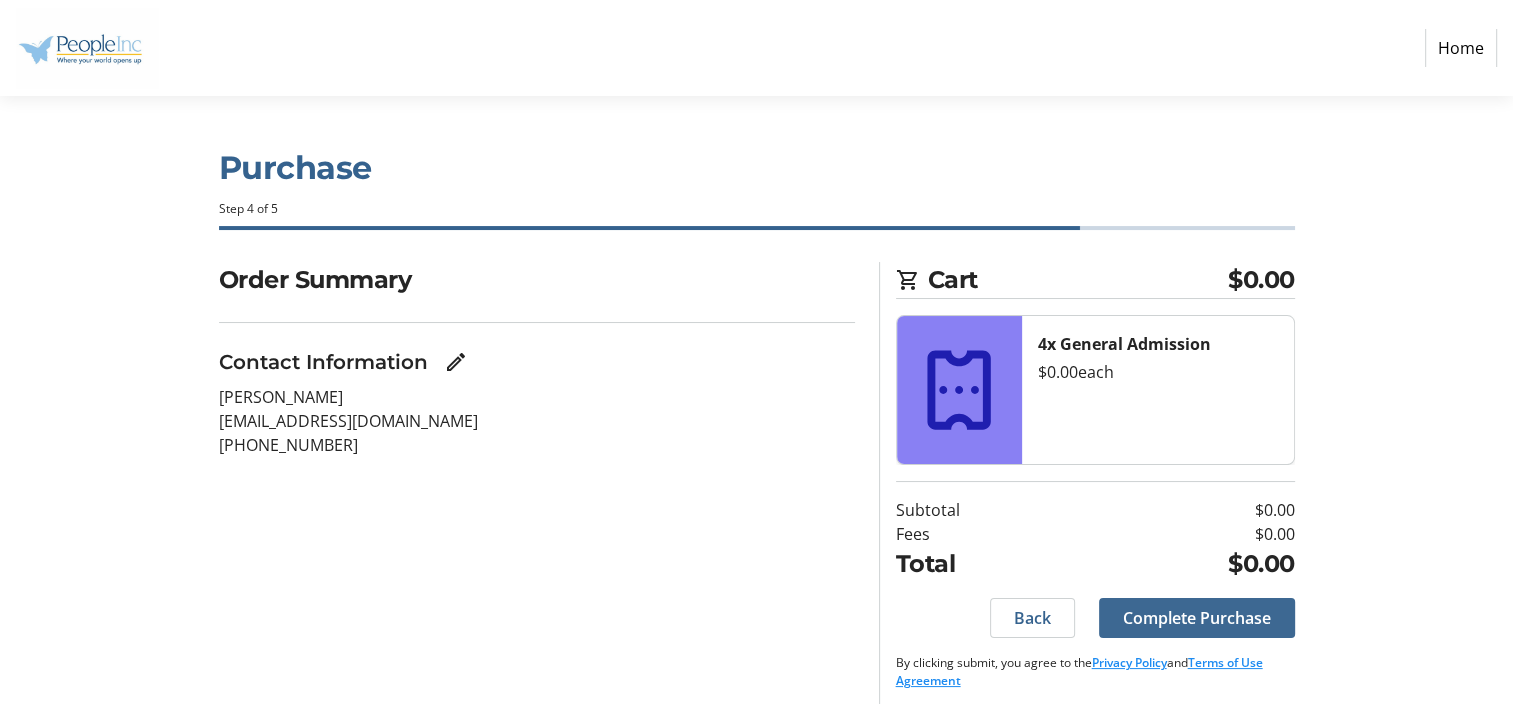 click on "Complete Purchase" 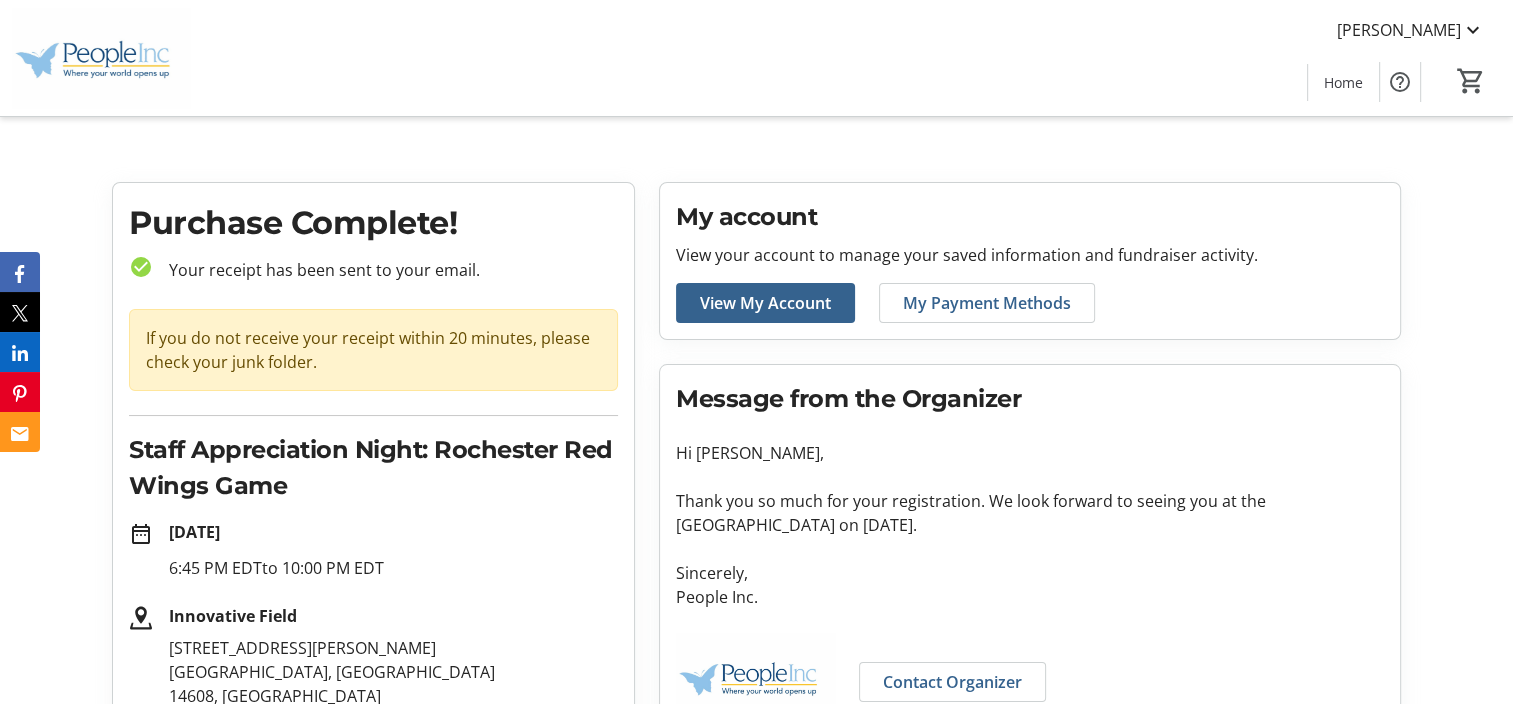 scroll, scrollTop: 242, scrollLeft: 0, axis: vertical 